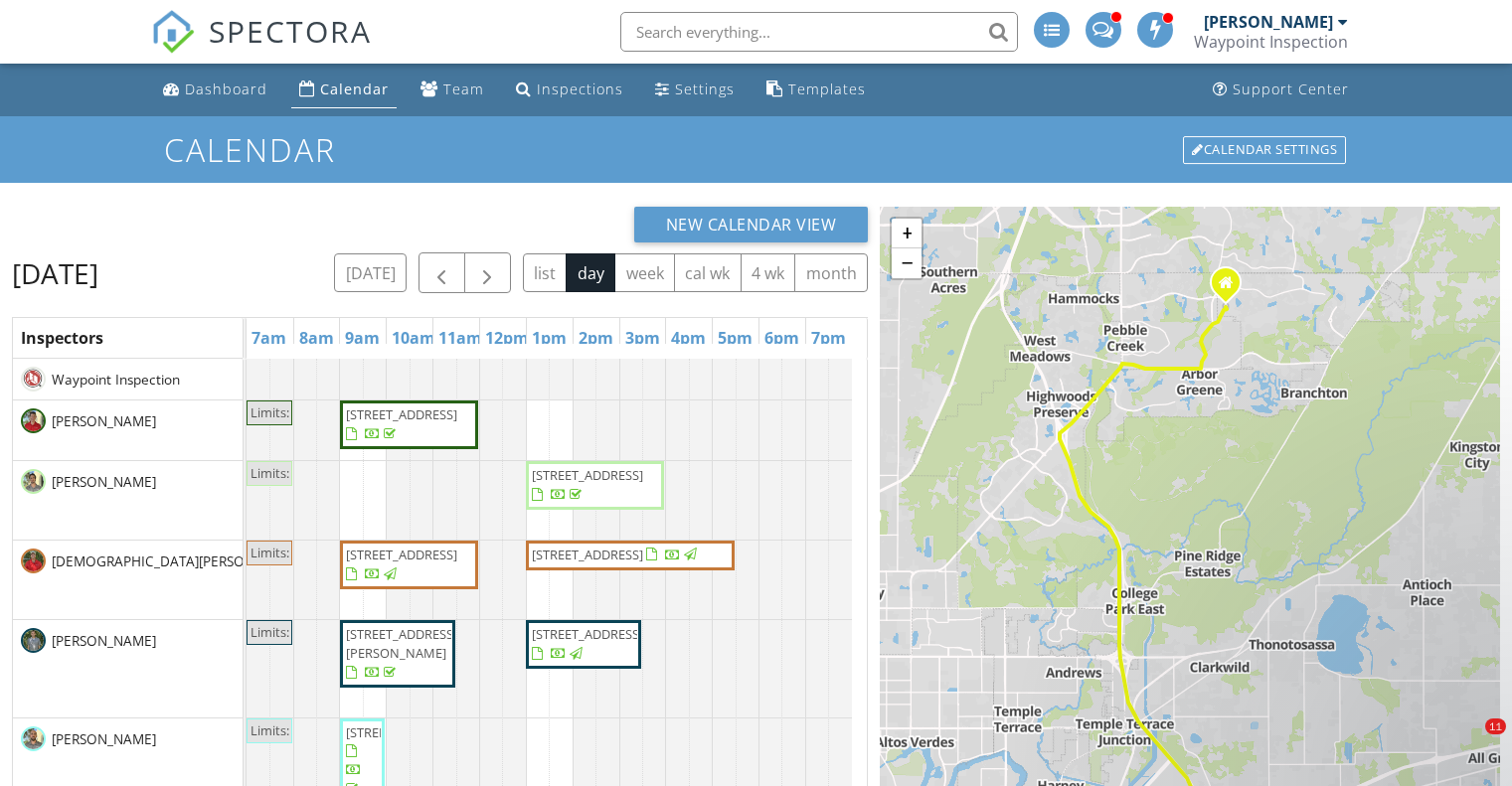 scroll, scrollTop: 25, scrollLeft: 0, axis: vertical 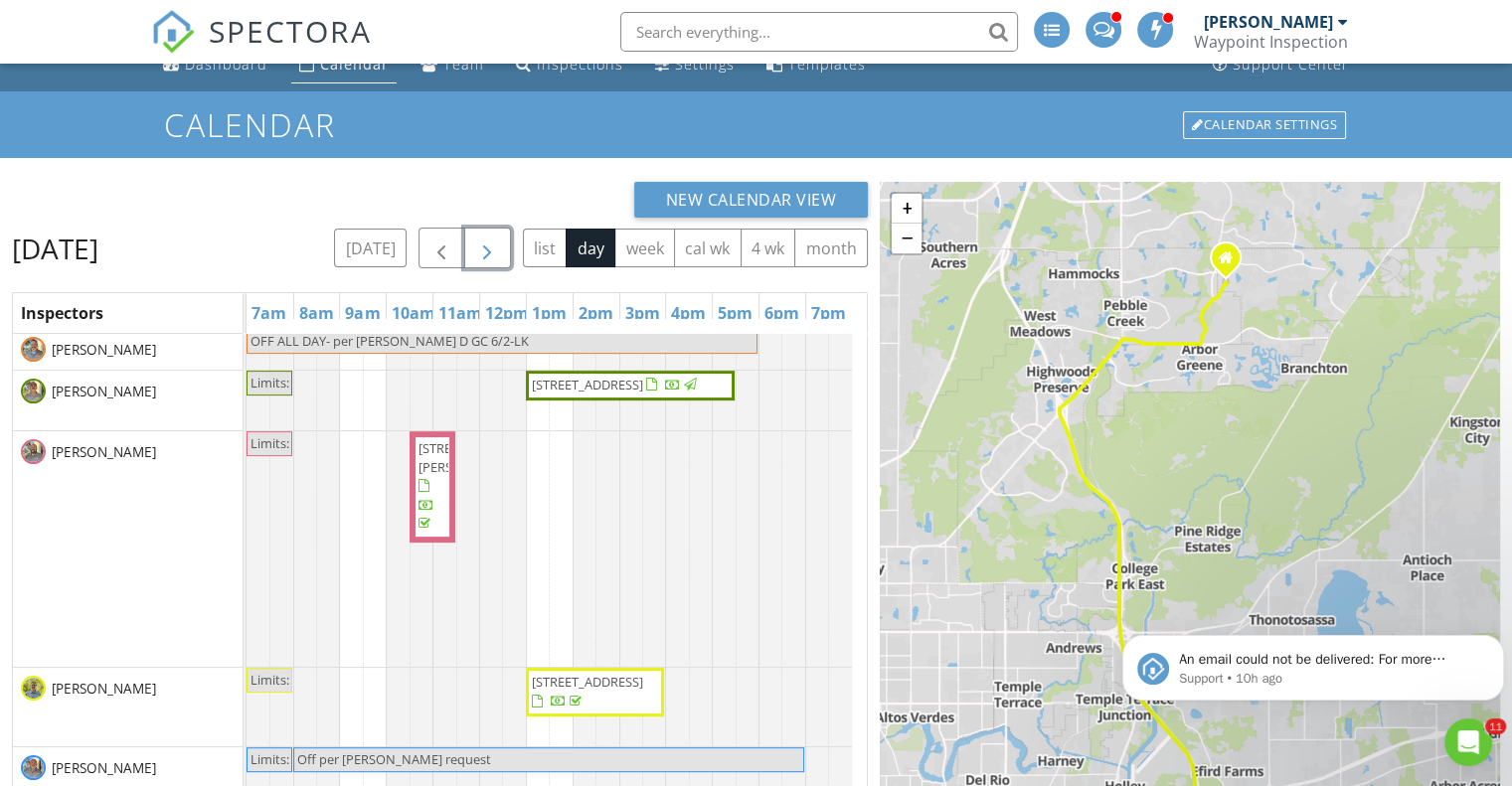 click at bounding box center (487, 248) 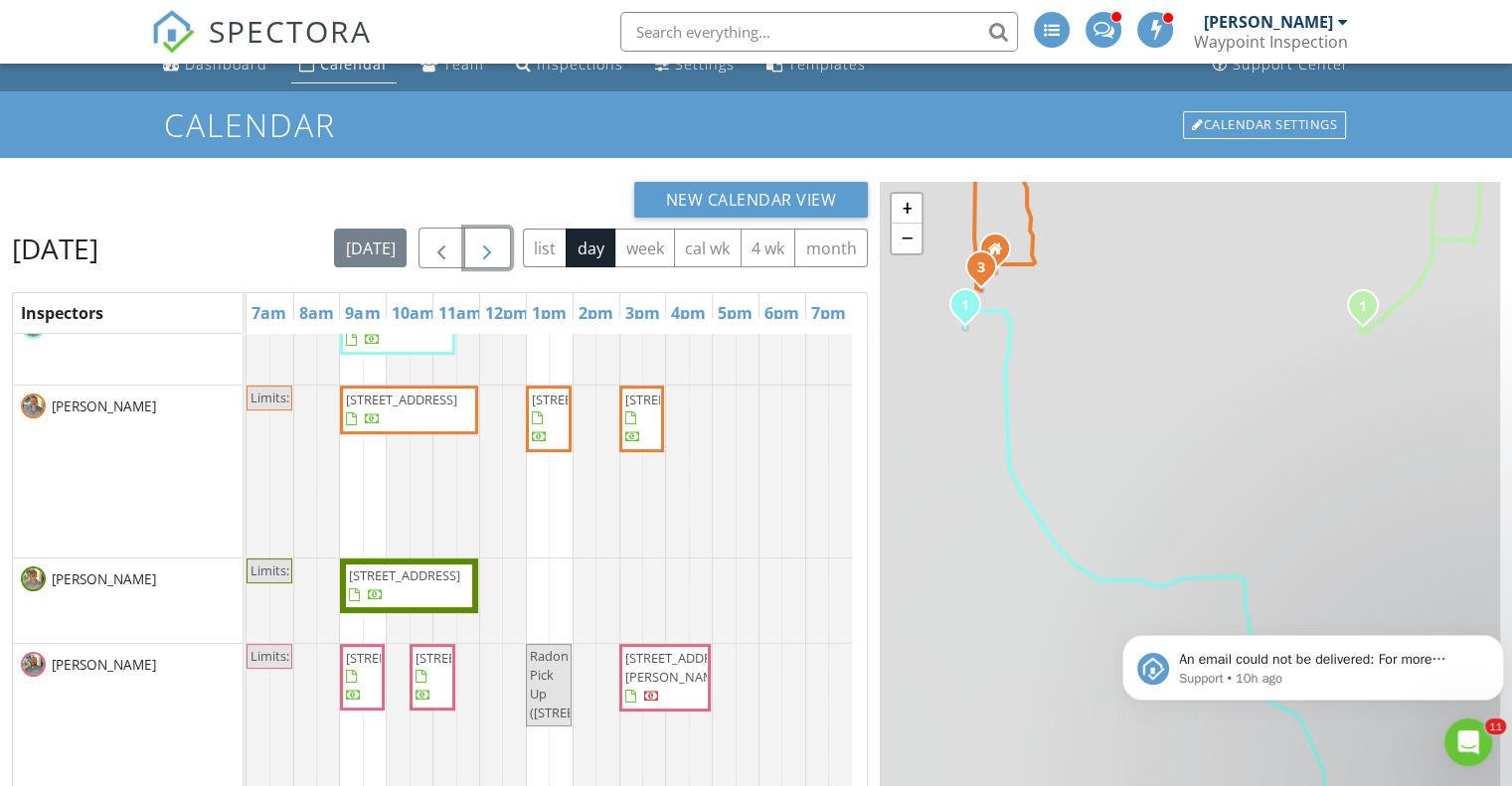 scroll, scrollTop: 644, scrollLeft: 0, axis: vertical 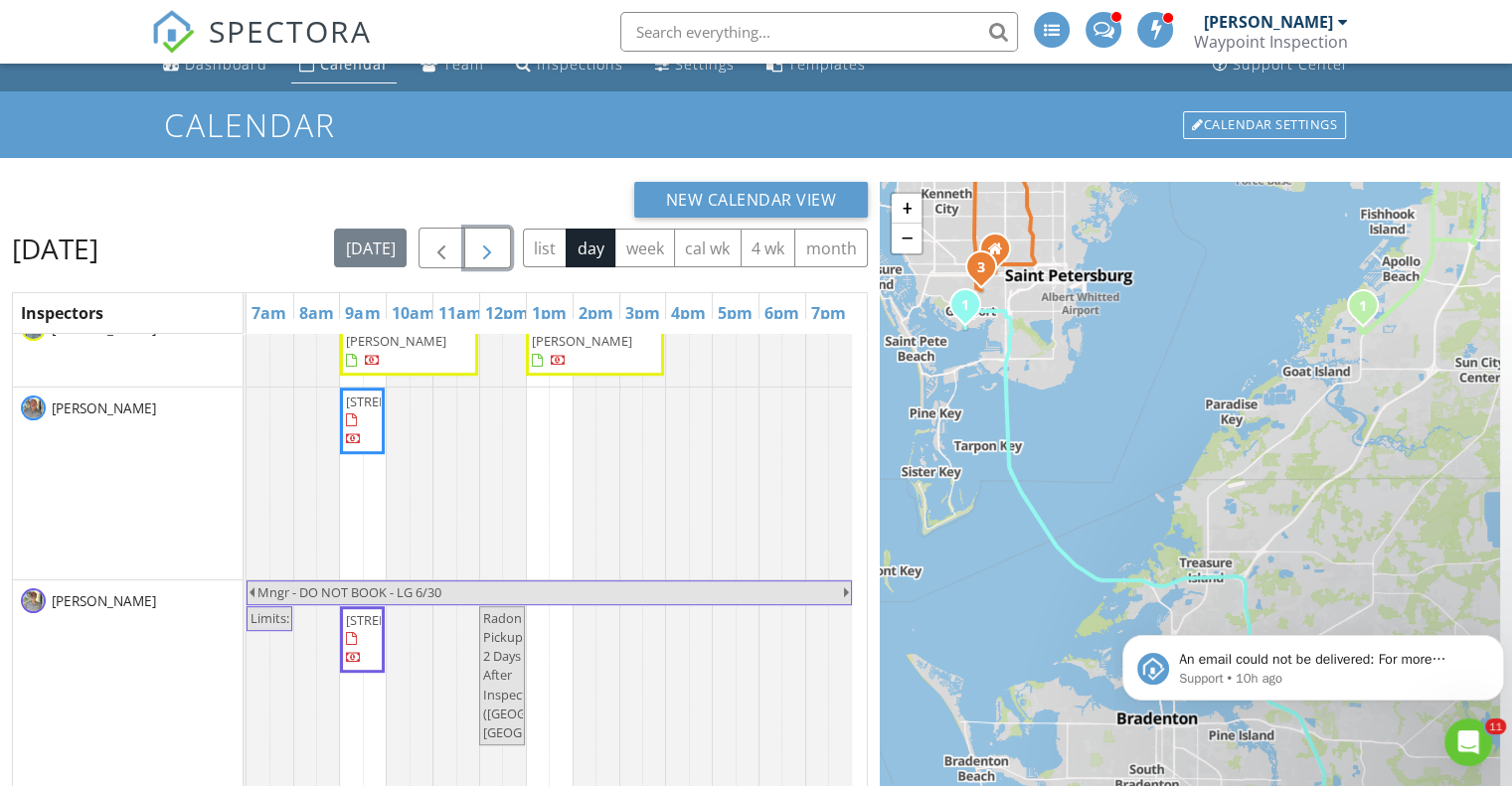 click on "3615 S Lazy Lake Dr, Lakeland 33801" at bounding box center (402, 620) 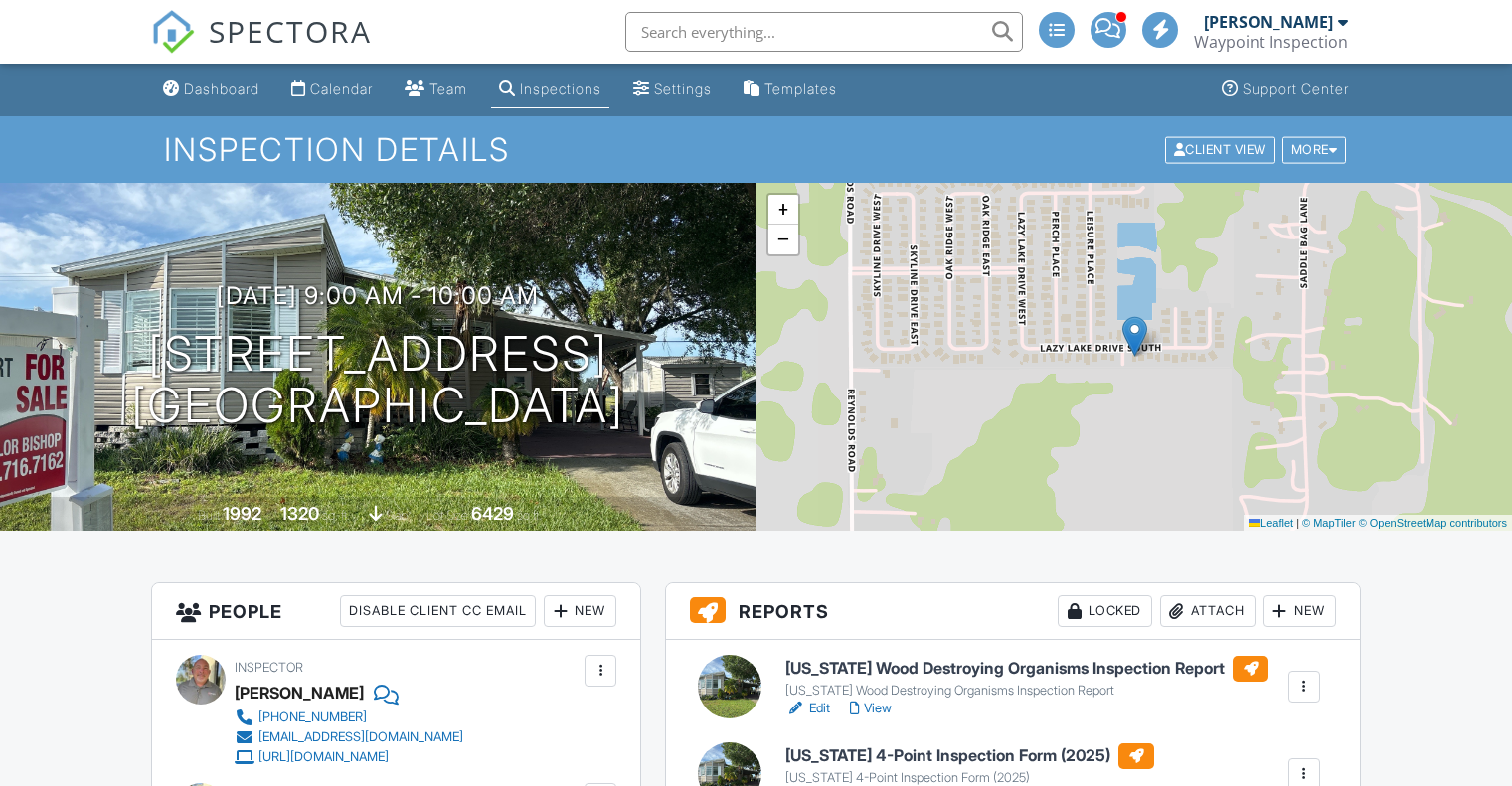 scroll, scrollTop: 0, scrollLeft: 0, axis: both 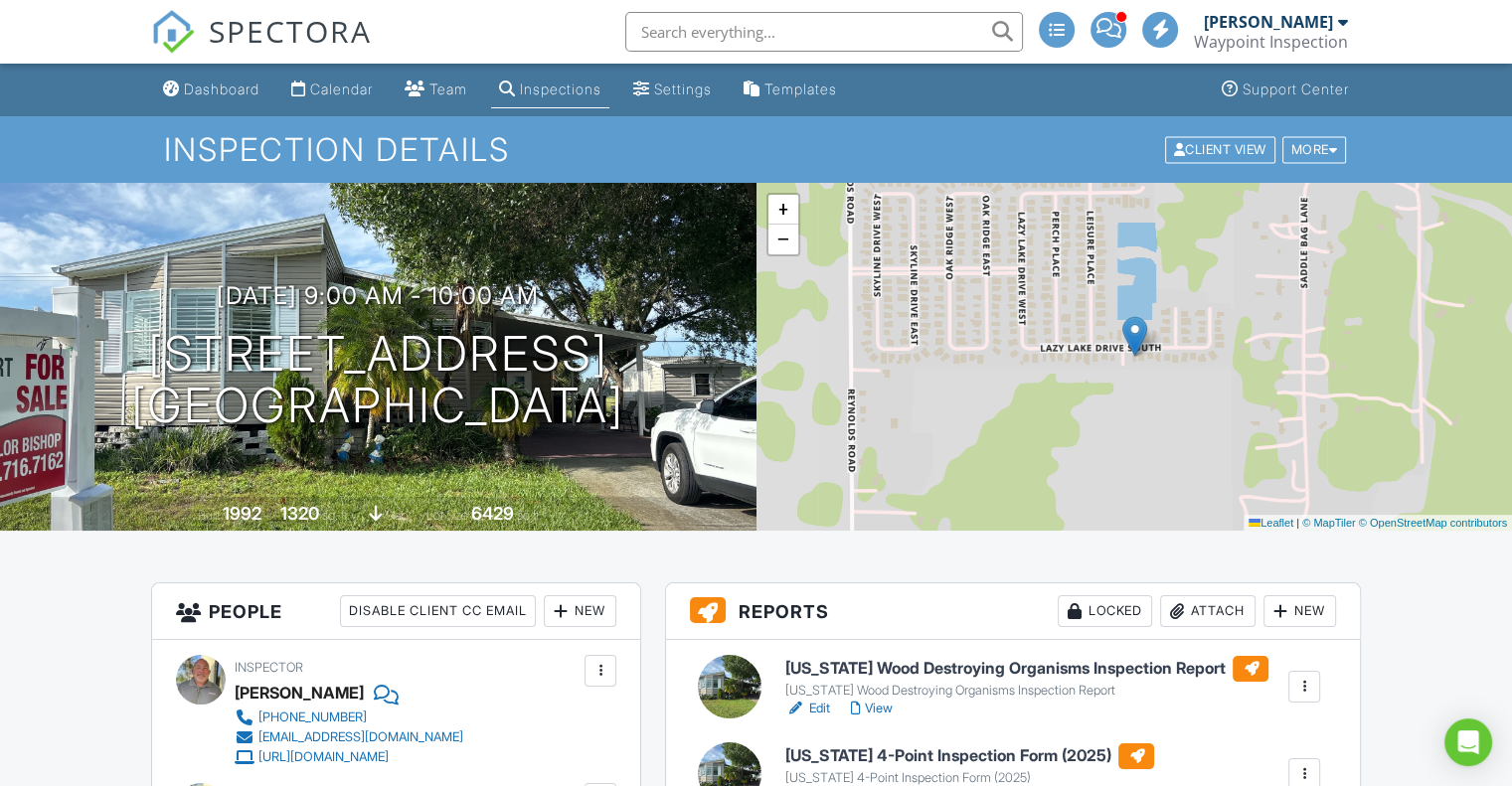 click at bounding box center [600, 671] 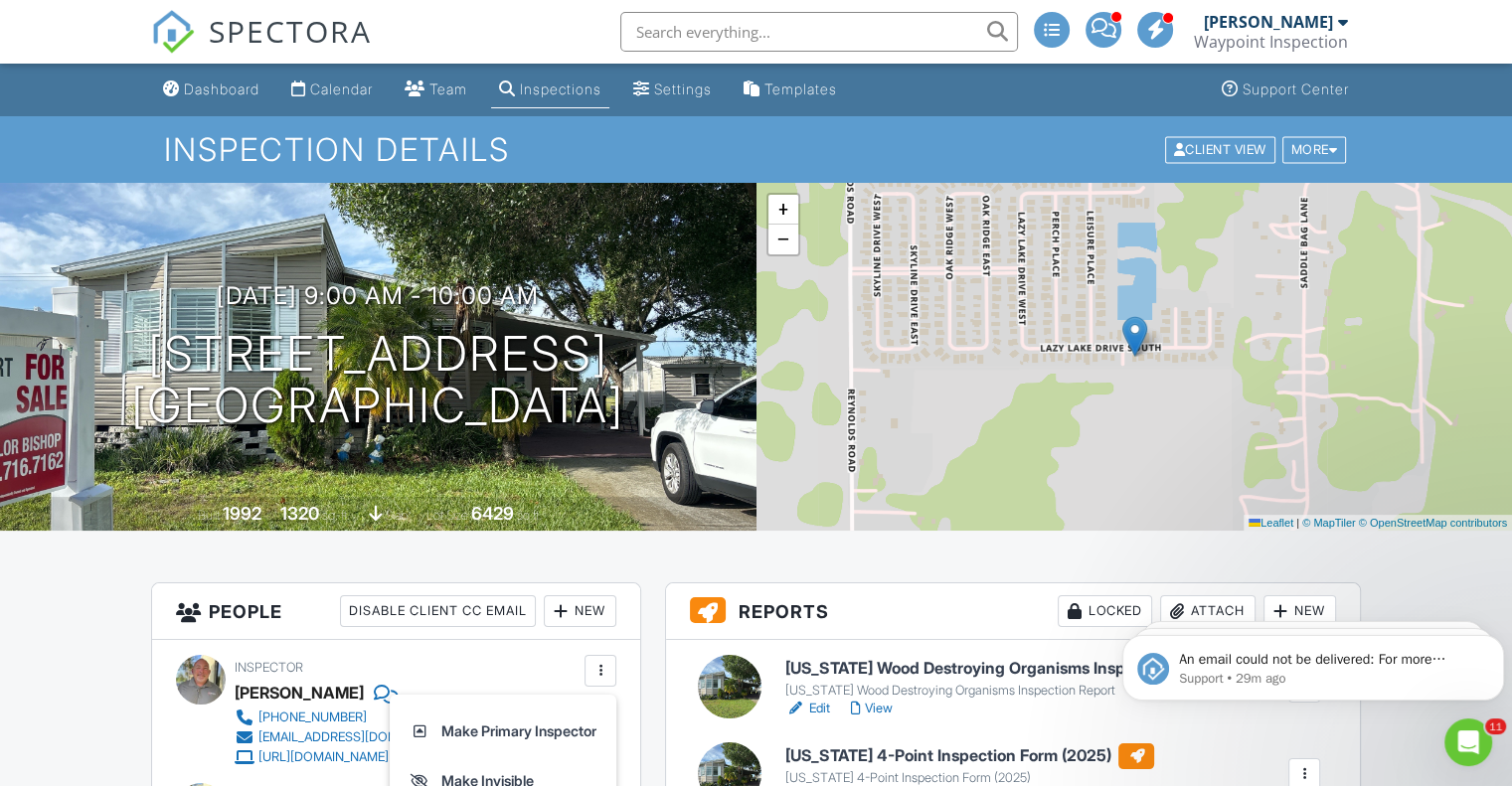 scroll, scrollTop: 0, scrollLeft: 0, axis: both 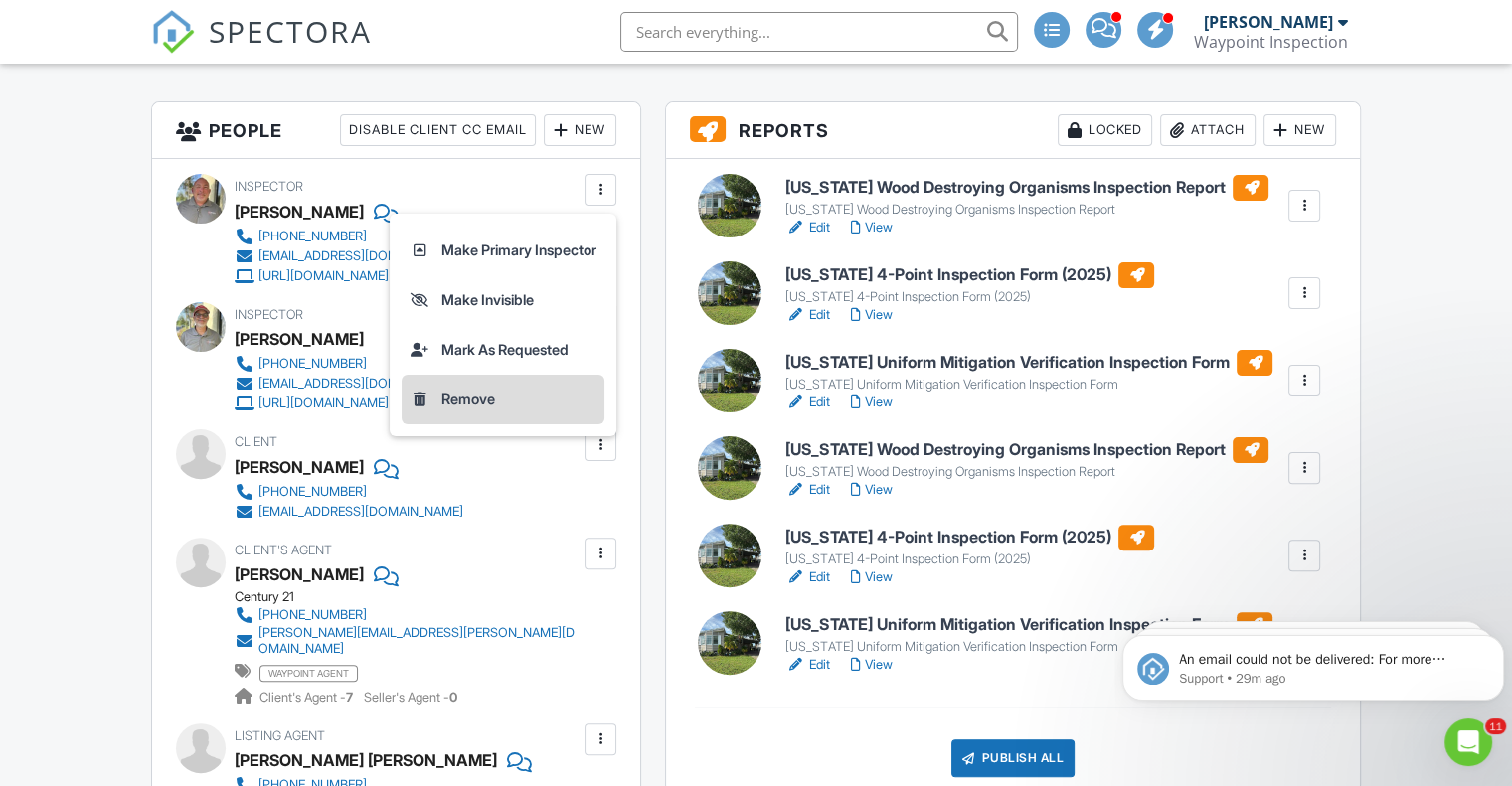 click on "Remove" at bounding box center [503, 399] 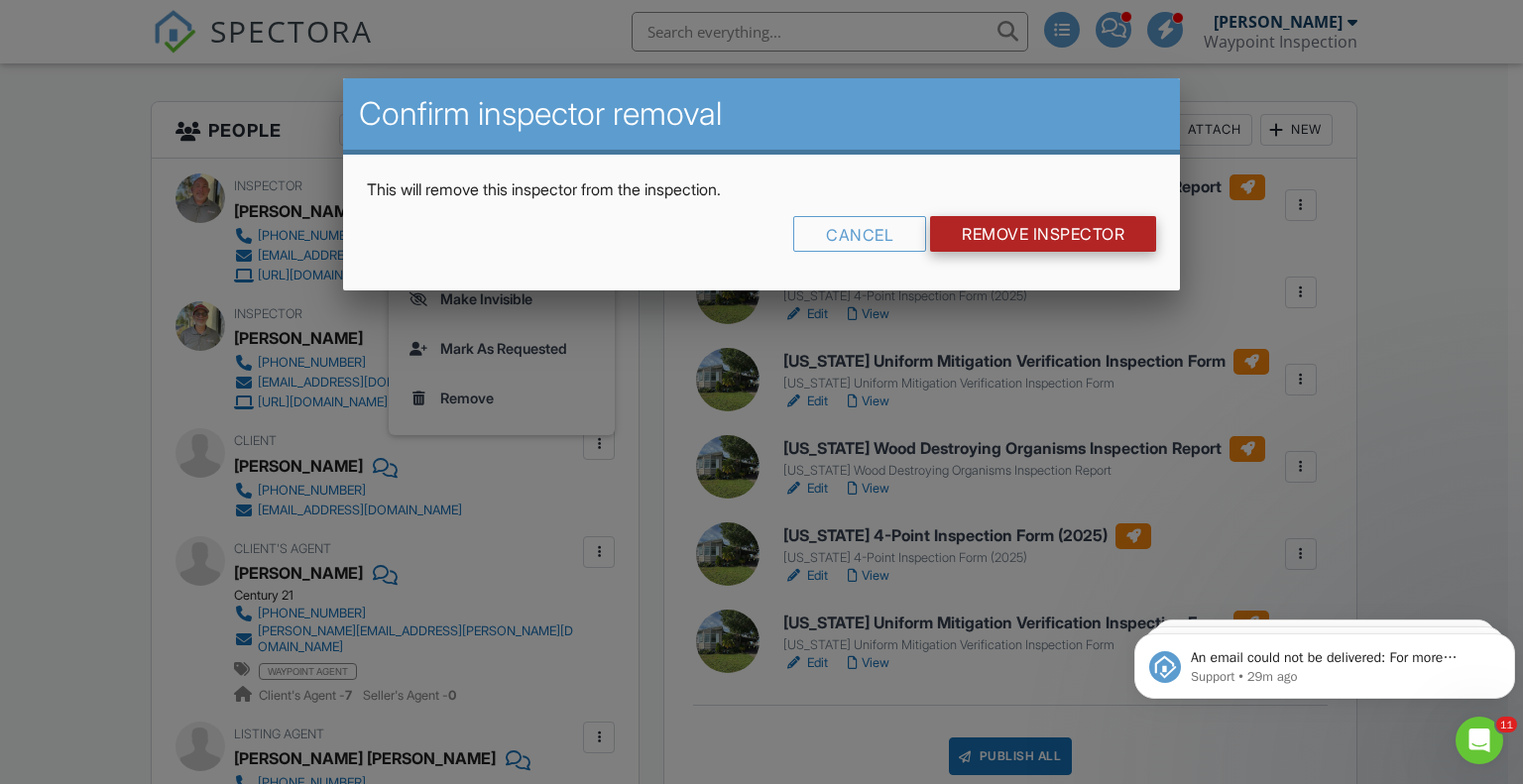 click on "Remove Inspector" at bounding box center (1043, 234) 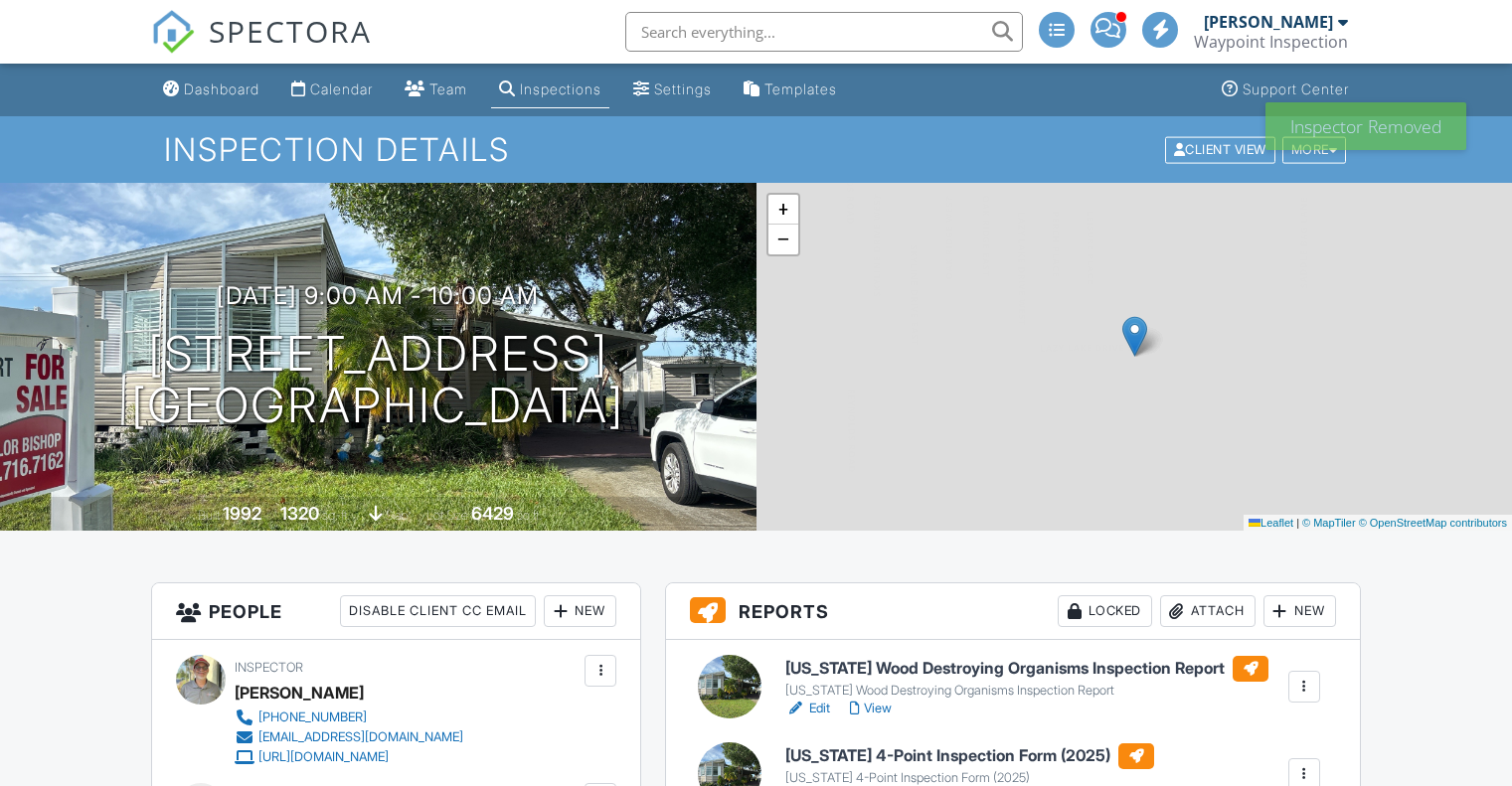 scroll, scrollTop: 0, scrollLeft: 0, axis: both 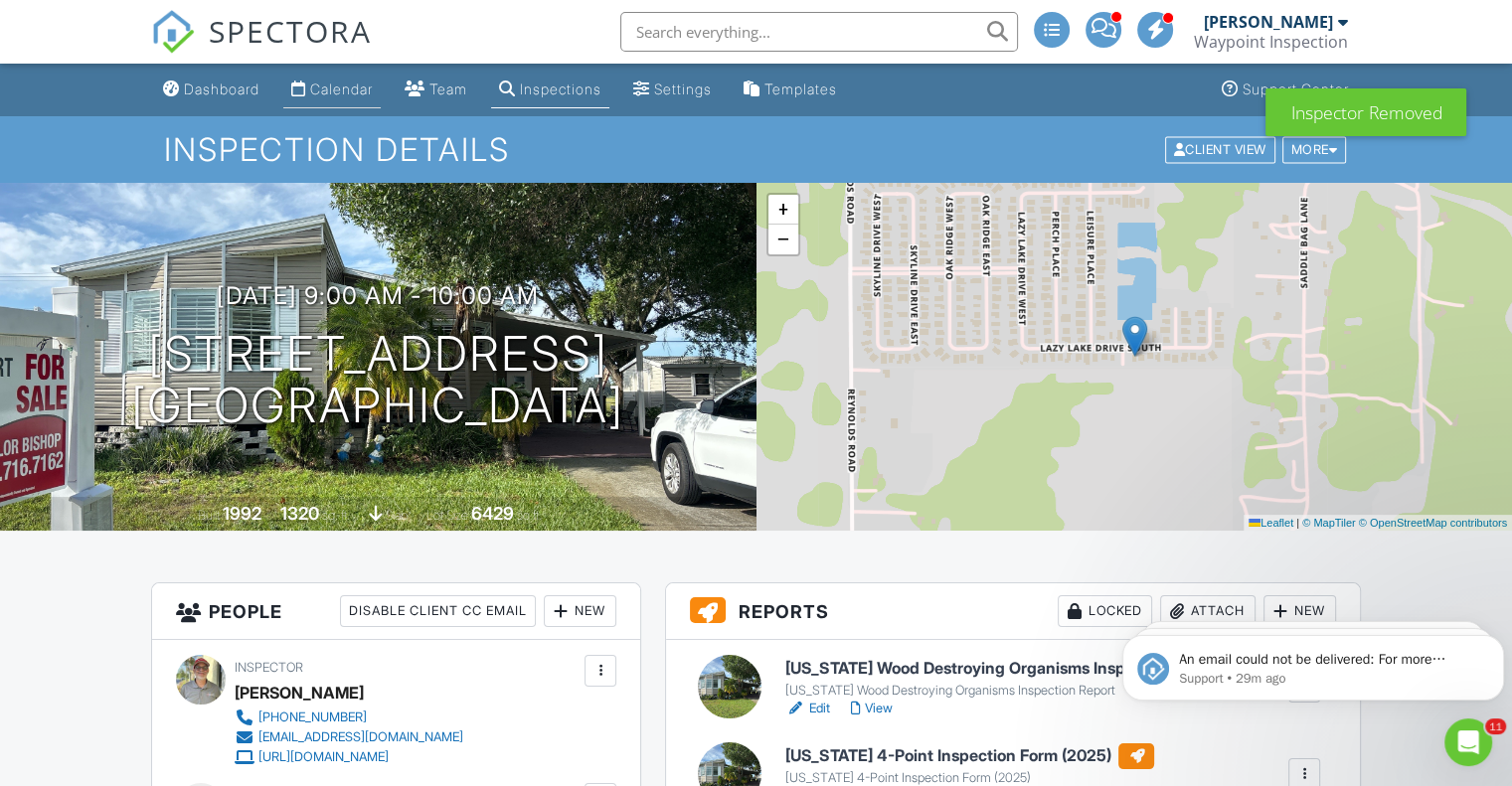 click on "Calendar" at bounding box center (341, 88) 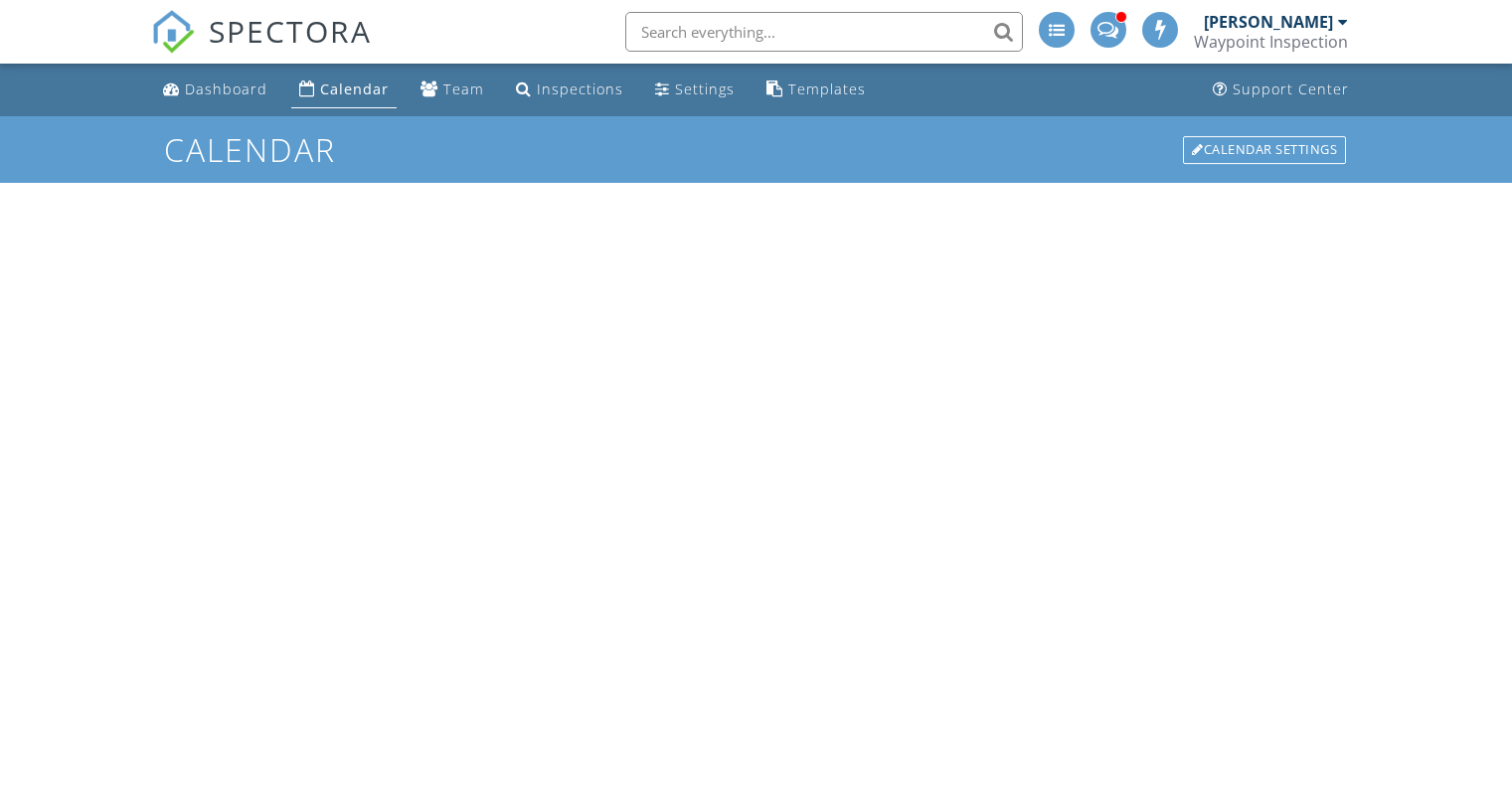 scroll, scrollTop: 0, scrollLeft: 0, axis: both 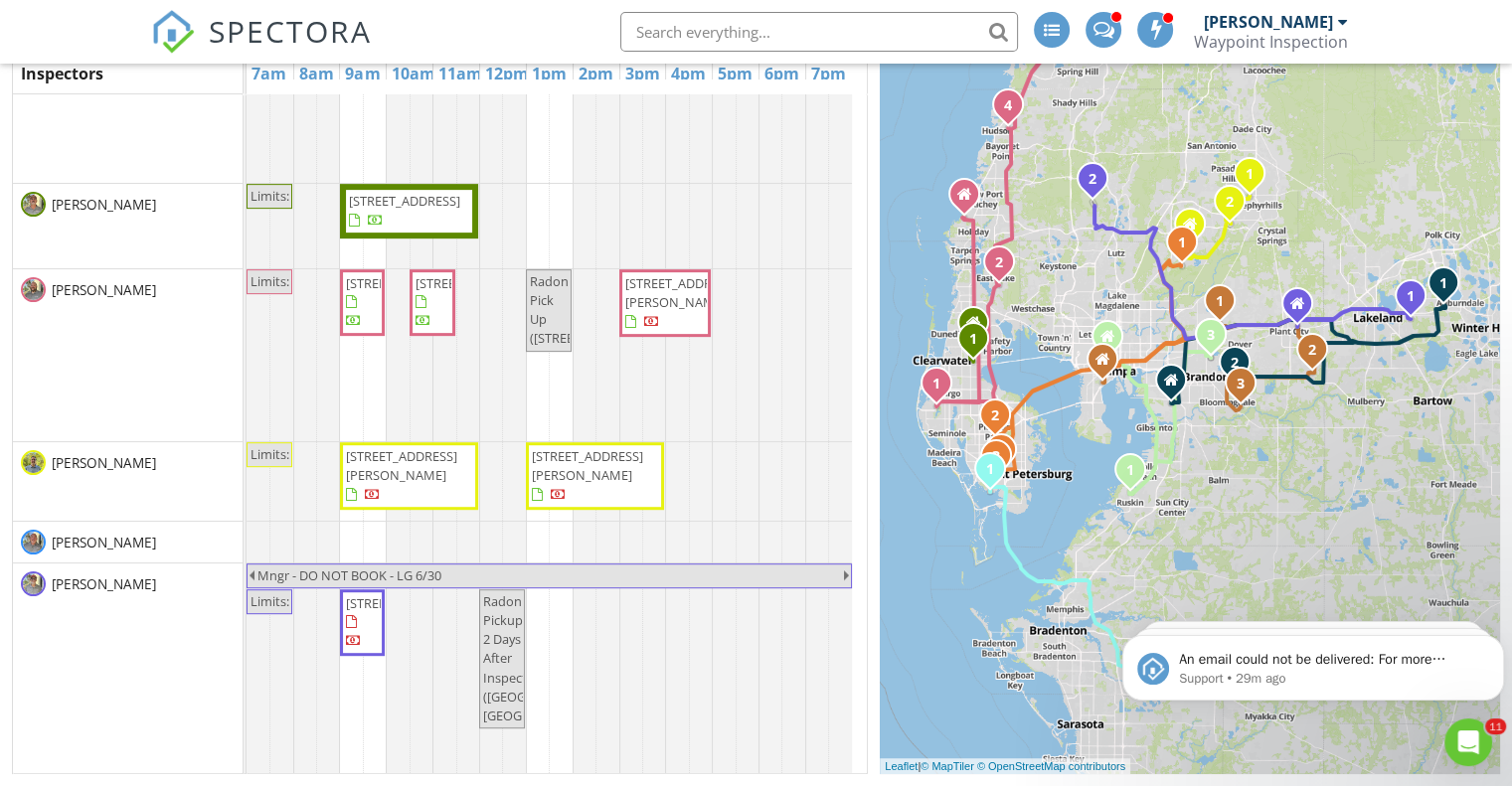 click on "Radon Pickup 2 Days After Inspection (5670 Shorebird Br, Land O' Lakes)" at bounding box center [549, 658] 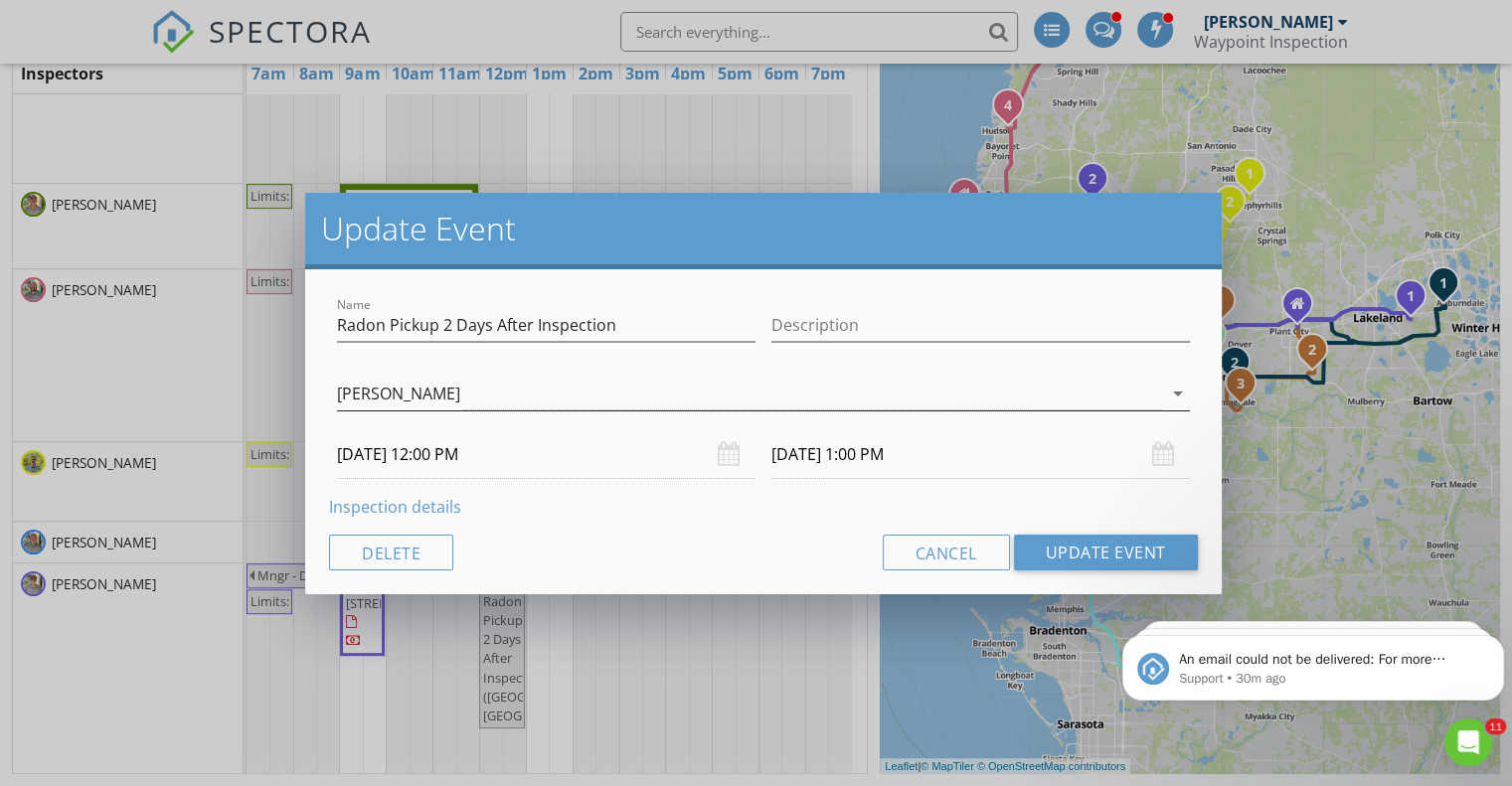 click on "[PERSON_NAME]" at bounding box center (750, 393) 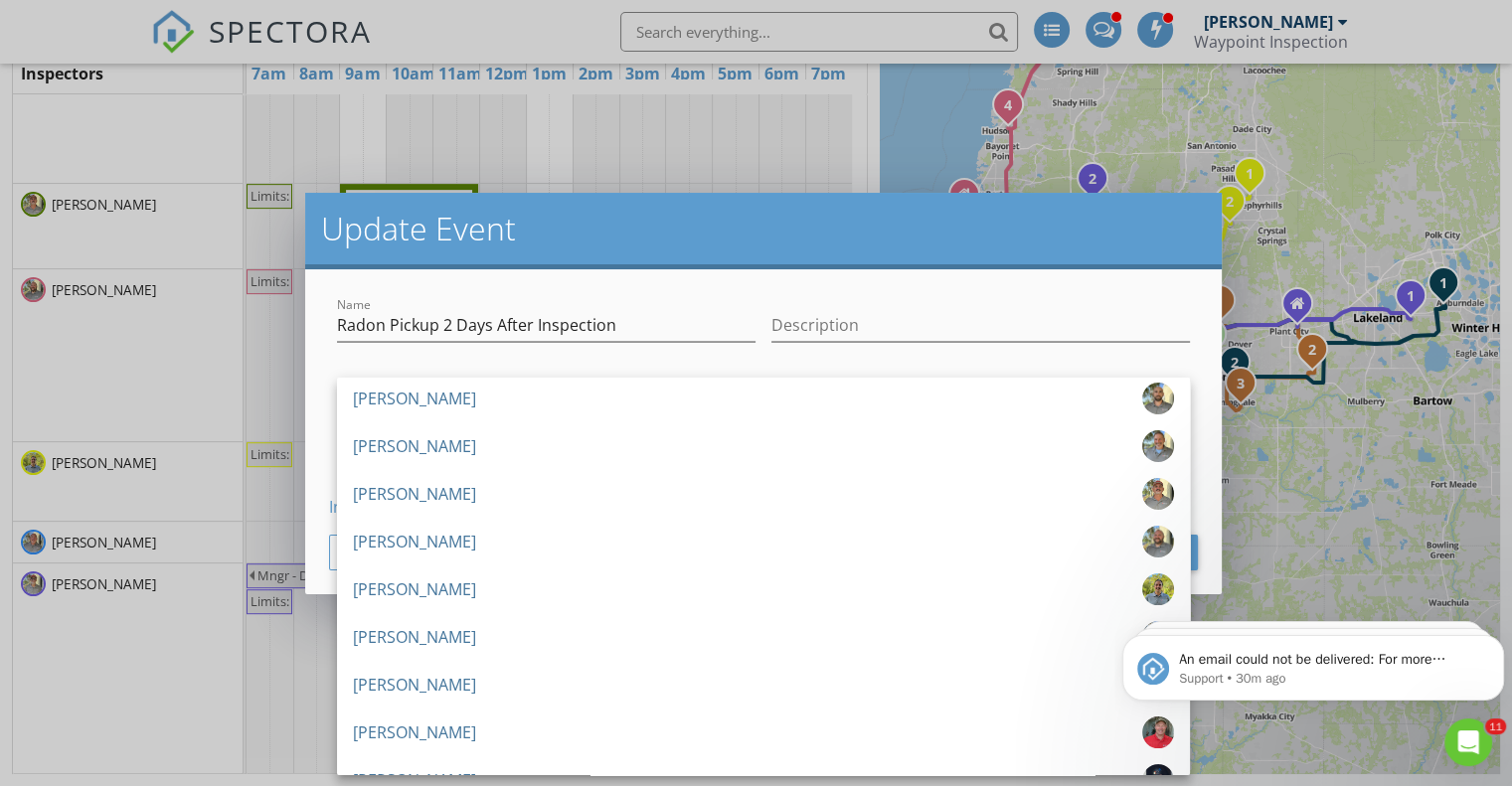 scroll, scrollTop: 250, scrollLeft: 0, axis: vertical 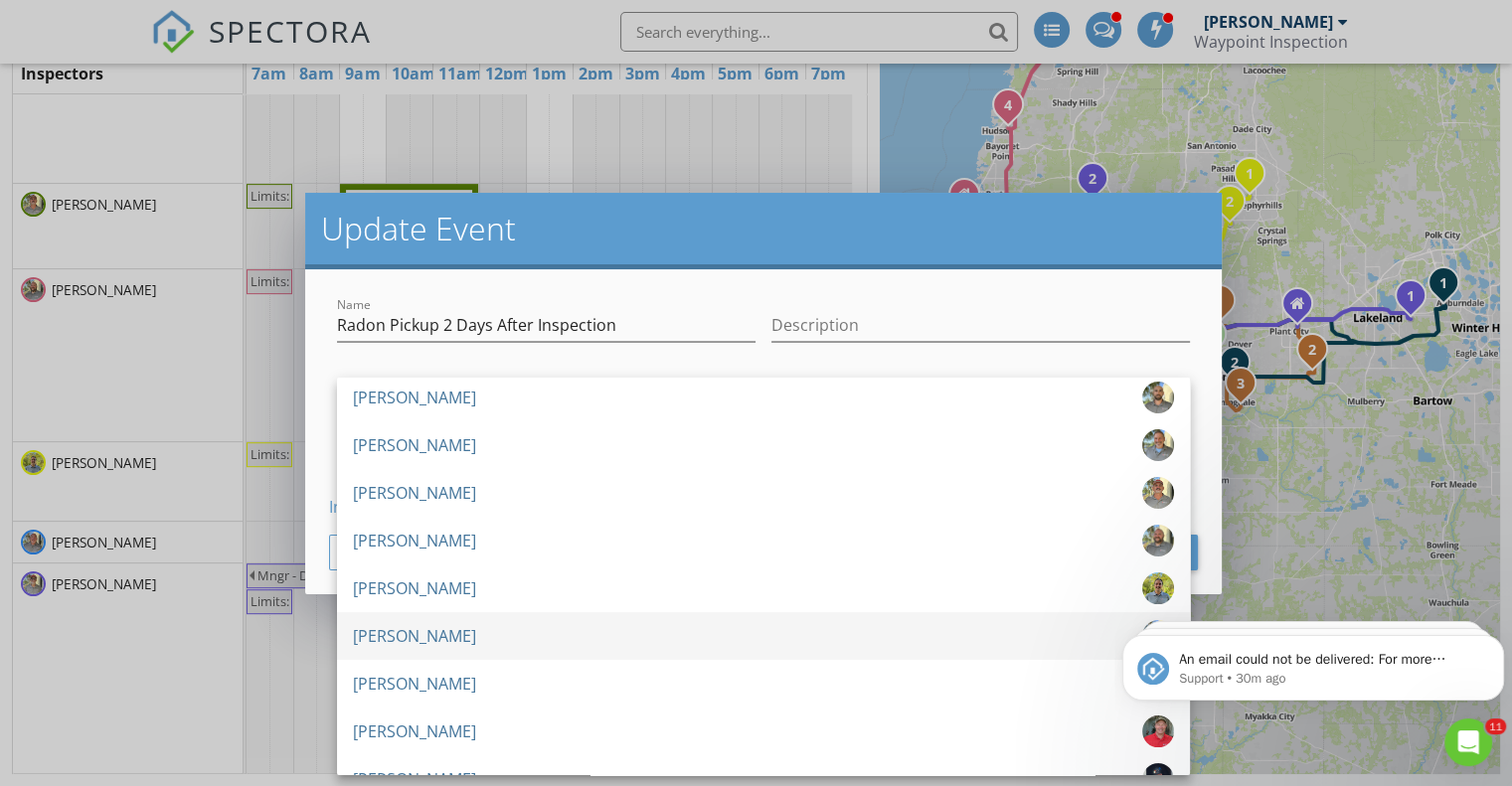 click on "[PERSON_NAME]" at bounding box center [763, 636] 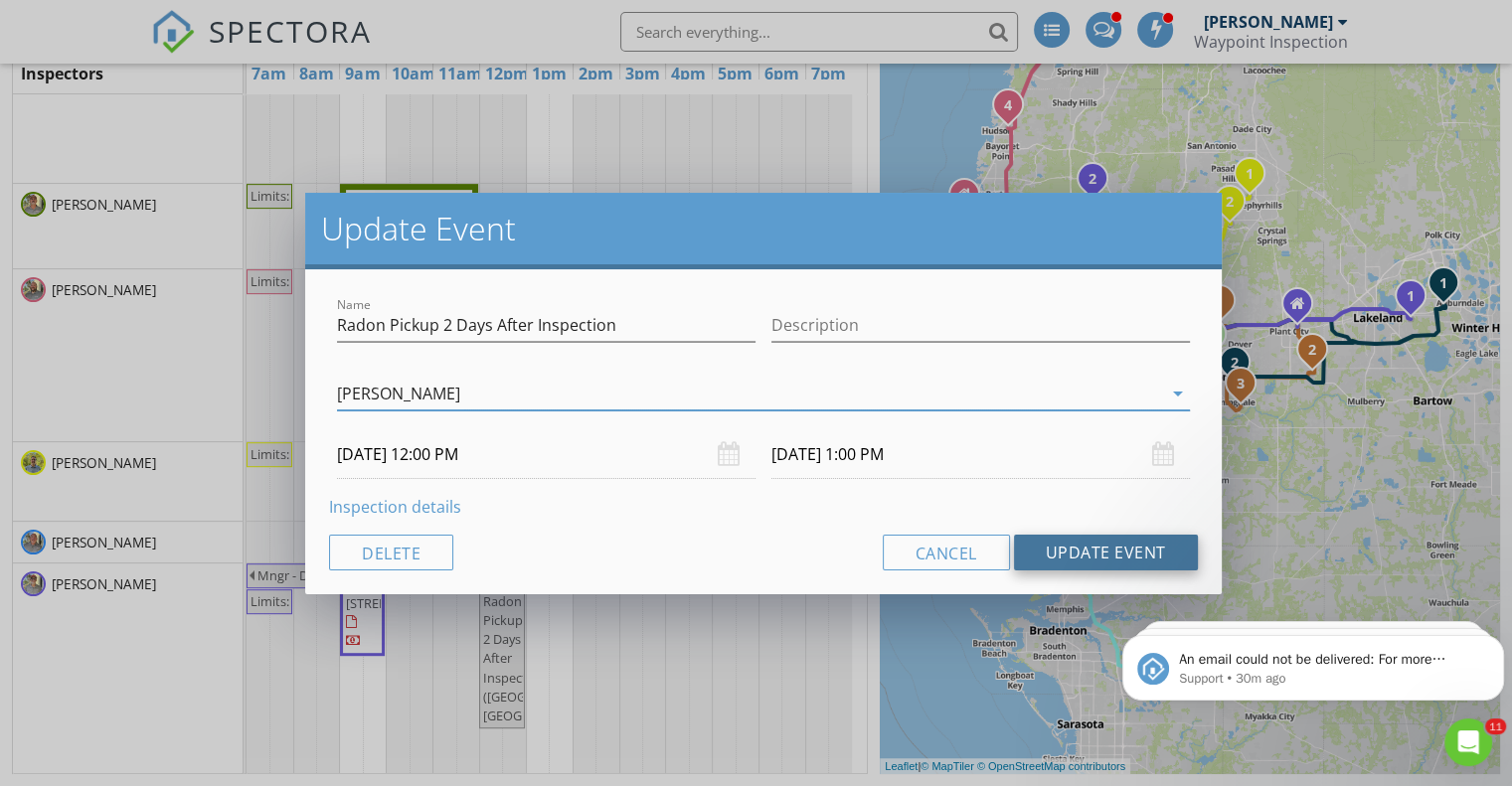 click on "Update Event" at bounding box center (1105, 552) 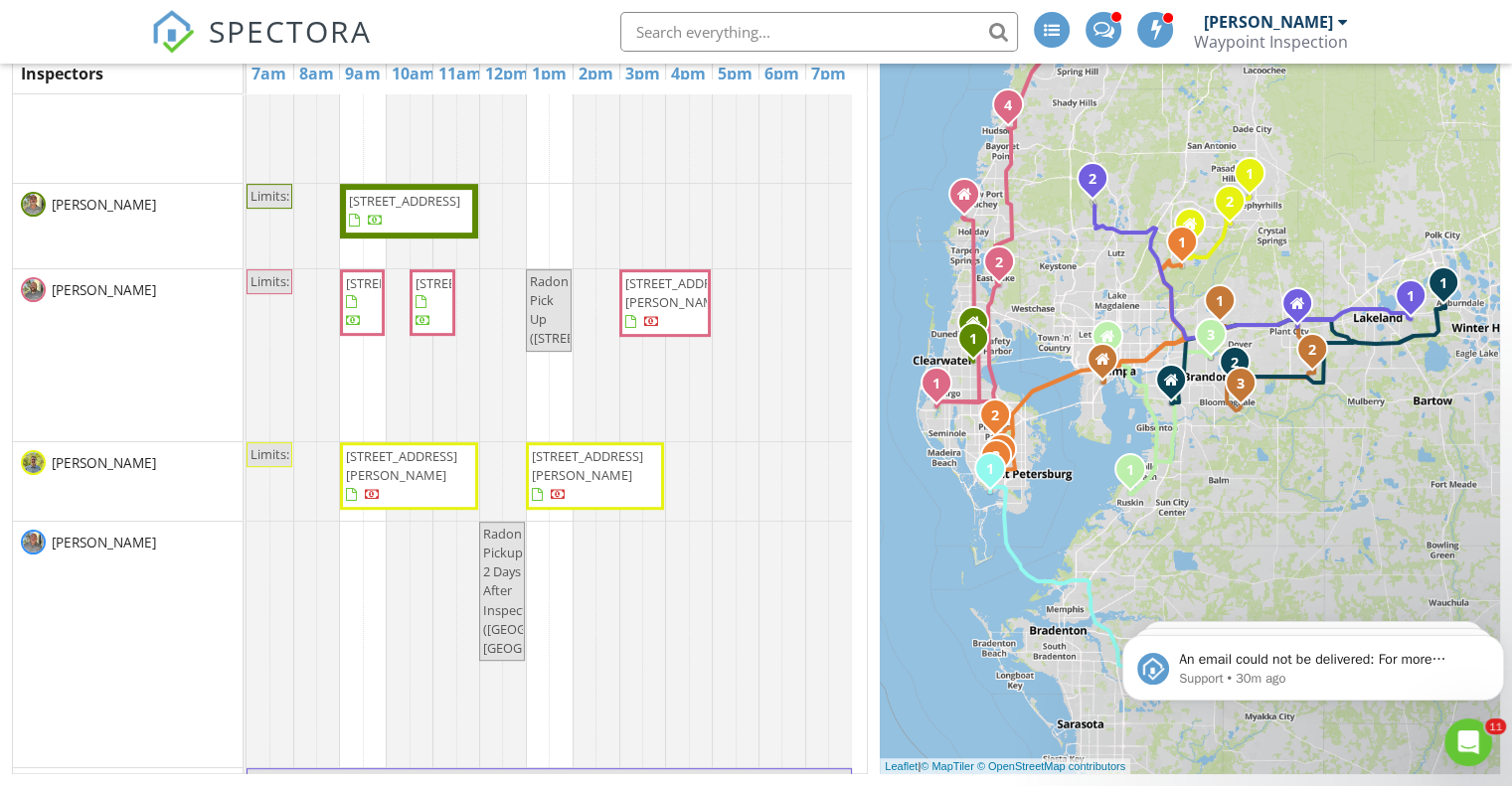 scroll, scrollTop: 843, scrollLeft: 0, axis: vertical 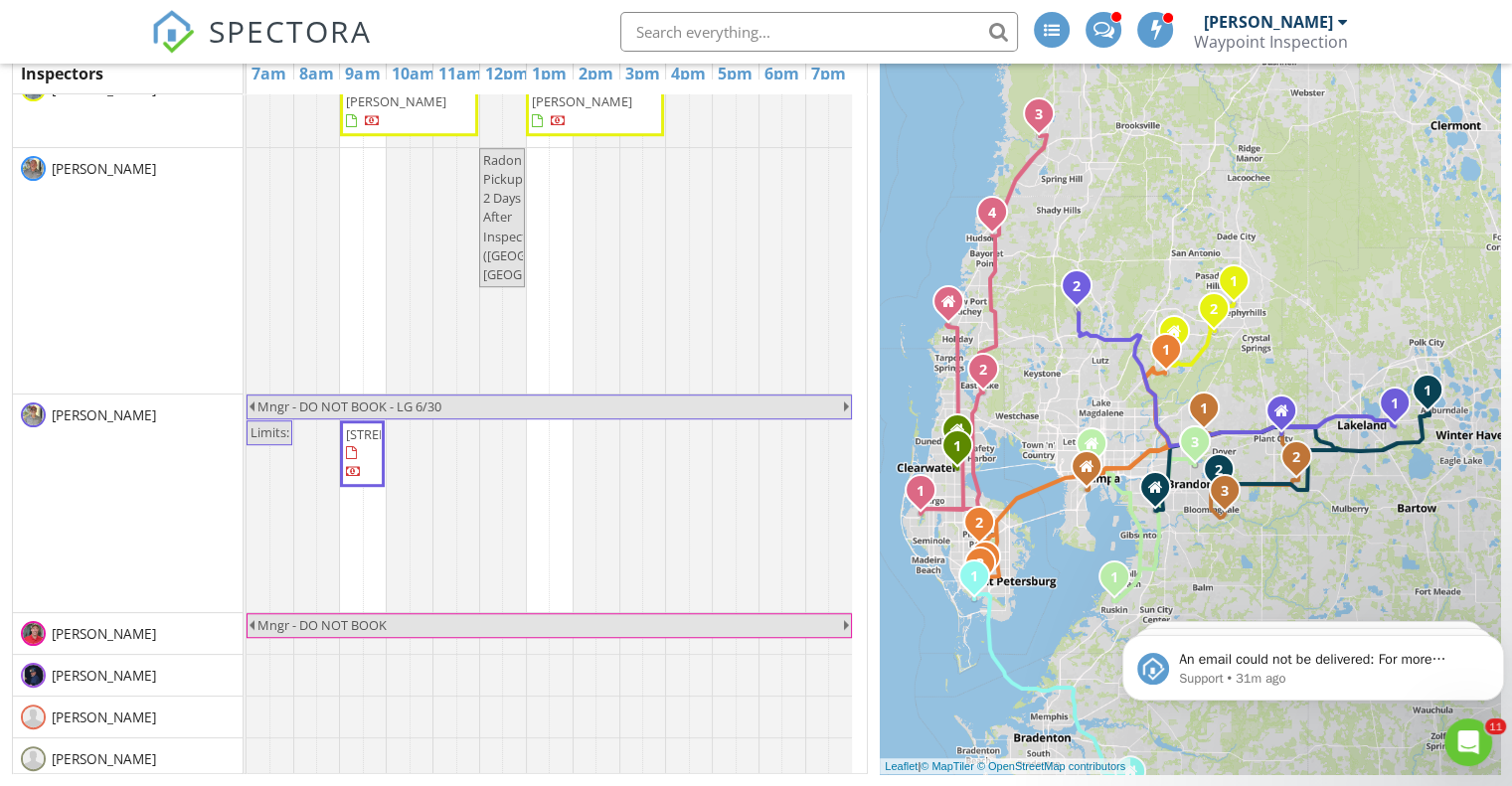 click on "[STREET_ADDRESS]" at bounding box center (402, 434) 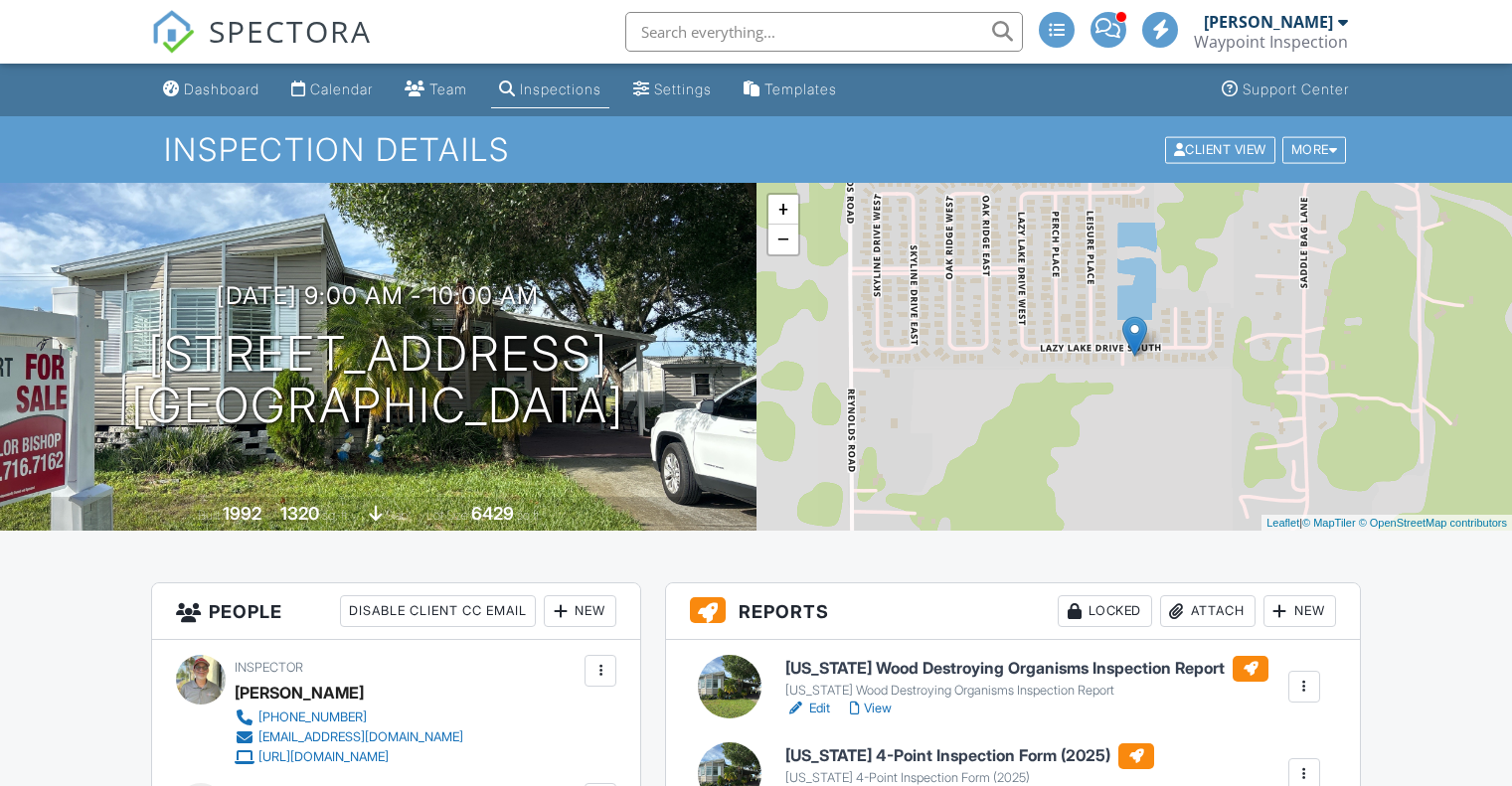 scroll, scrollTop: 0, scrollLeft: 0, axis: both 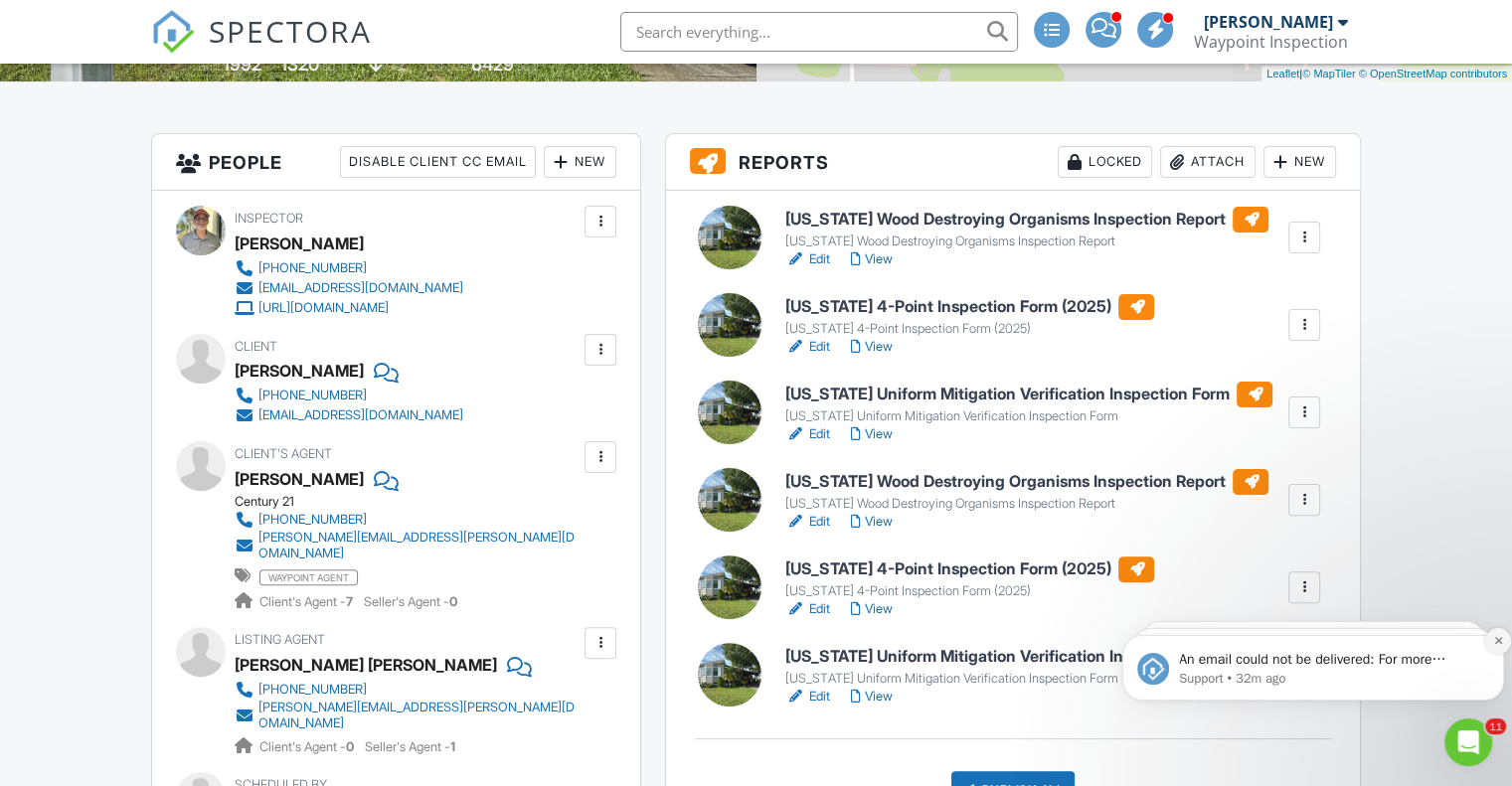 click 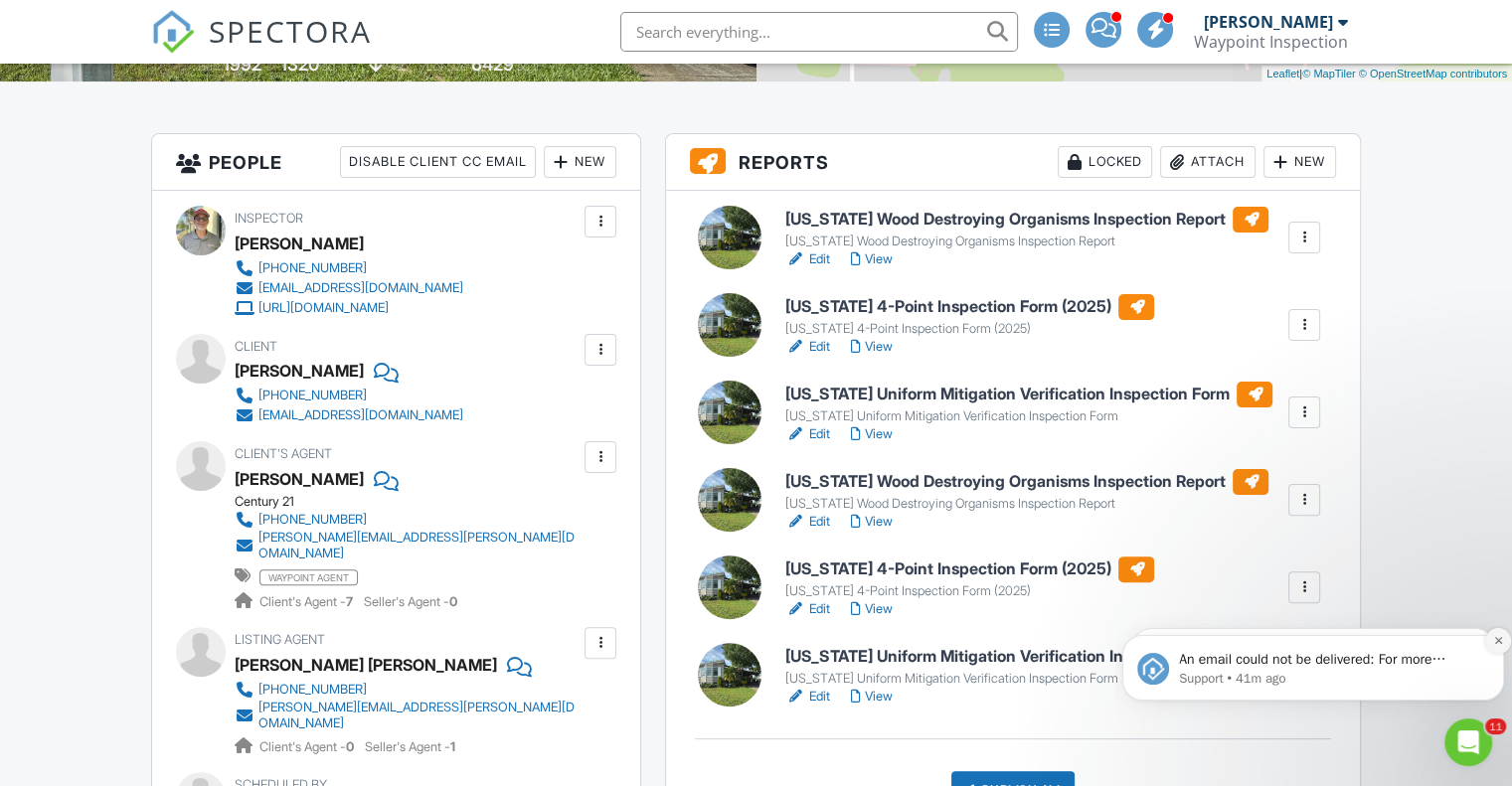 click 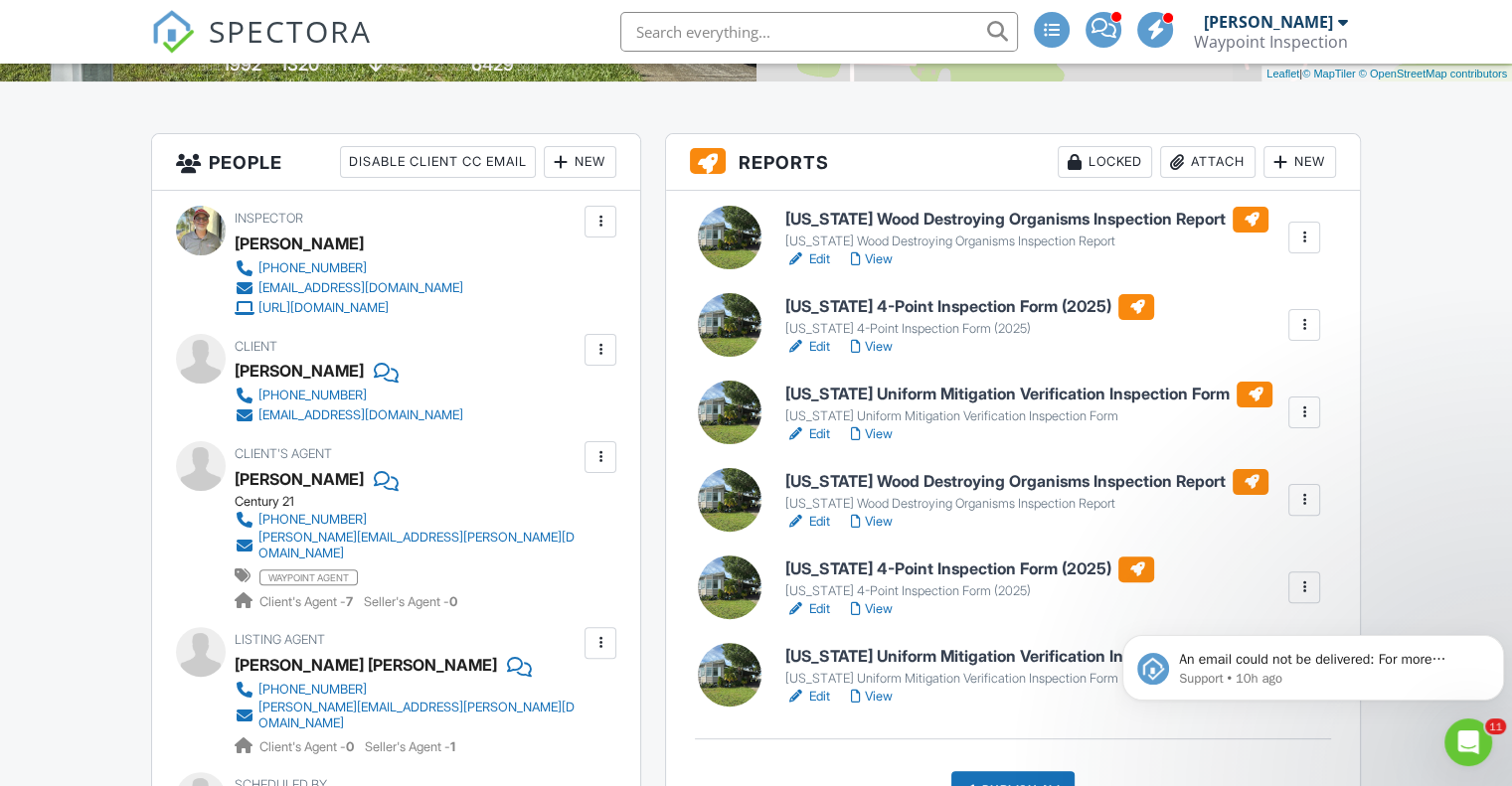 click 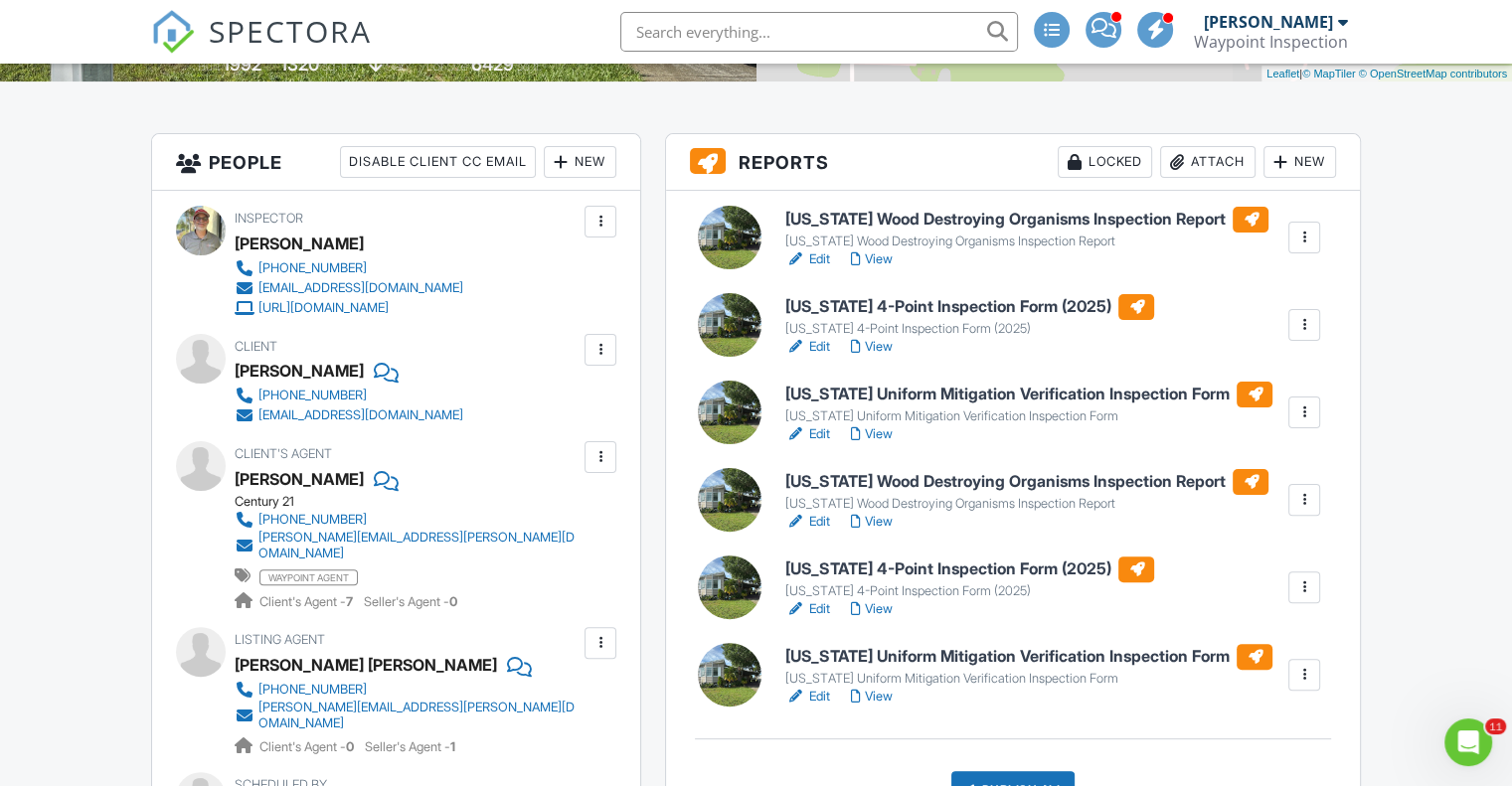 click on "Edit" at bounding box center (807, 259) 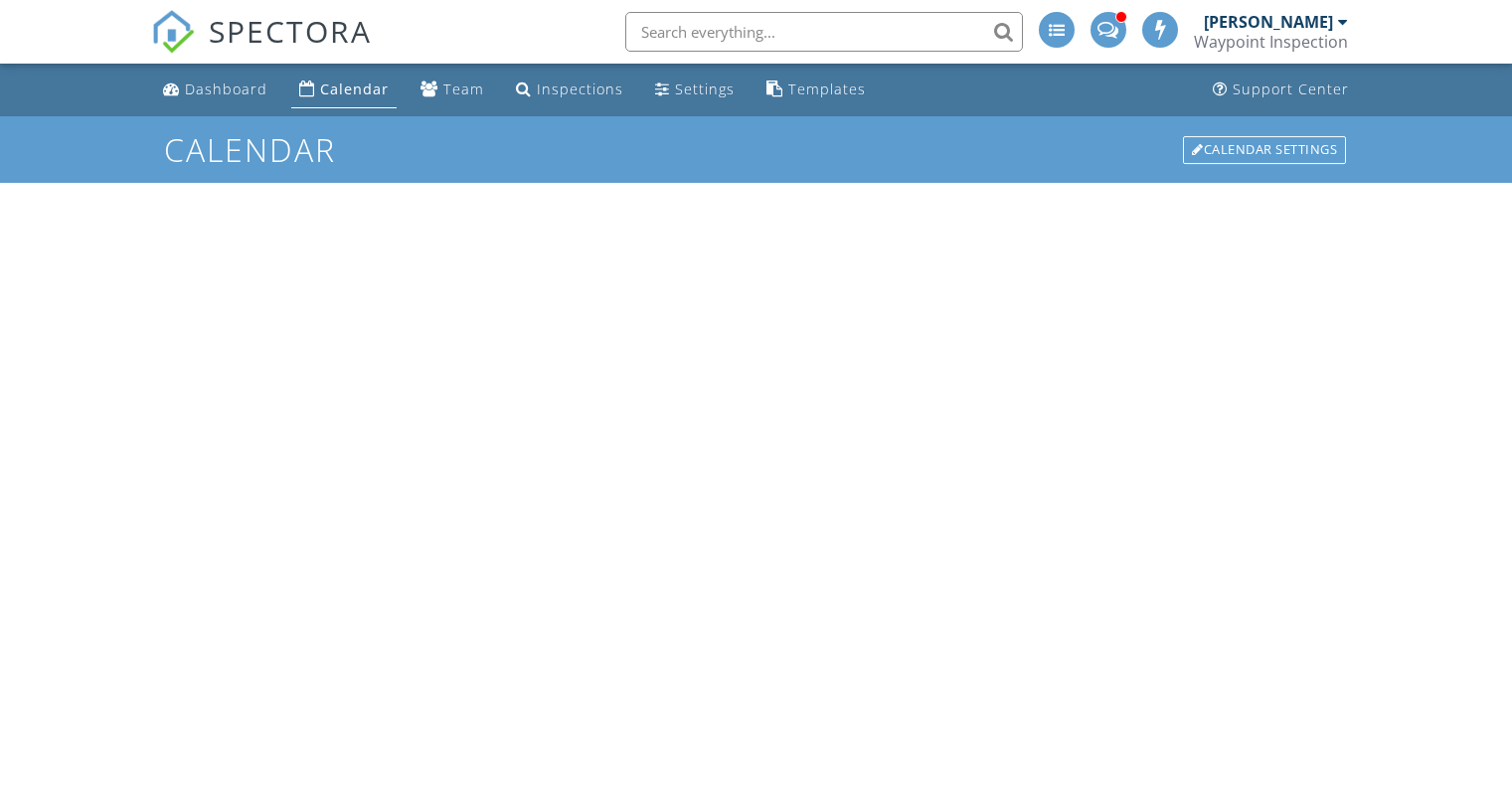 scroll, scrollTop: 0, scrollLeft: 0, axis: both 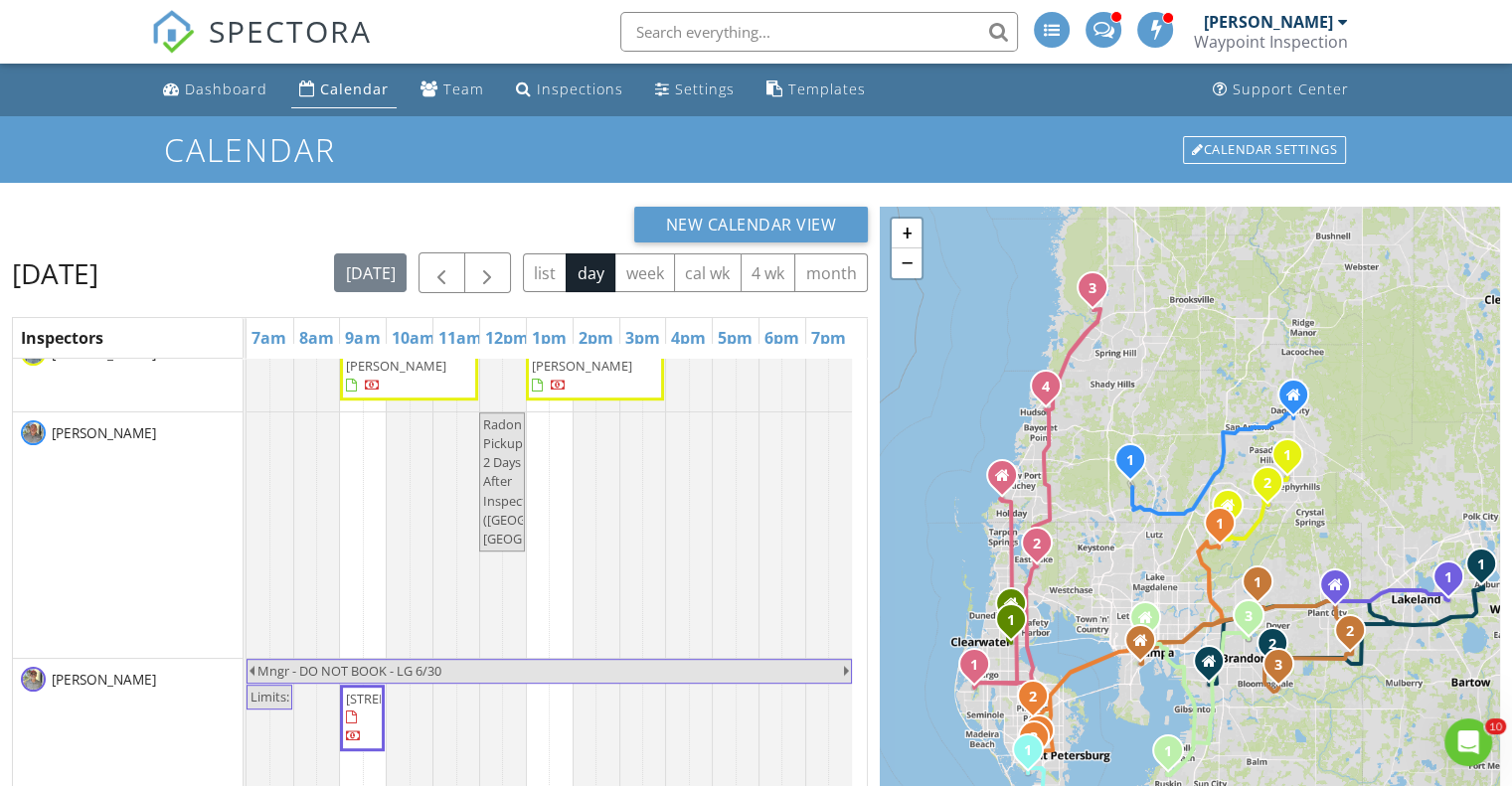 click on "3615 S Lazy Lake Dr, Lakeland 33801" at bounding box center [402, 699] 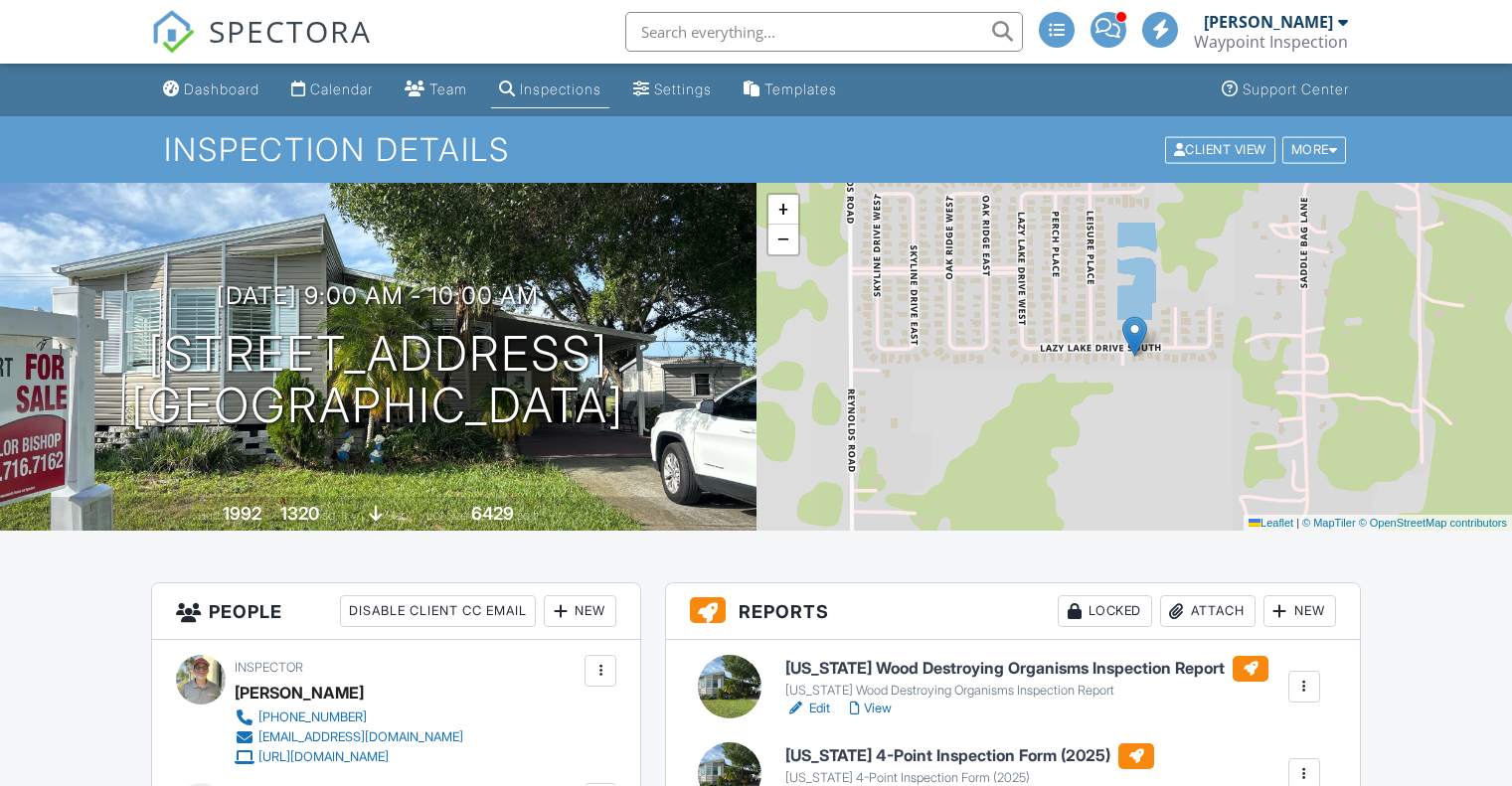 scroll, scrollTop: 0, scrollLeft: 0, axis: both 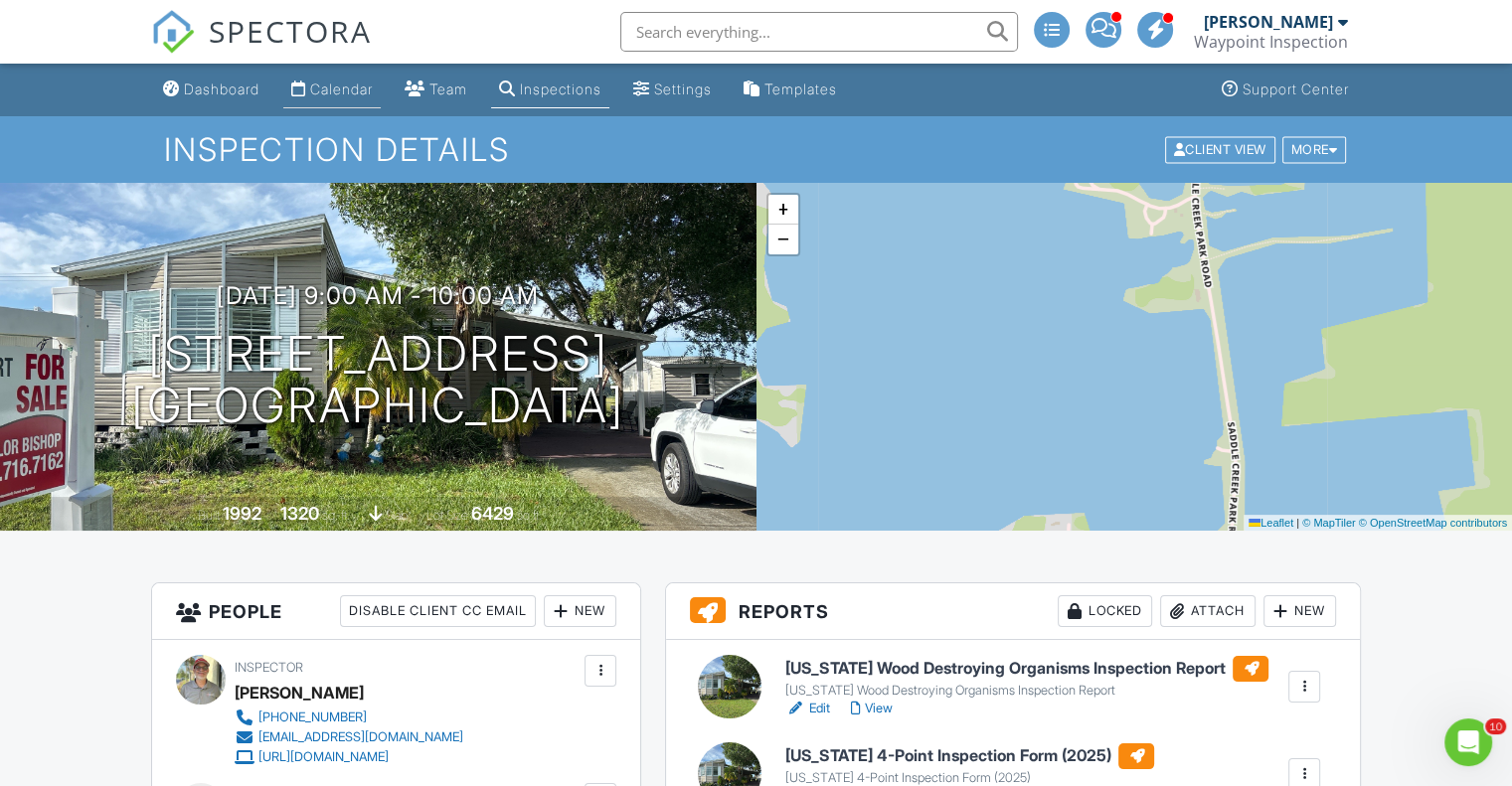 click on "Calendar" at bounding box center [341, 88] 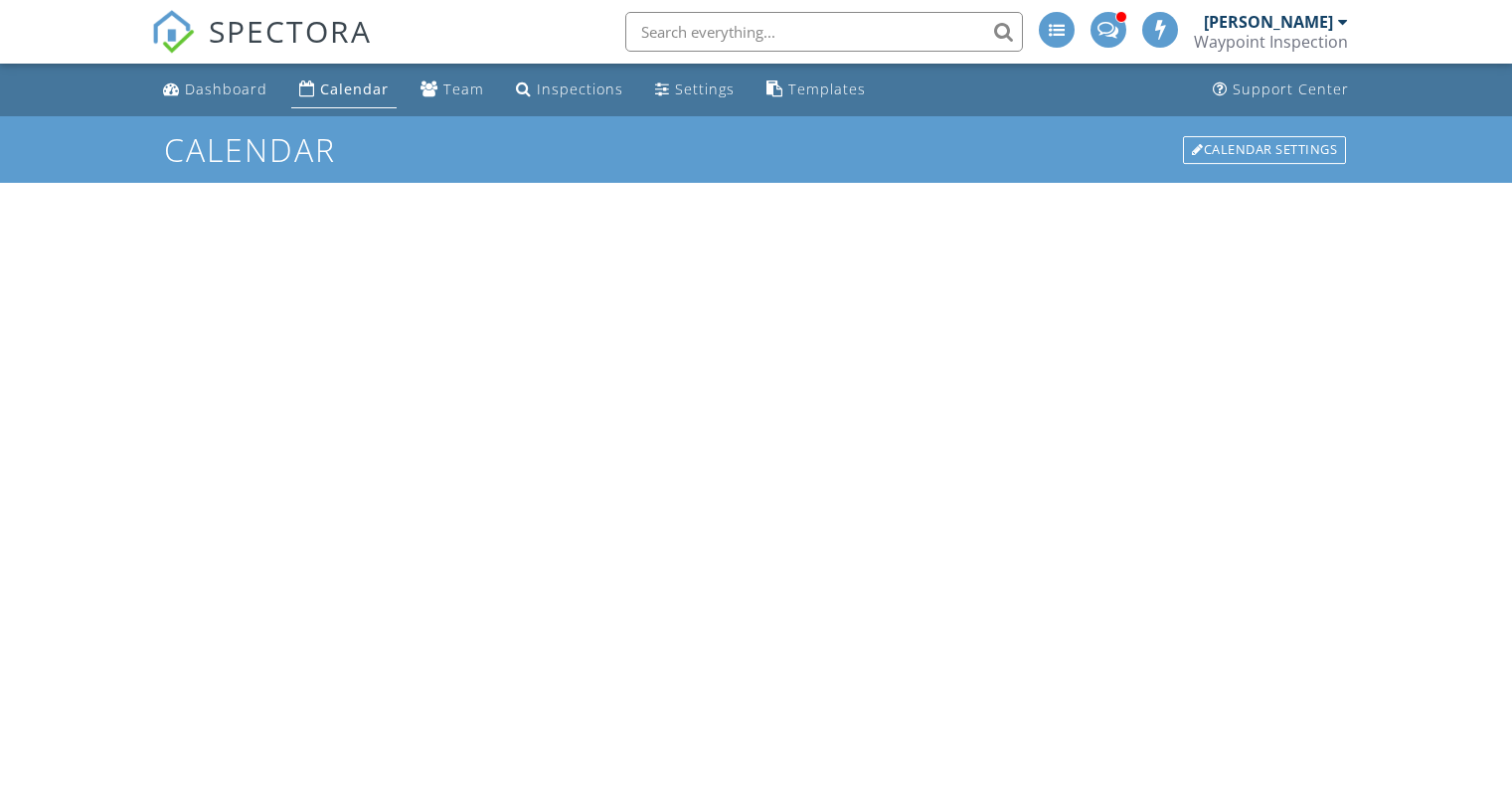 scroll, scrollTop: 0, scrollLeft: 0, axis: both 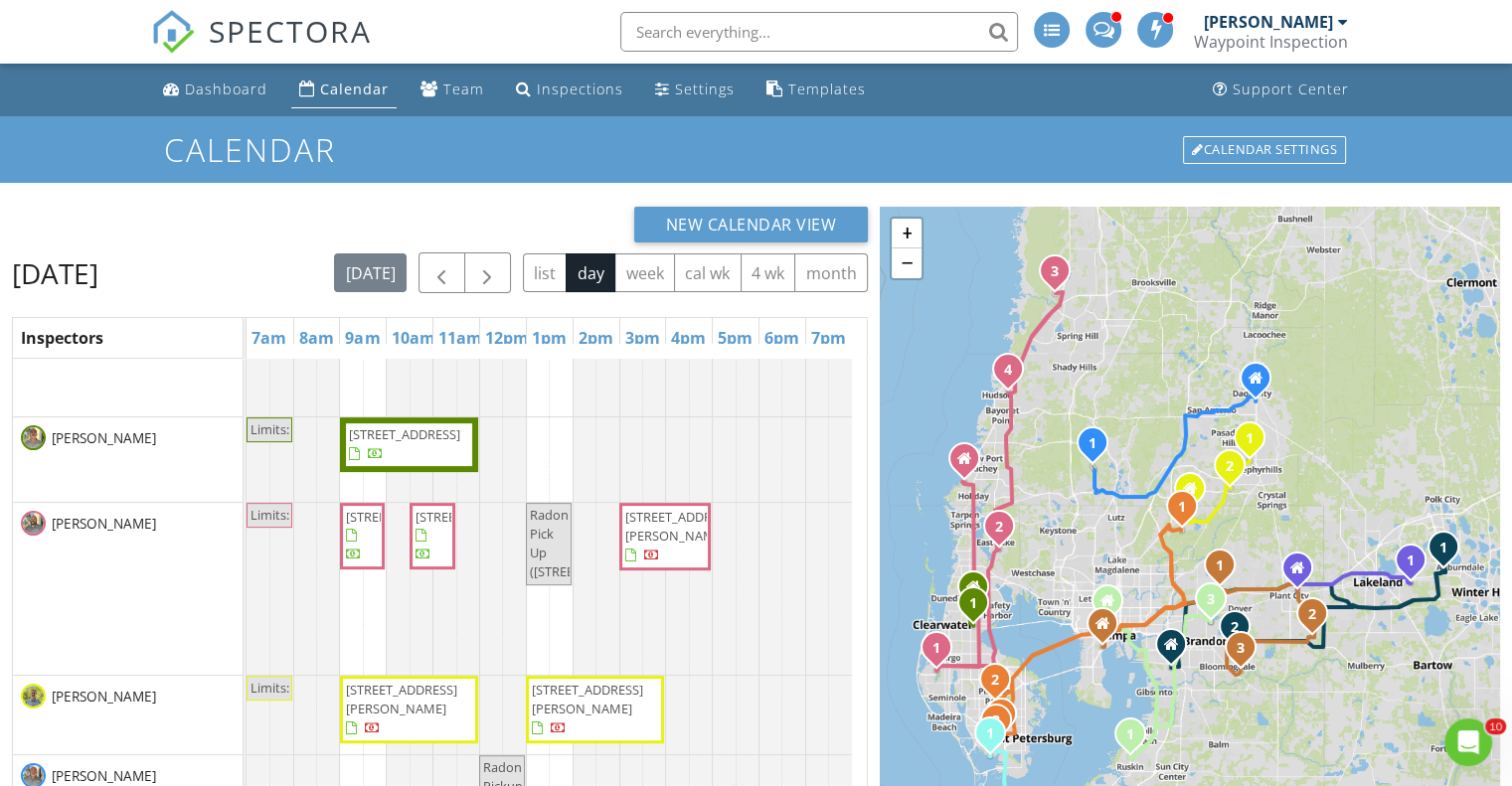 click on "1 2 3 1 2 3 1 2 1 1 2 3 1 1 2 3 4 1 2 1 1 + − South 50th Street, Tamiami Trail, Tamiami Trail, I 75, Lenna Avenue 75.6 km, 1 h 12 min Head southeast 45 m Turn left onto West Kathleen Street 45 m Turn right onto North Rome Avenue 100 m Turn left onto West Columbus Drive 1.5 km Turn right onto North Tampa Street (US 41 Business) 500 m Turn left onto East Palm Avenue 1.5 km Turn right onto Nuccio Parkway 450 m Make a slight left onto East 4th Avenue 150 m Enter the traffic circle and take the 1st exit onto Channelside Drive 10 m Exit the traffic circle onto Channelside Drive 300 m Make a sharp left onto Adamo Drive (US 41 Business) 1 km Turn right onto North 21st Street (US 41 Business) 150 m Continue onto North 22nd Street (US 41 Business) 400 m Continue onto South 20th Street (US 41 Business) 1.5 km Continue onto South 22nd Street (US 41 Business) 2.5 km Continue onto Causeway Boulevard (US 41 Business) 1 km Turn right onto South 50th Street (US 41) 3.5 km Continue onto Tamiami Trail (US 41) 20 km 250 m" at bounding box center (1190, 622) 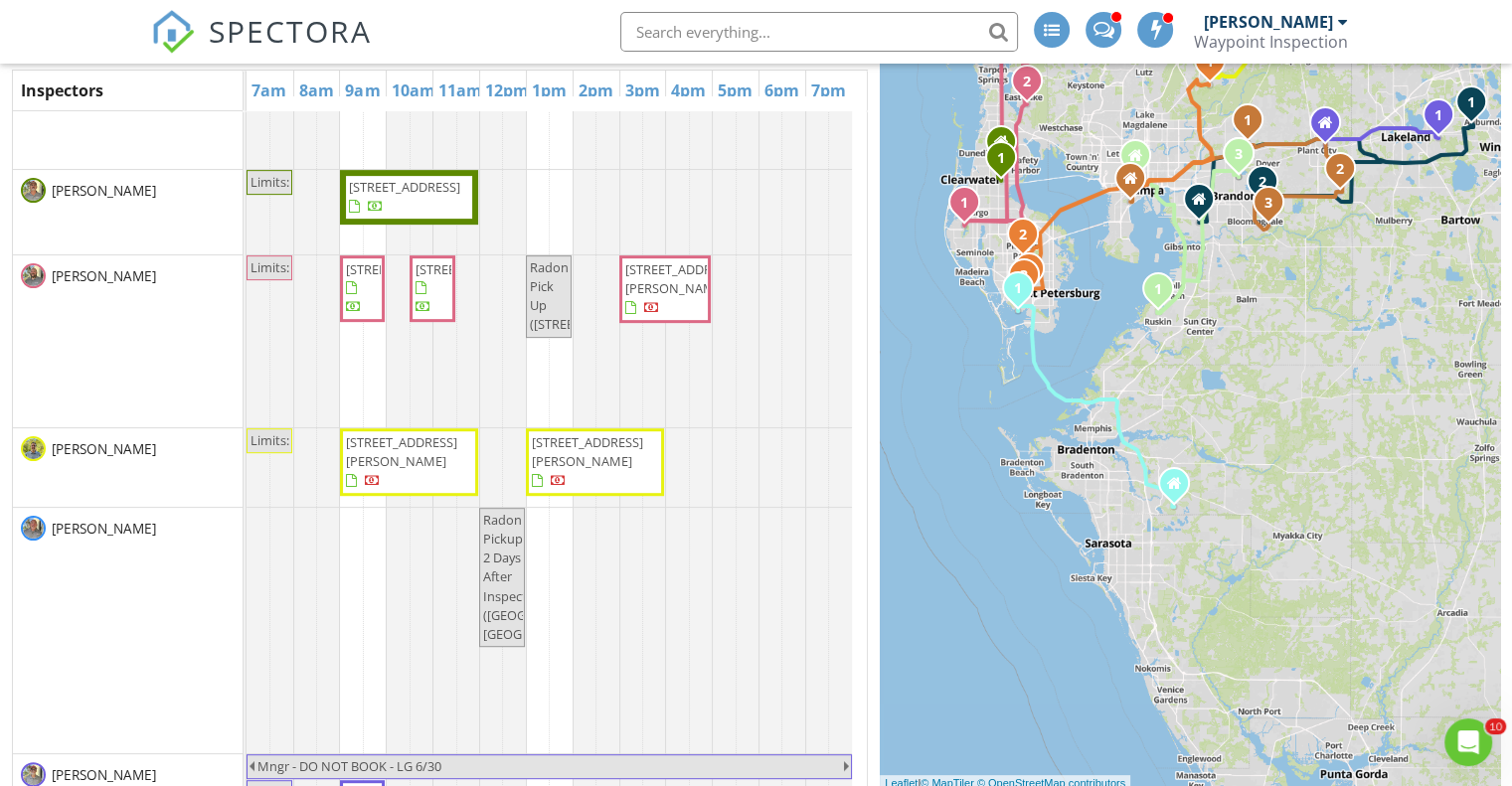 scroll, scrollTop: 264, scrollLeft: 0, axis: vertical 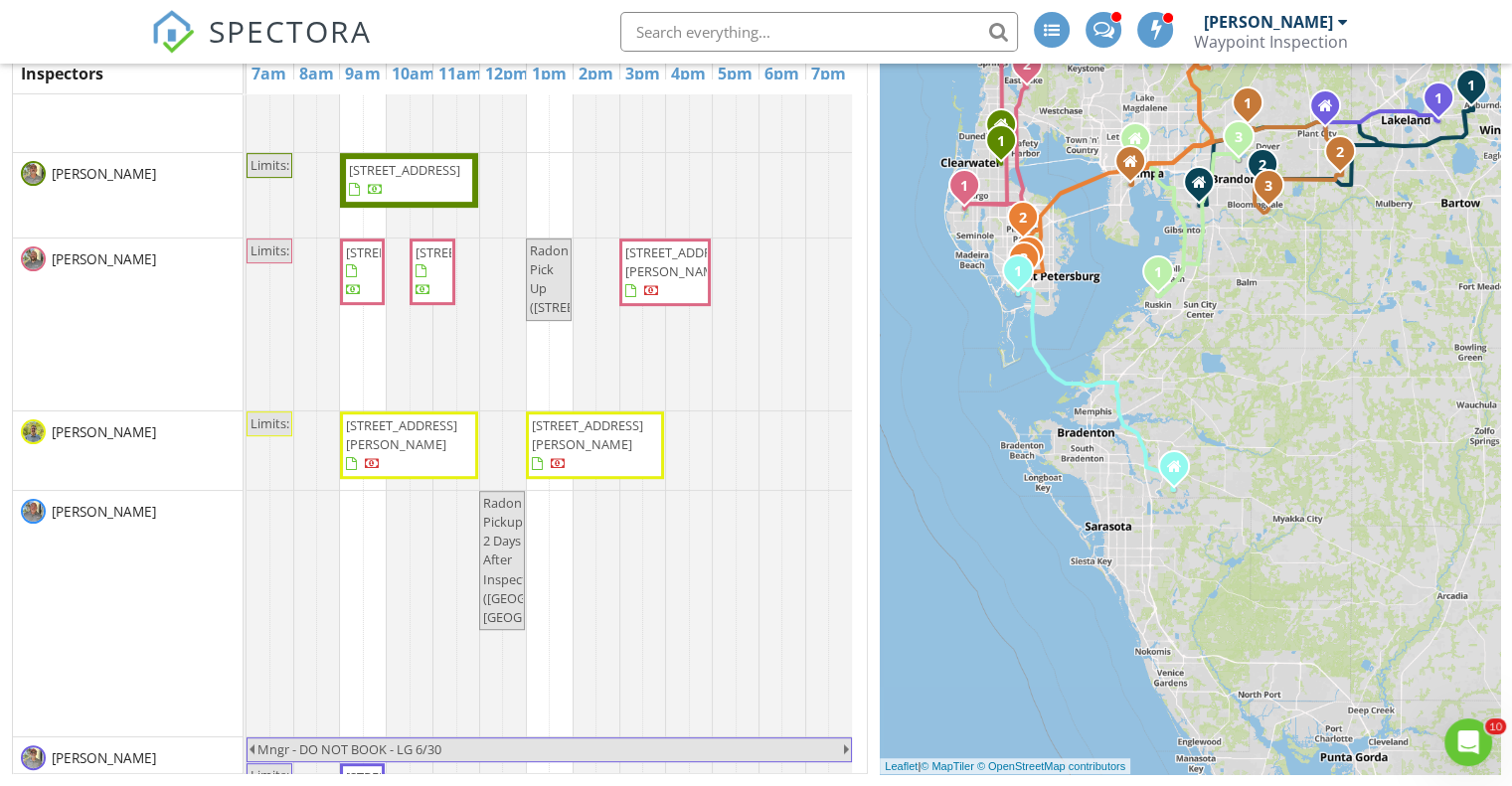 click on "Radon Pickup 2 Days After Inspection ([GEOGRAPHIC_DATA], [GEOGRAPHIC_DATA])" at bounding box center [549, 559] 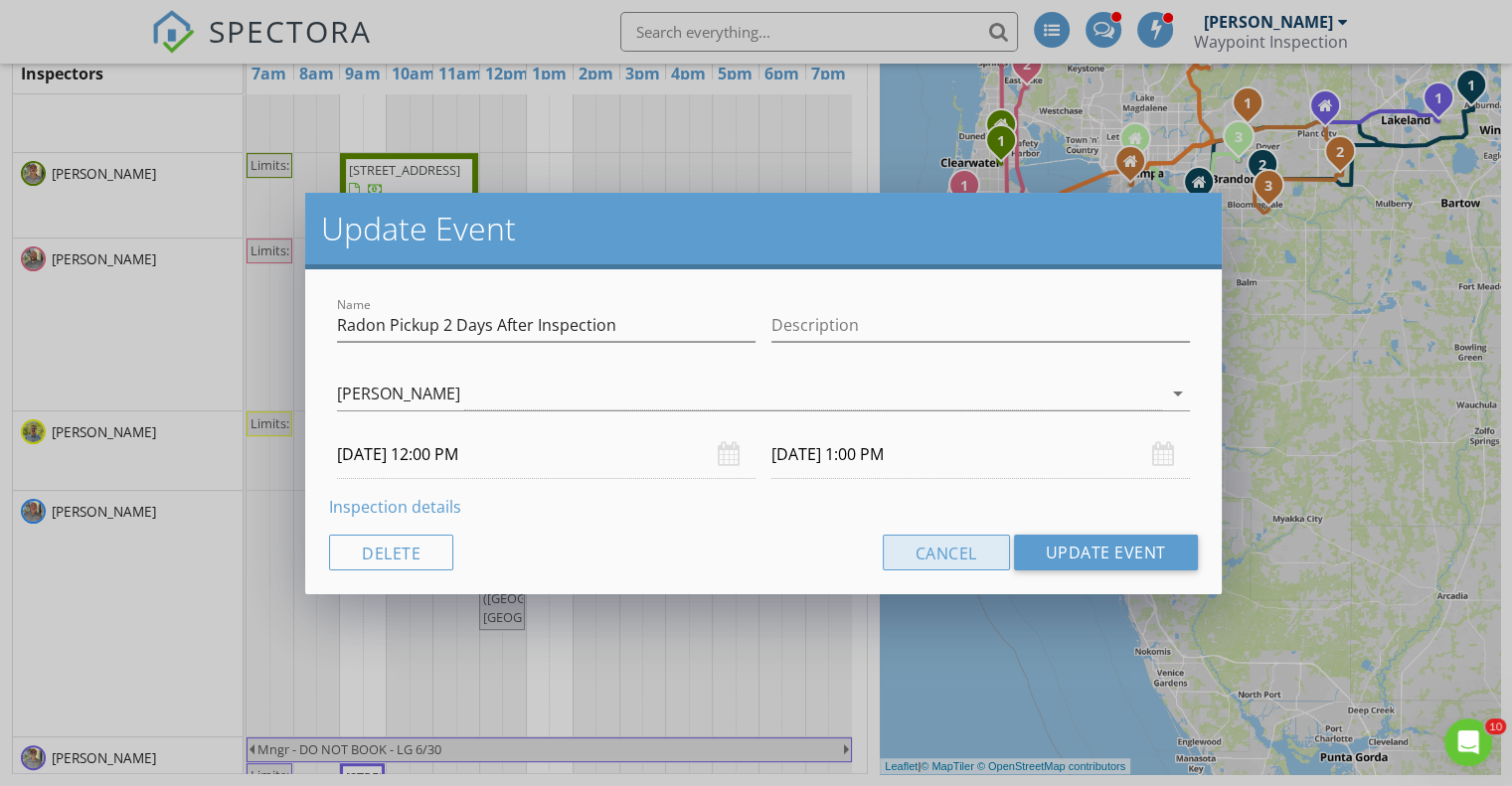 click on "Cancel" at bounding box center [946, 552] 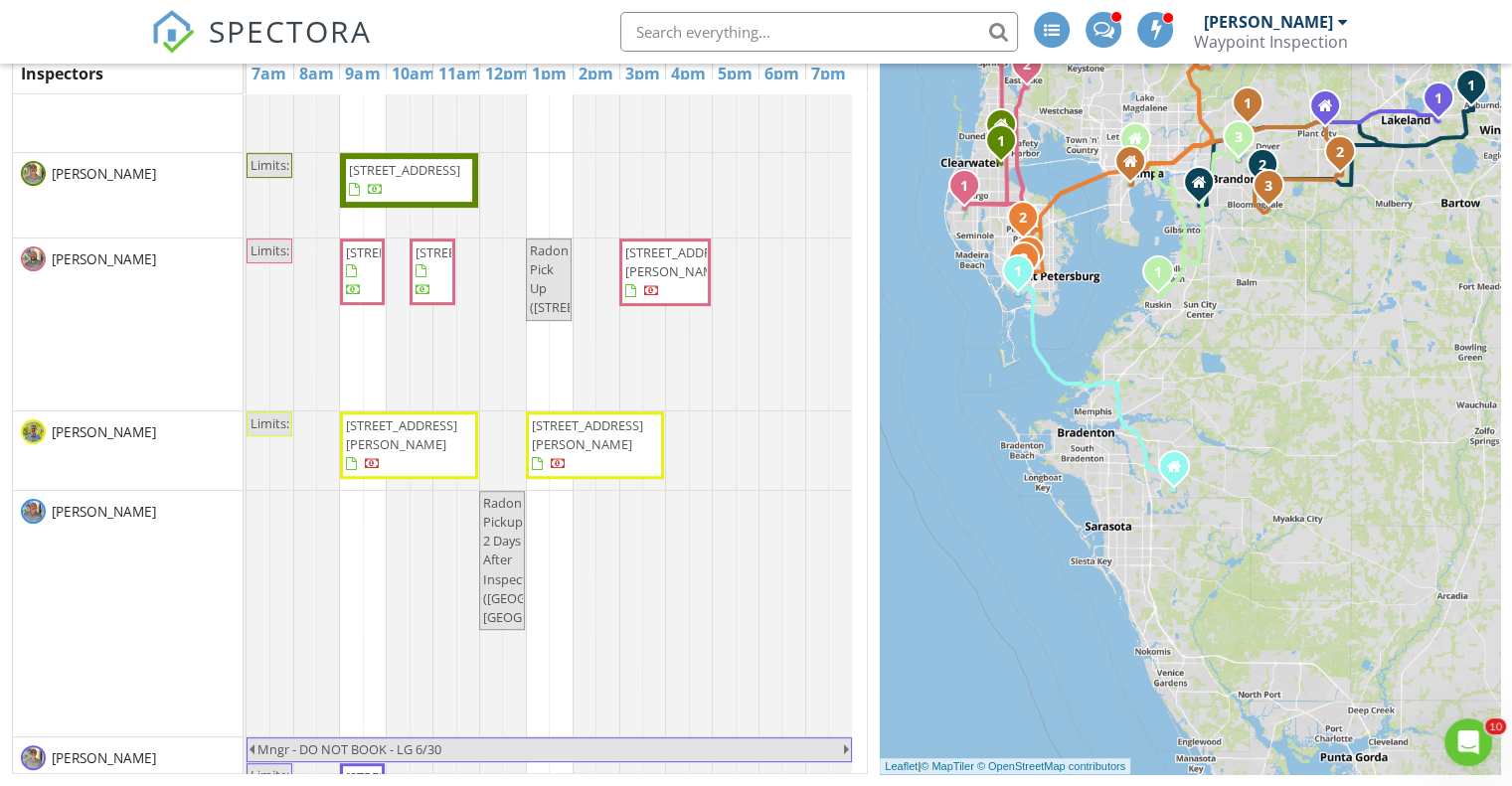scroll, scrollTop: 946, scrollLeft: 0, axis: vertical 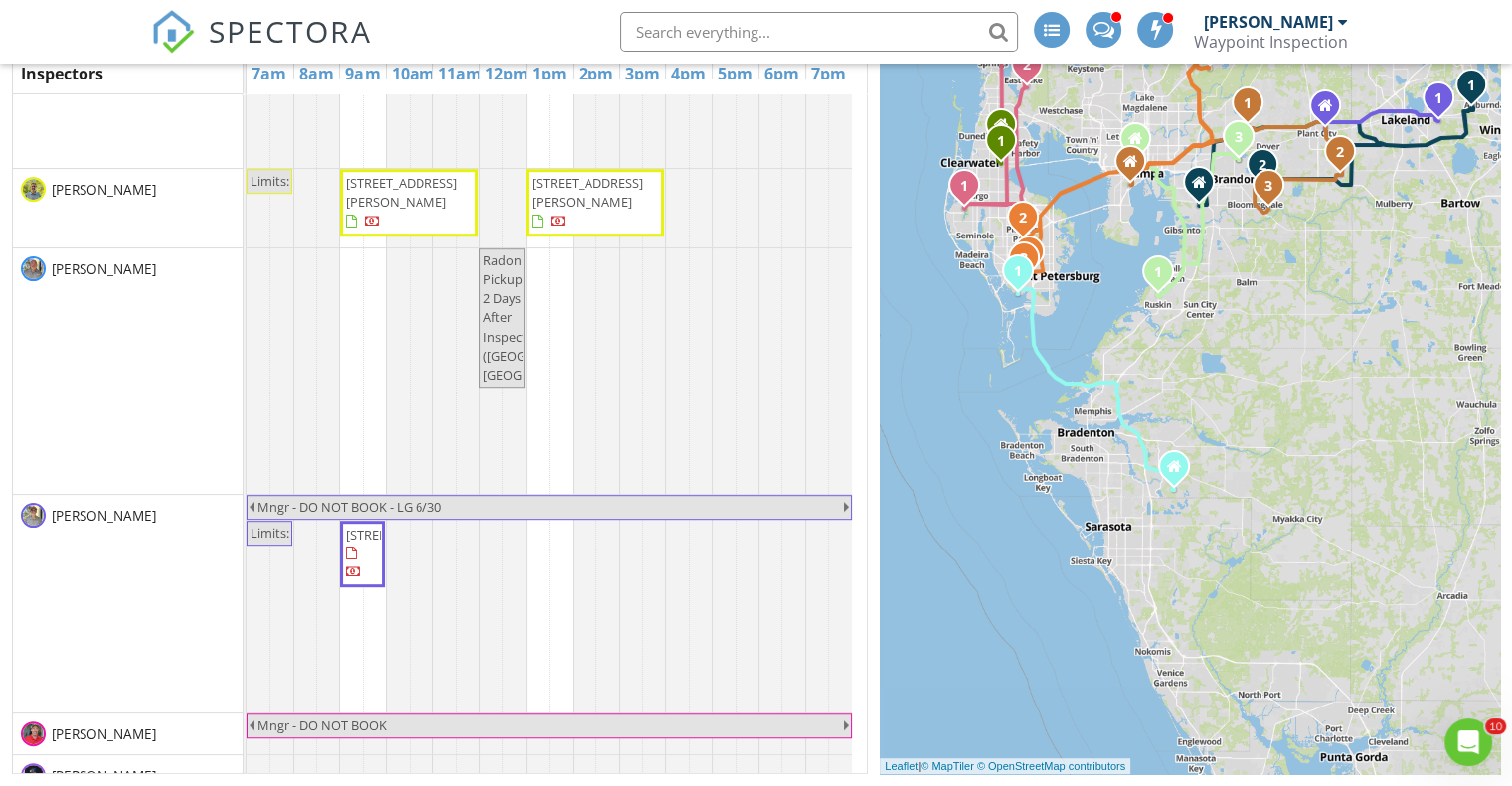 click on "3615 S Lazy Lake Dr, Lakeland 33801" at bounding box center (402, 535) 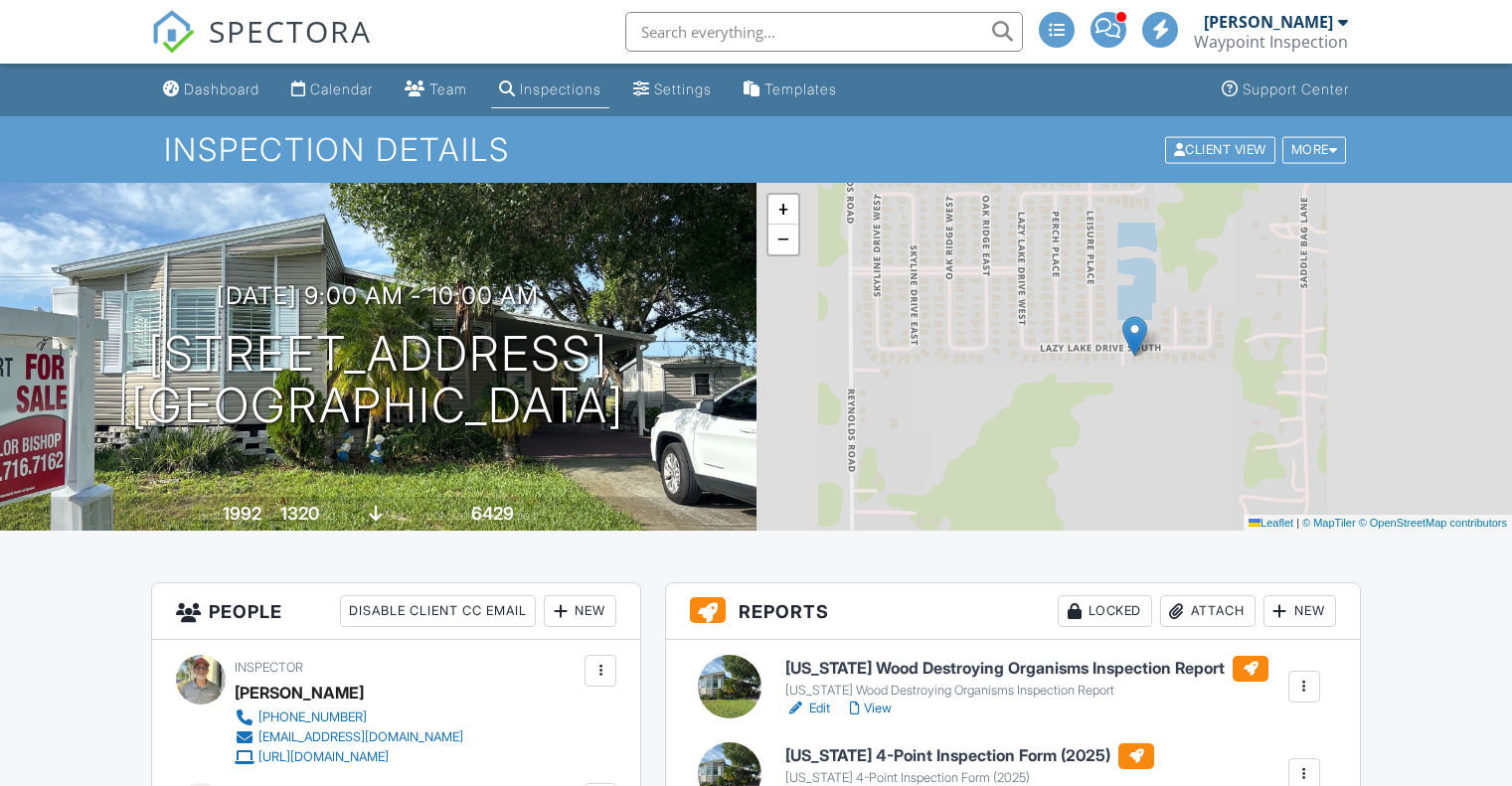scroll, scrollTop: 0, scrollLeft: 0, axis: both 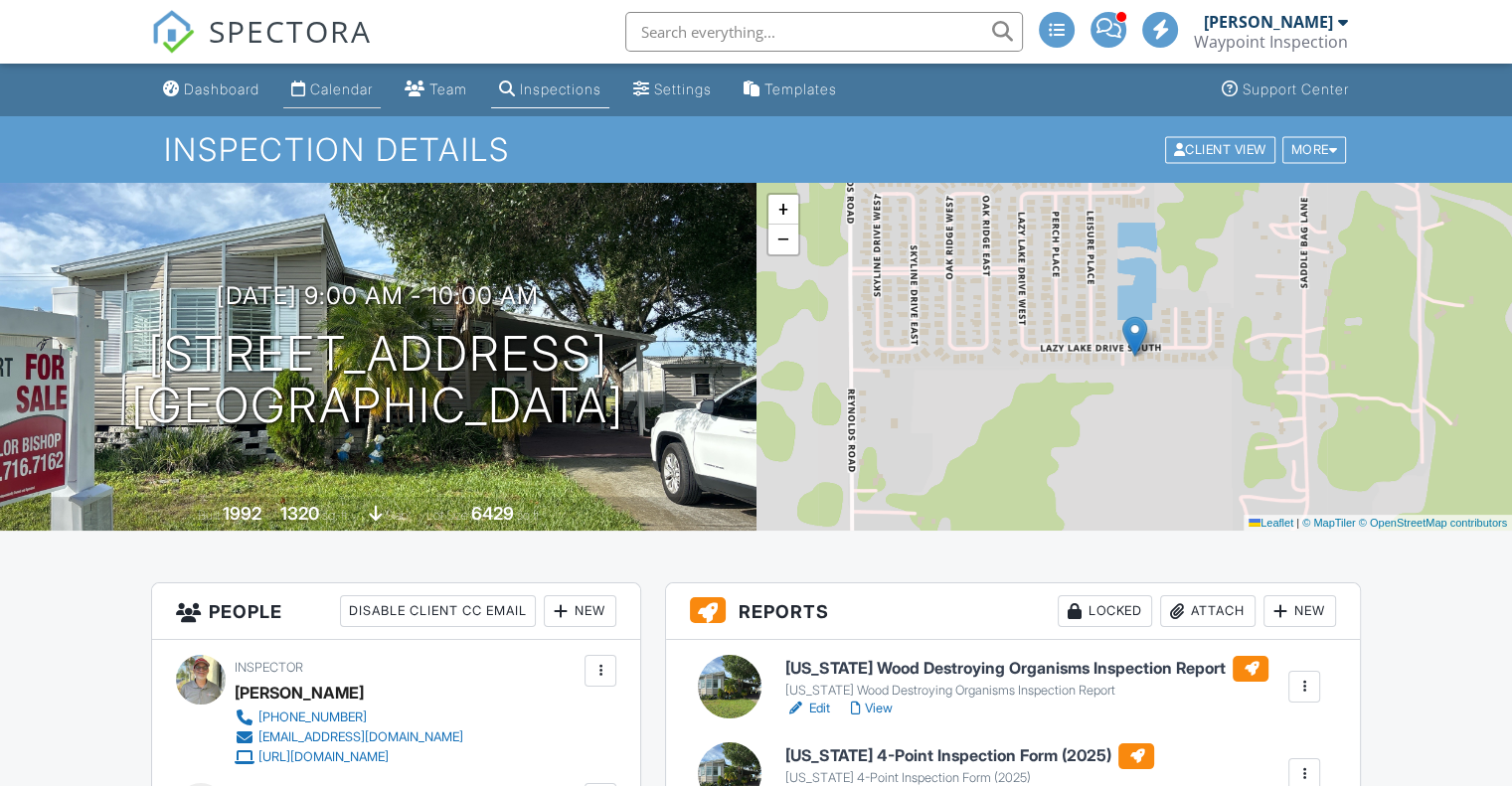click on "Calendar" at bounding box center (341, 88) 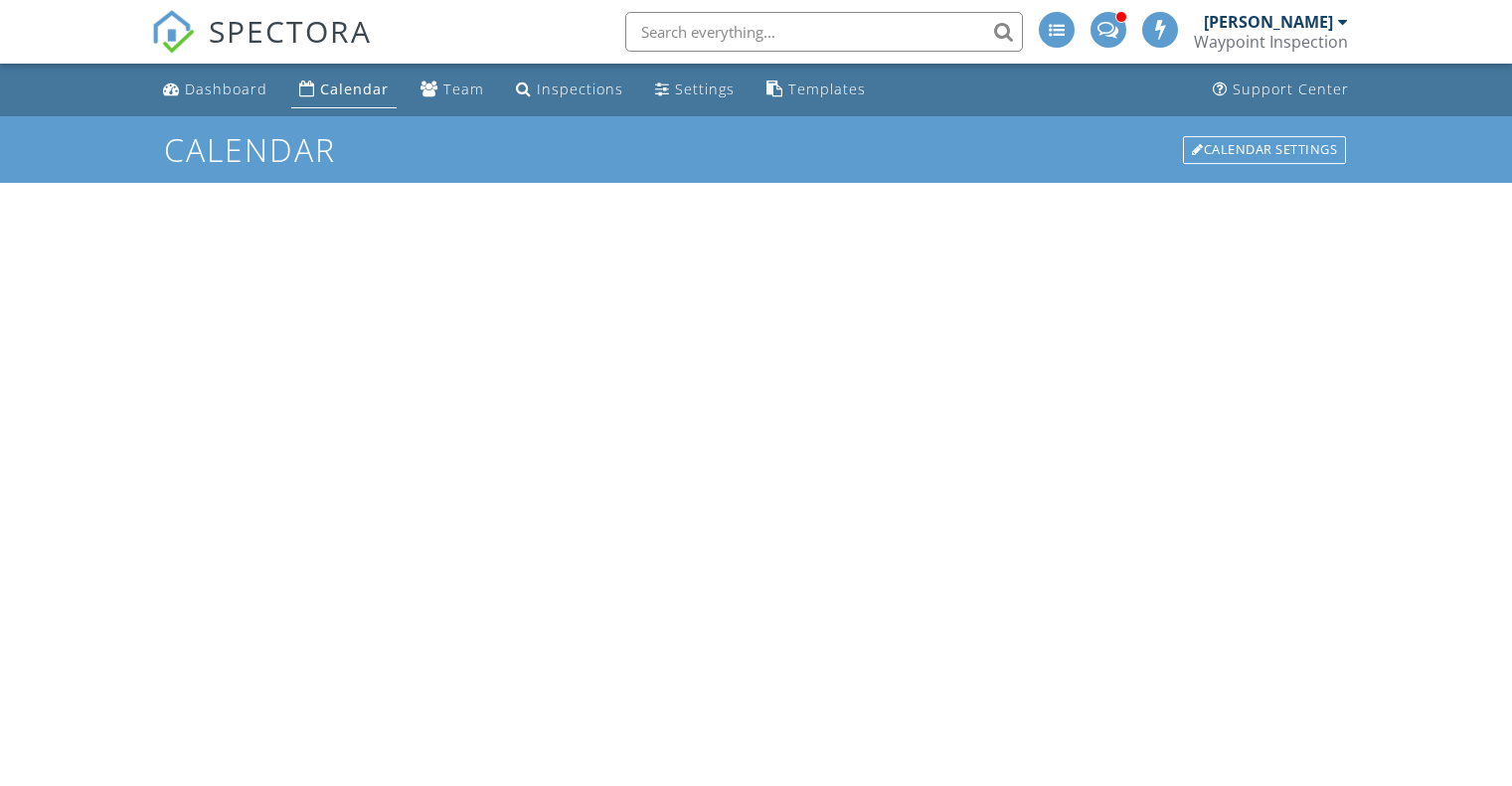 scroll, scrollTop: 0, scrollLeft: 0, axis: both 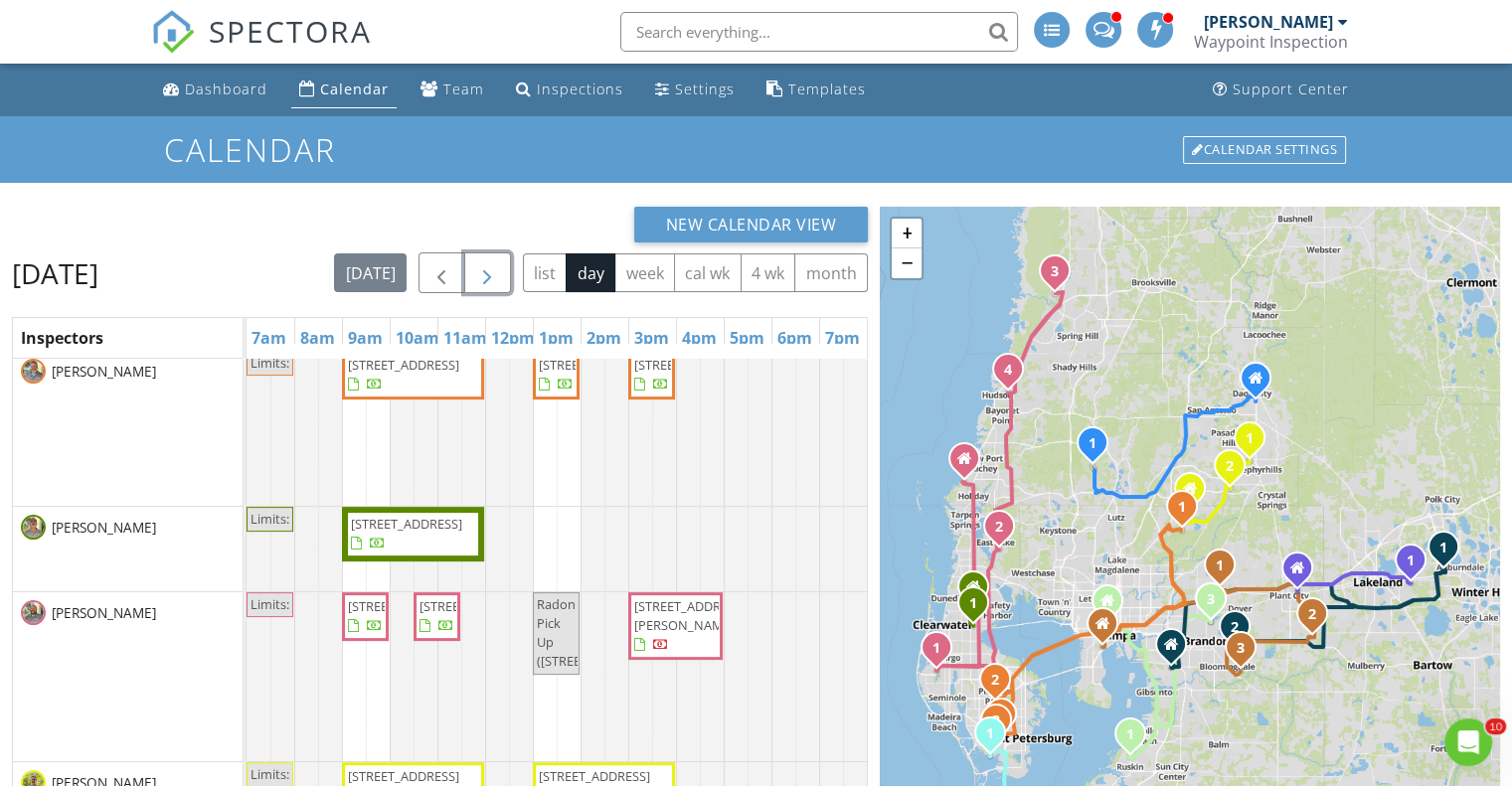 click at bounding box center (487, 273) 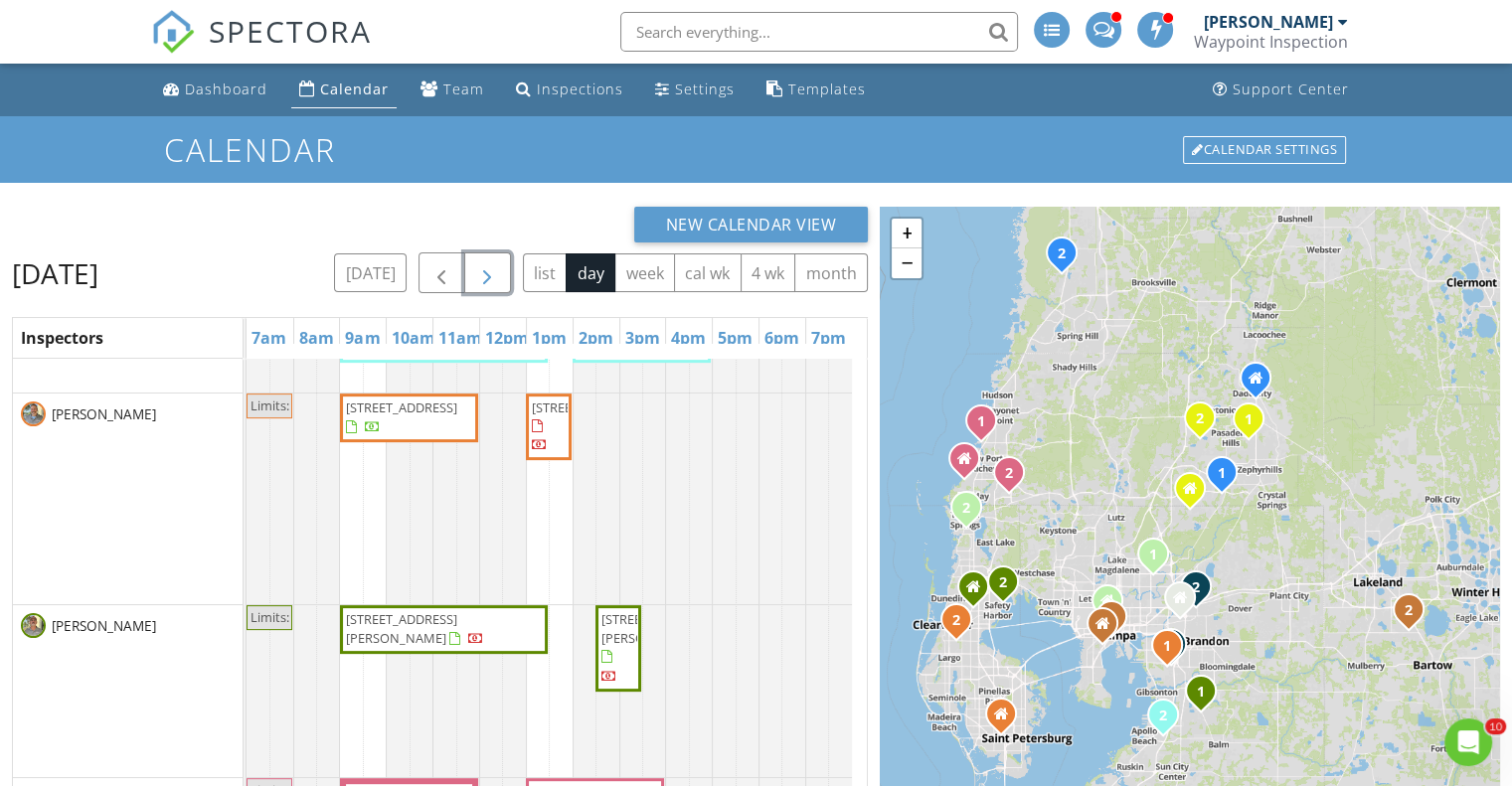 scroll, scrollTop: 726, scrollLeft: 0, axis: vertical 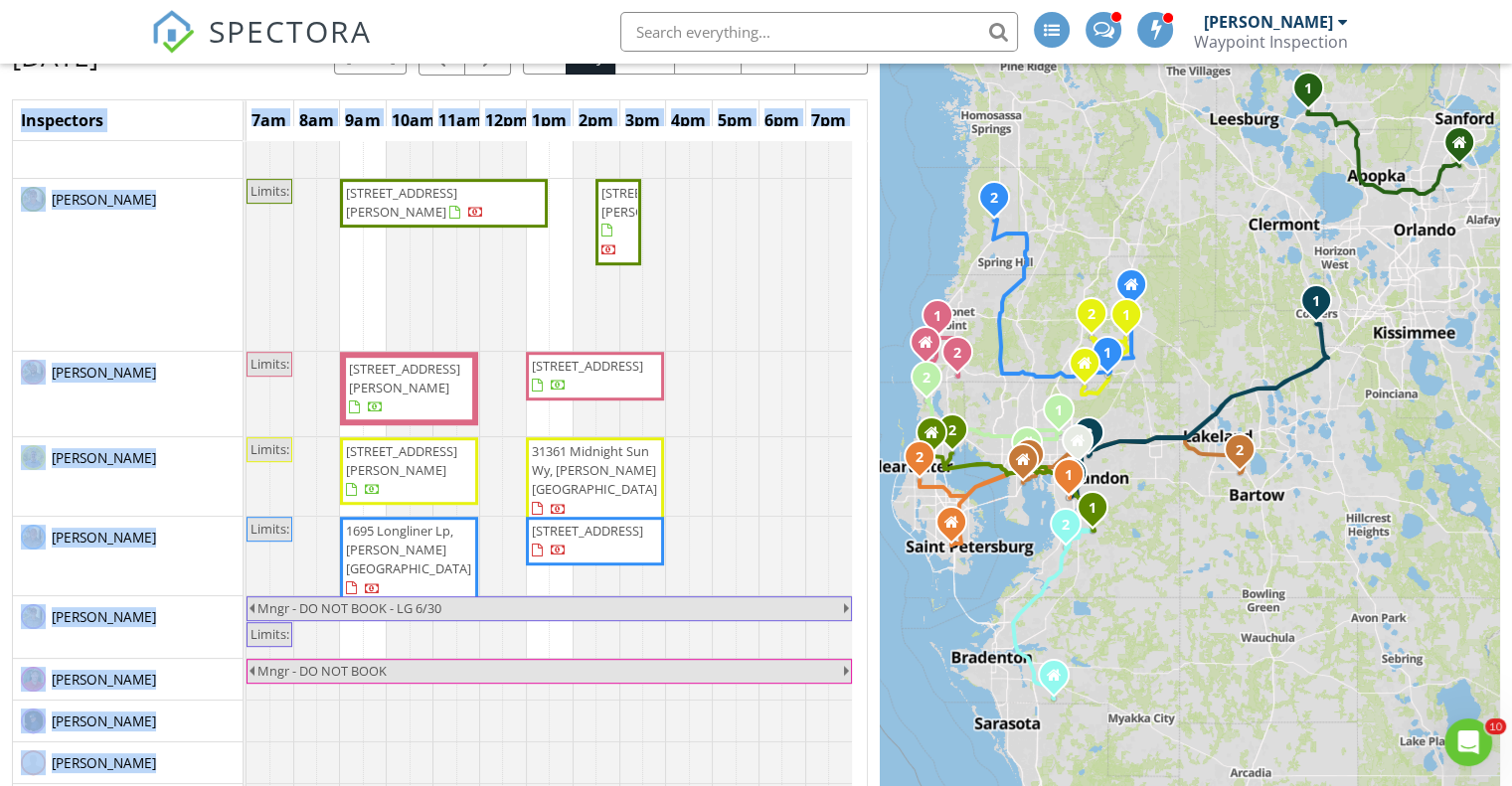 drag, startPoint x: 488, startPoint y: 262, endPoint x: 376, endPoint y: 348, distance: 141.20906 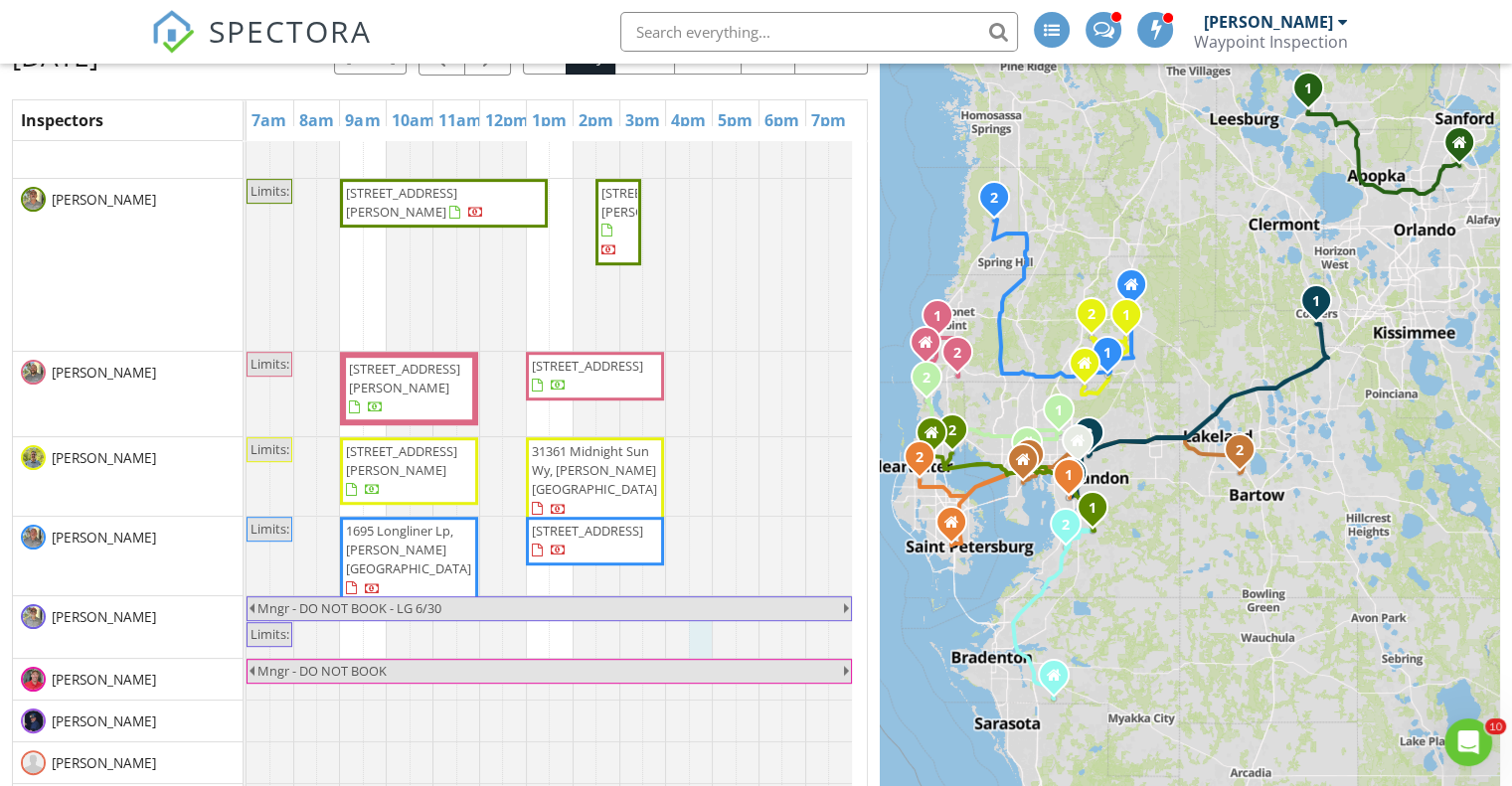 click at bounding box center [247, 627] 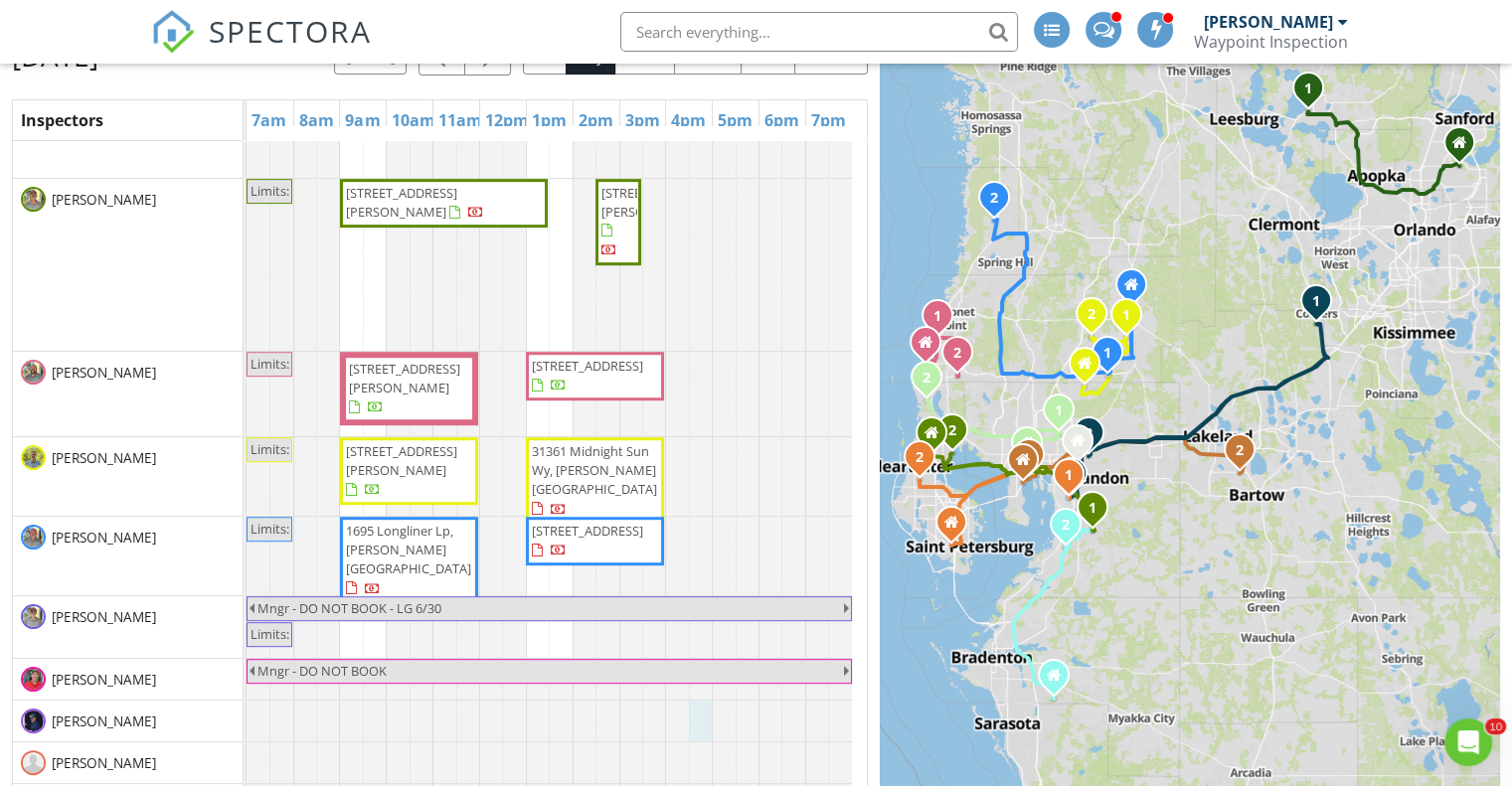 click at bounding box center (247, 720) 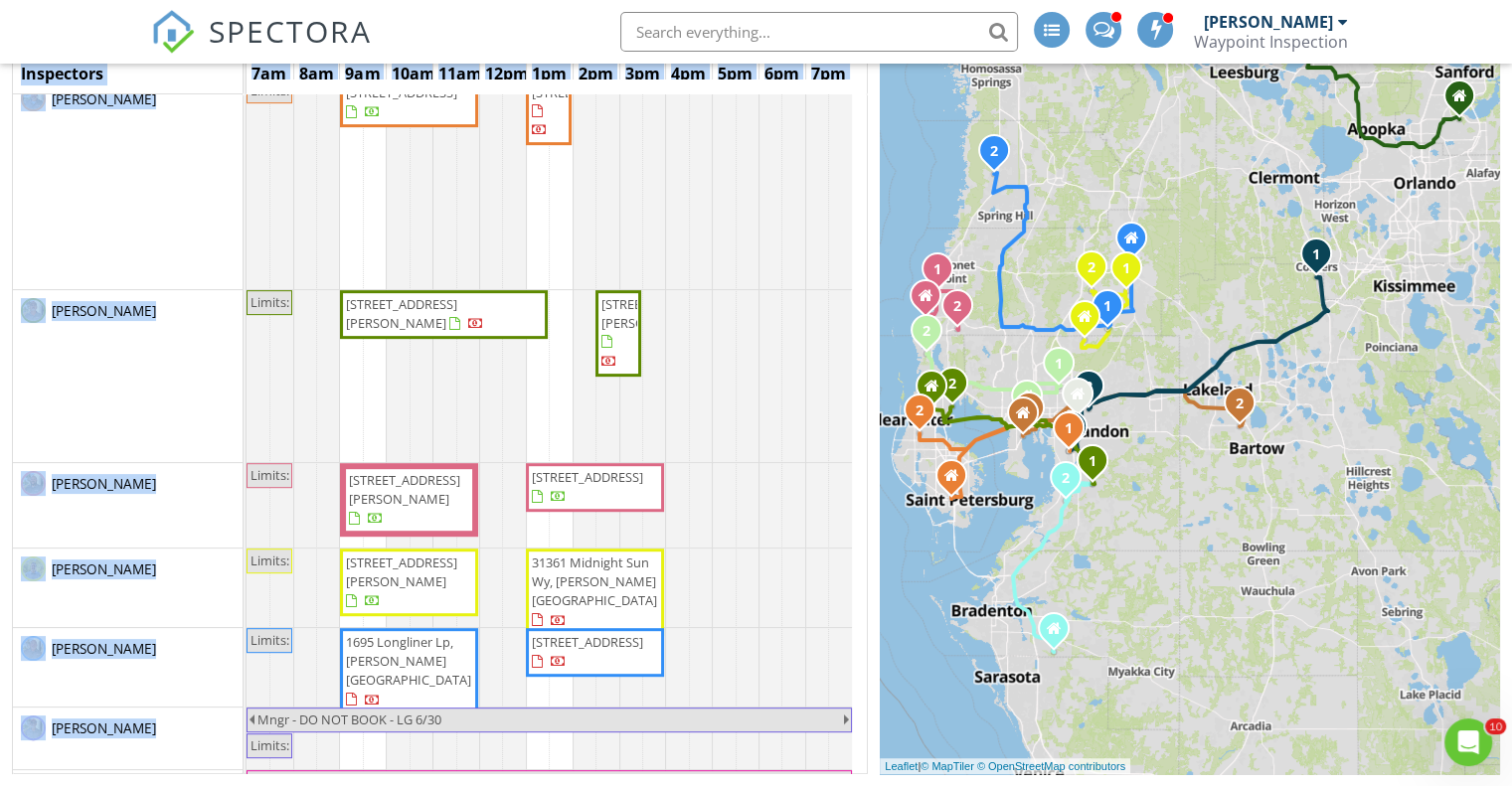 click at bounding box center [247, 587] 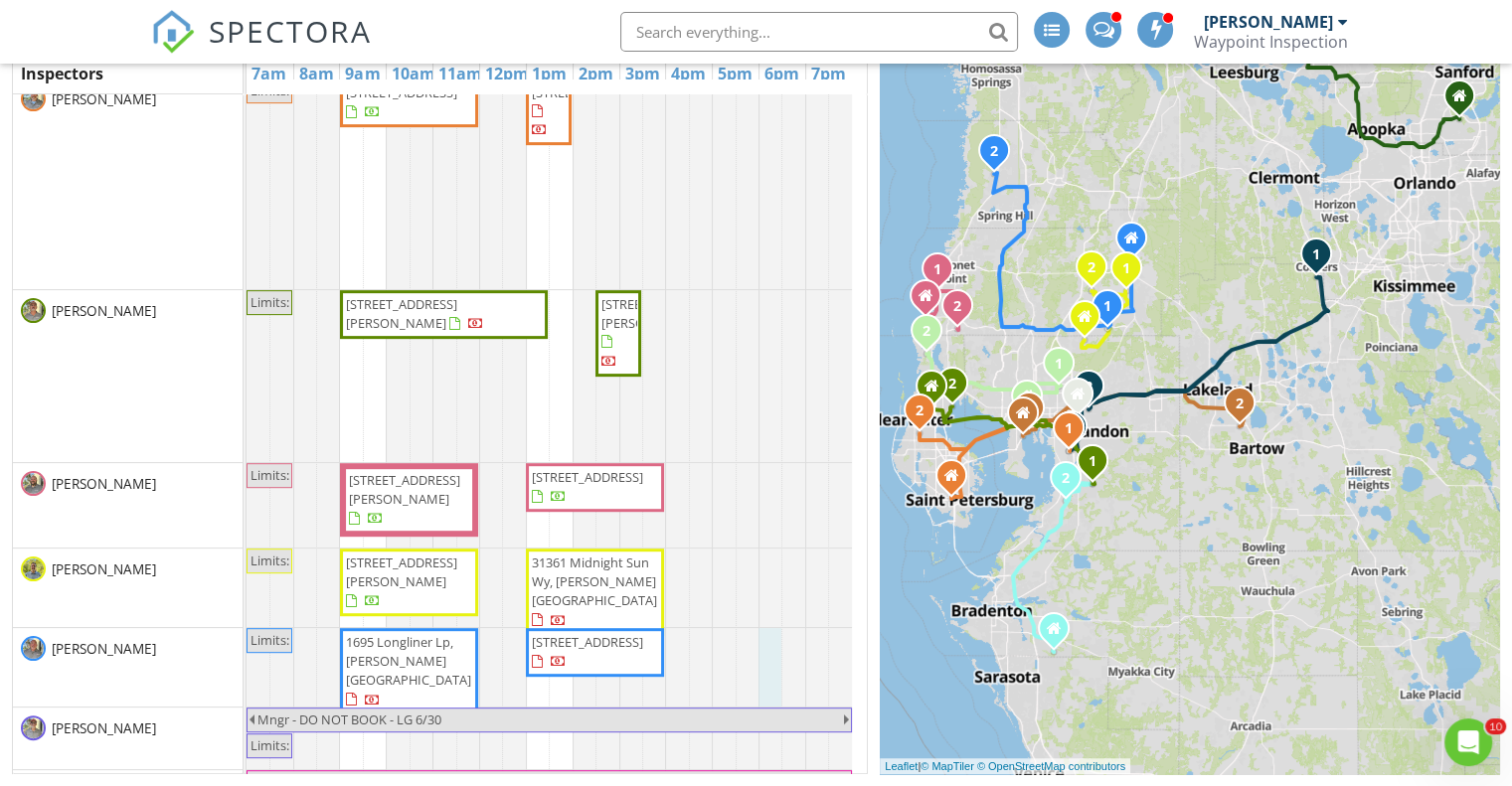 click at bounding box center [247, 667] 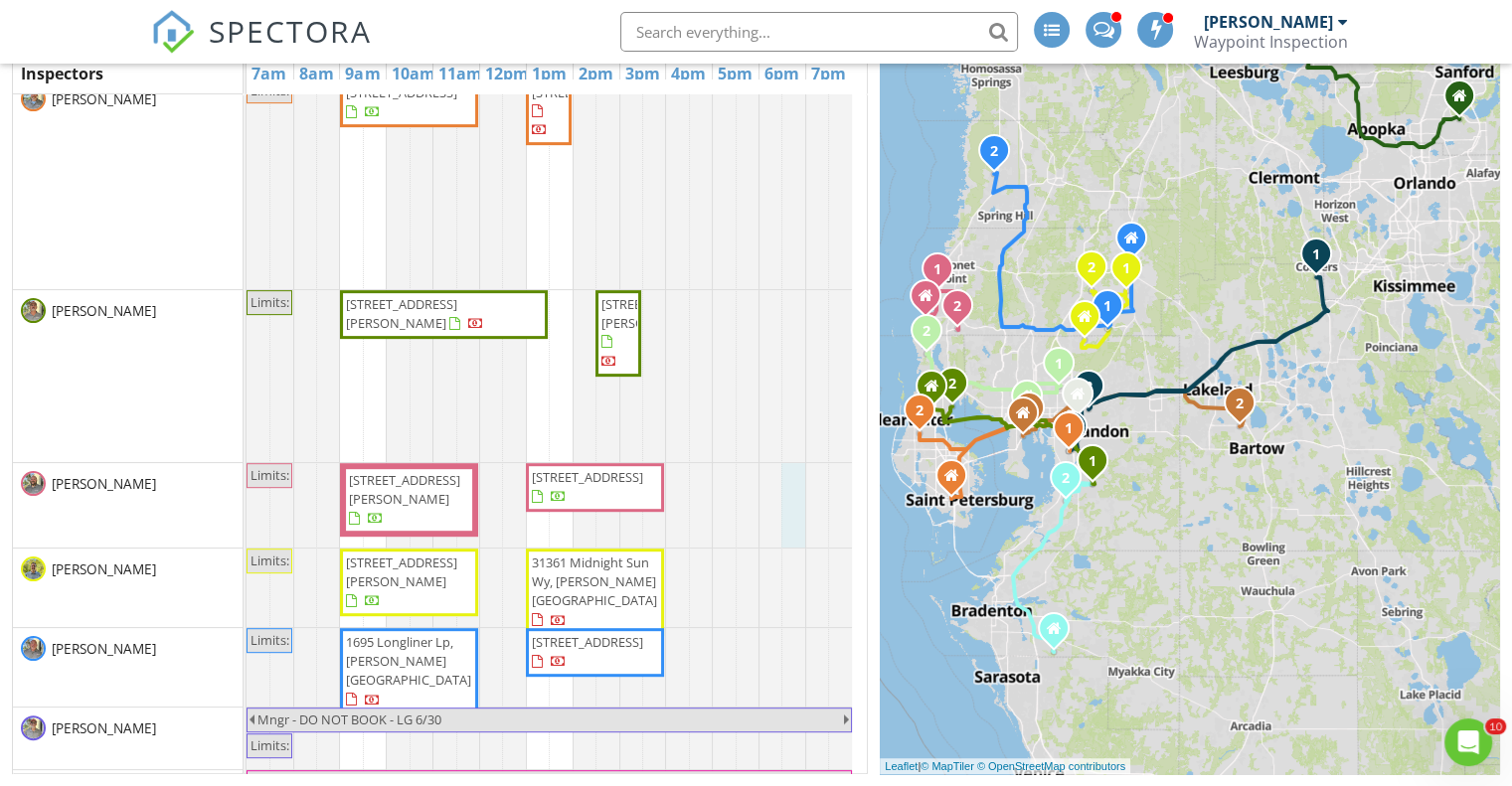 click at bounding box center (247, 505) 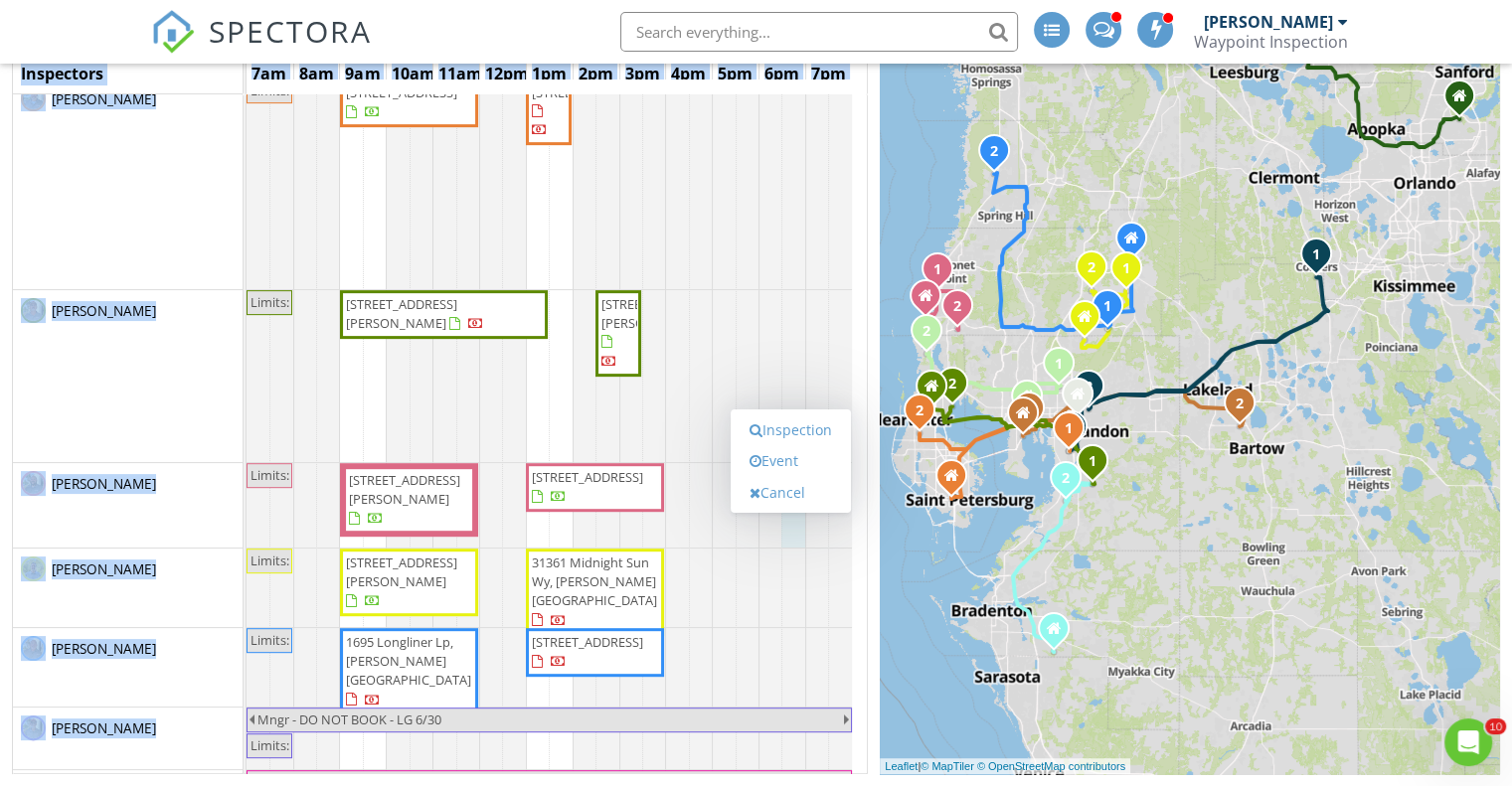 scroll, scrollTop: 592, scrollLeft: 0, axis: vertical 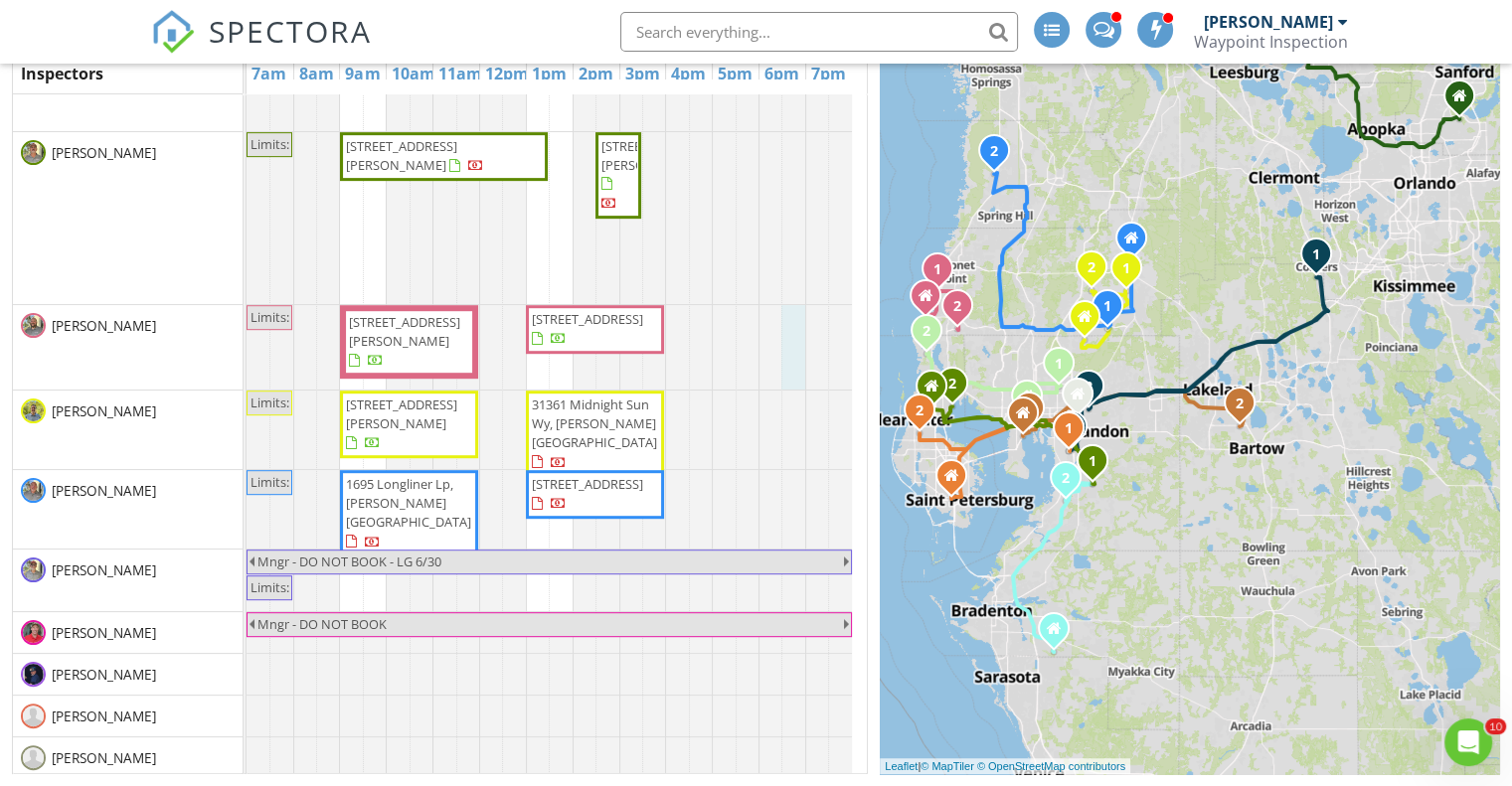 click on "1695 Longliner Lp, [PERSON_NAME][GEOGRAPHIC_DATA]" at bounding box center [409, 503] 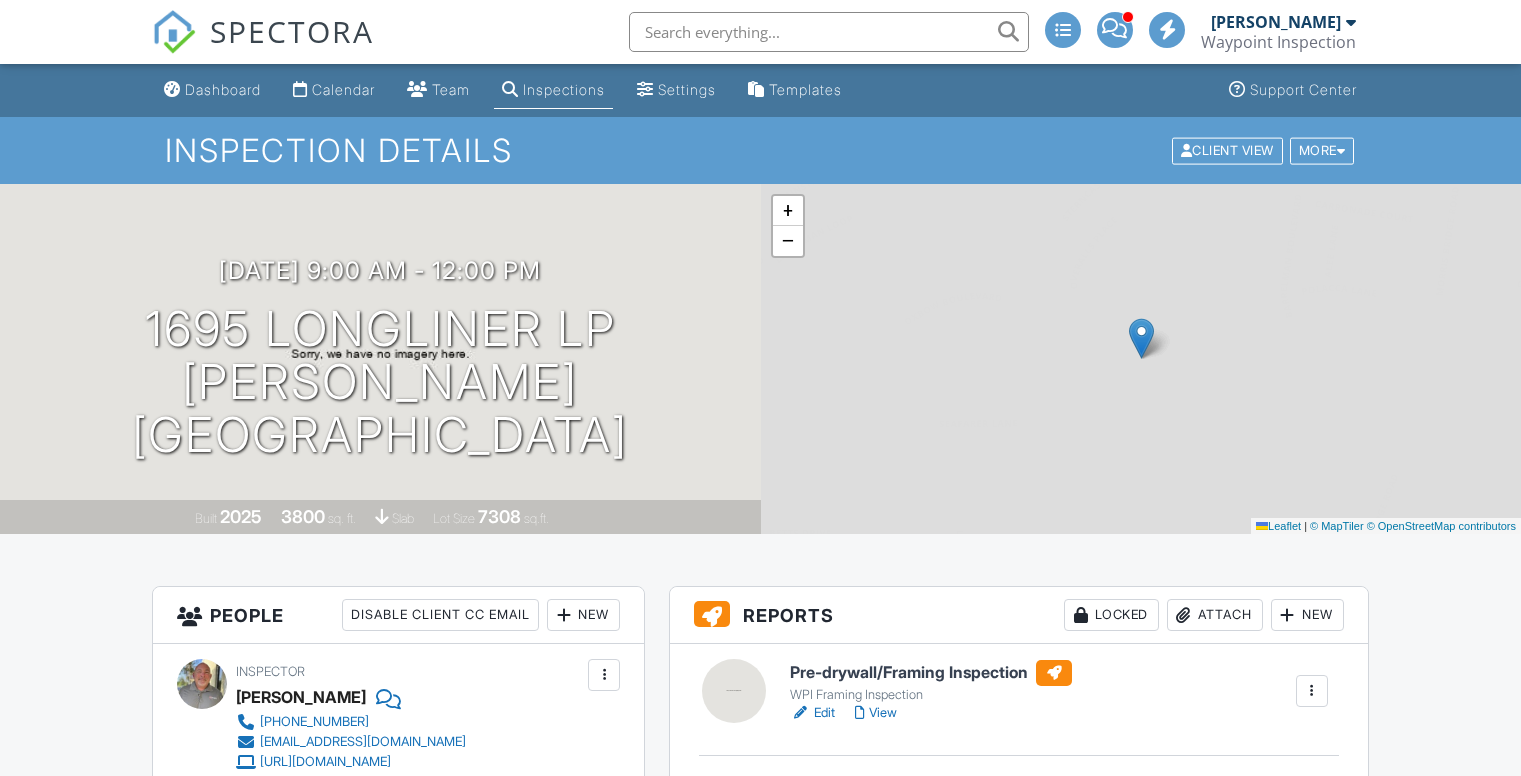 scroll, scrollTop: 0, scrollLeft: 0, axis: both 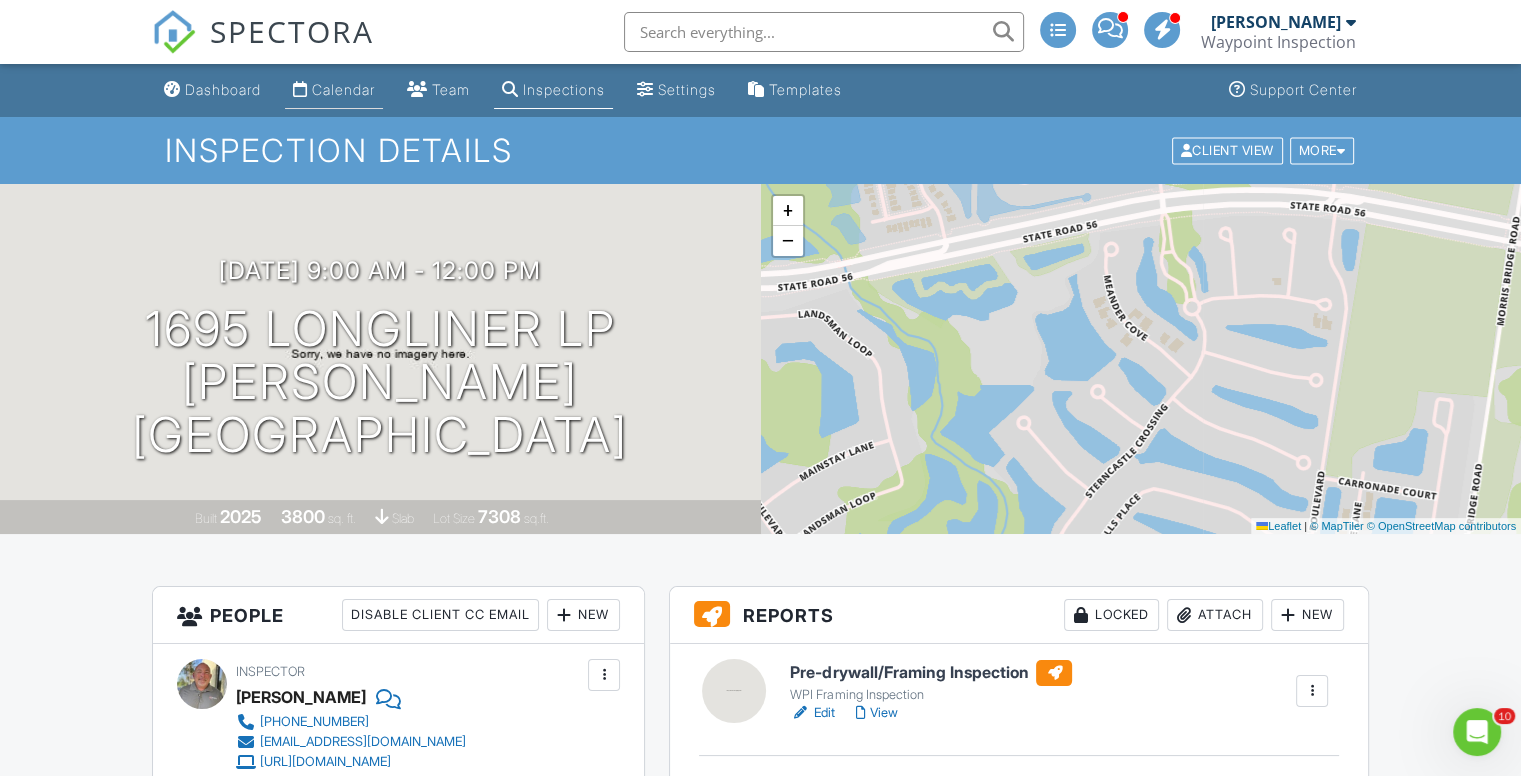 click on "Calendar" at bounding box center [343, 89] 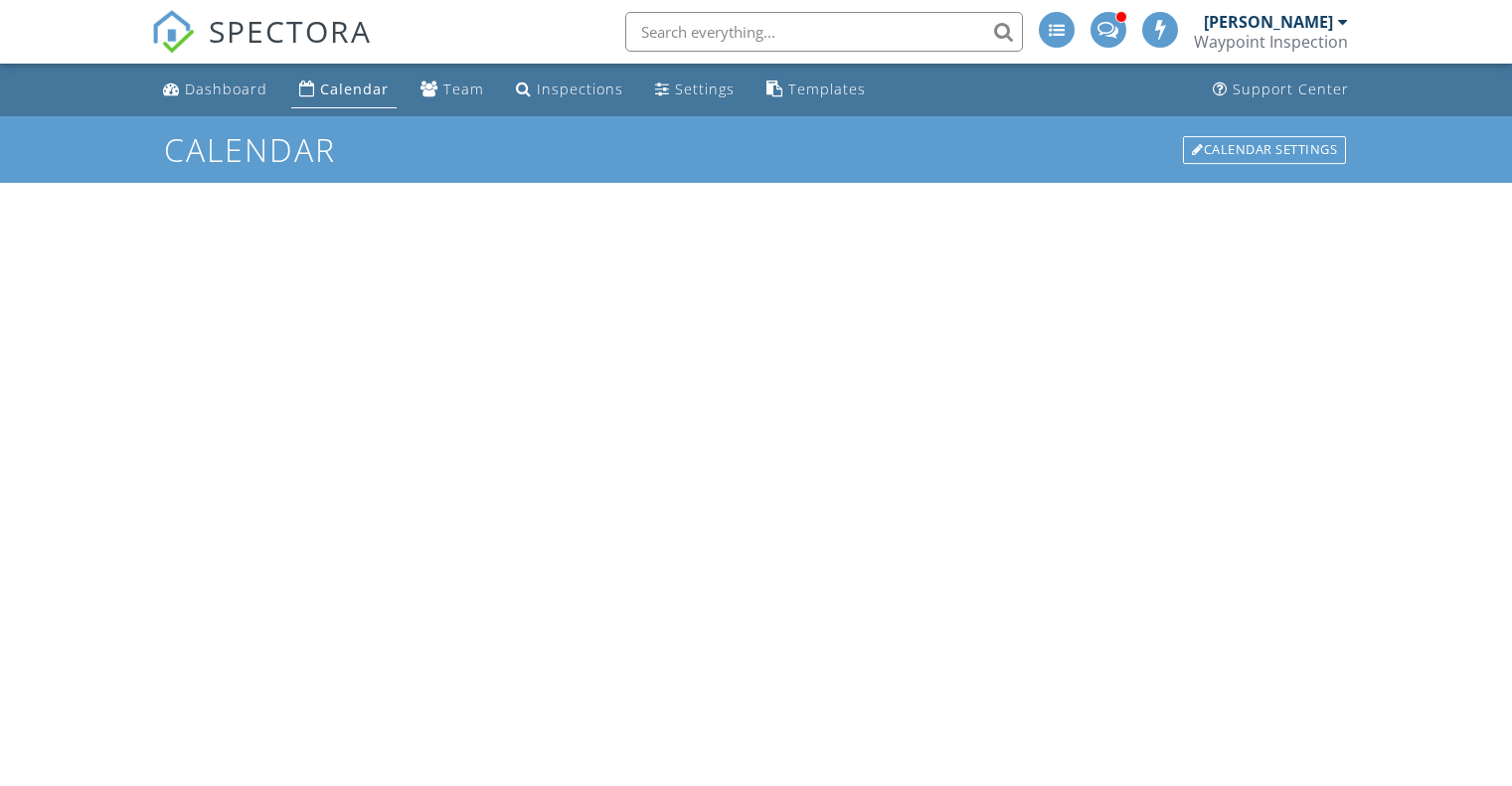 scroll, scrollTop: 0, scrollLeft: 0, axis: both 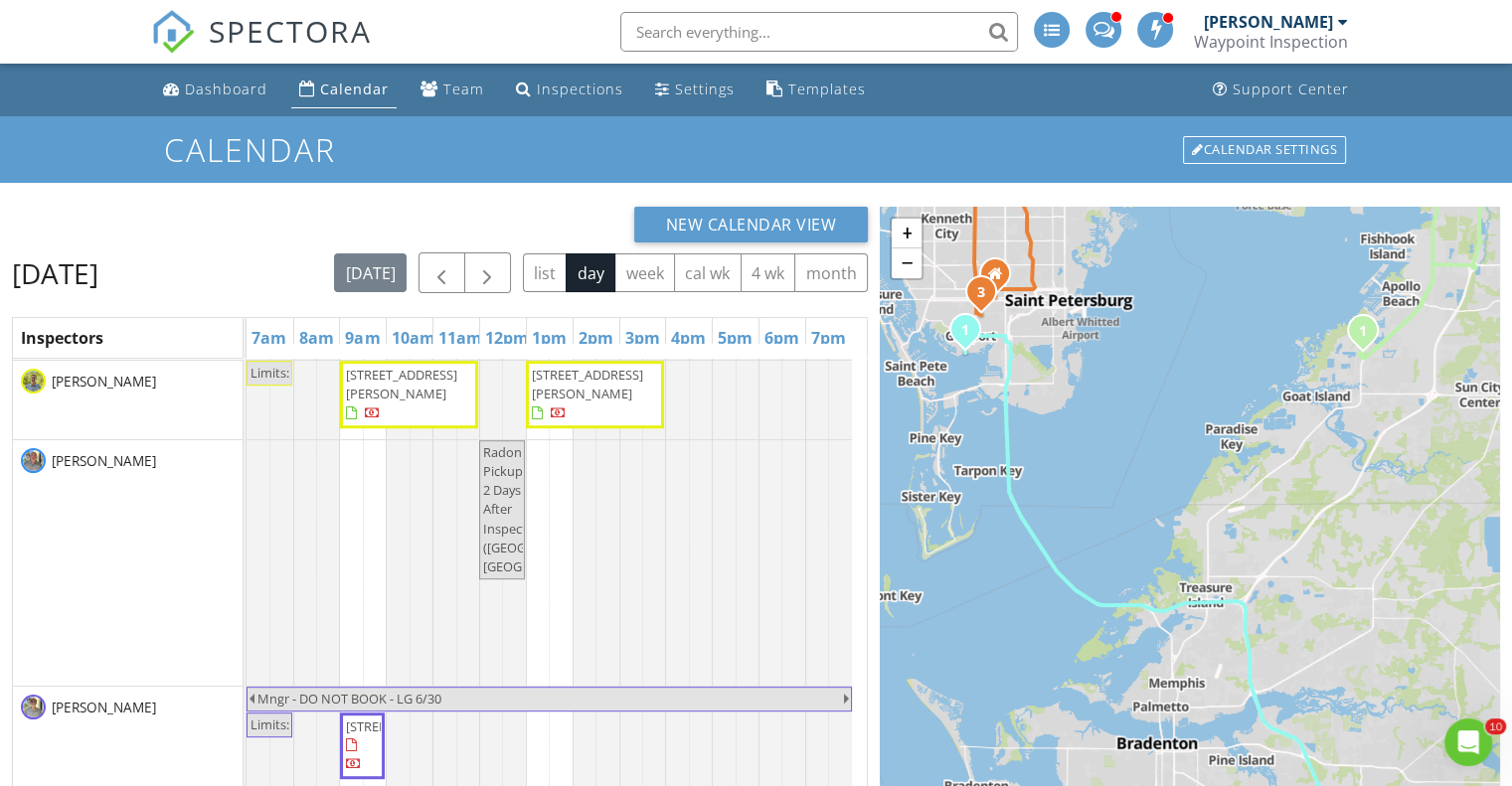 click on "3615 S Lazy Lake Dr, Lakeland 33801" at bounding box center [362, 746] 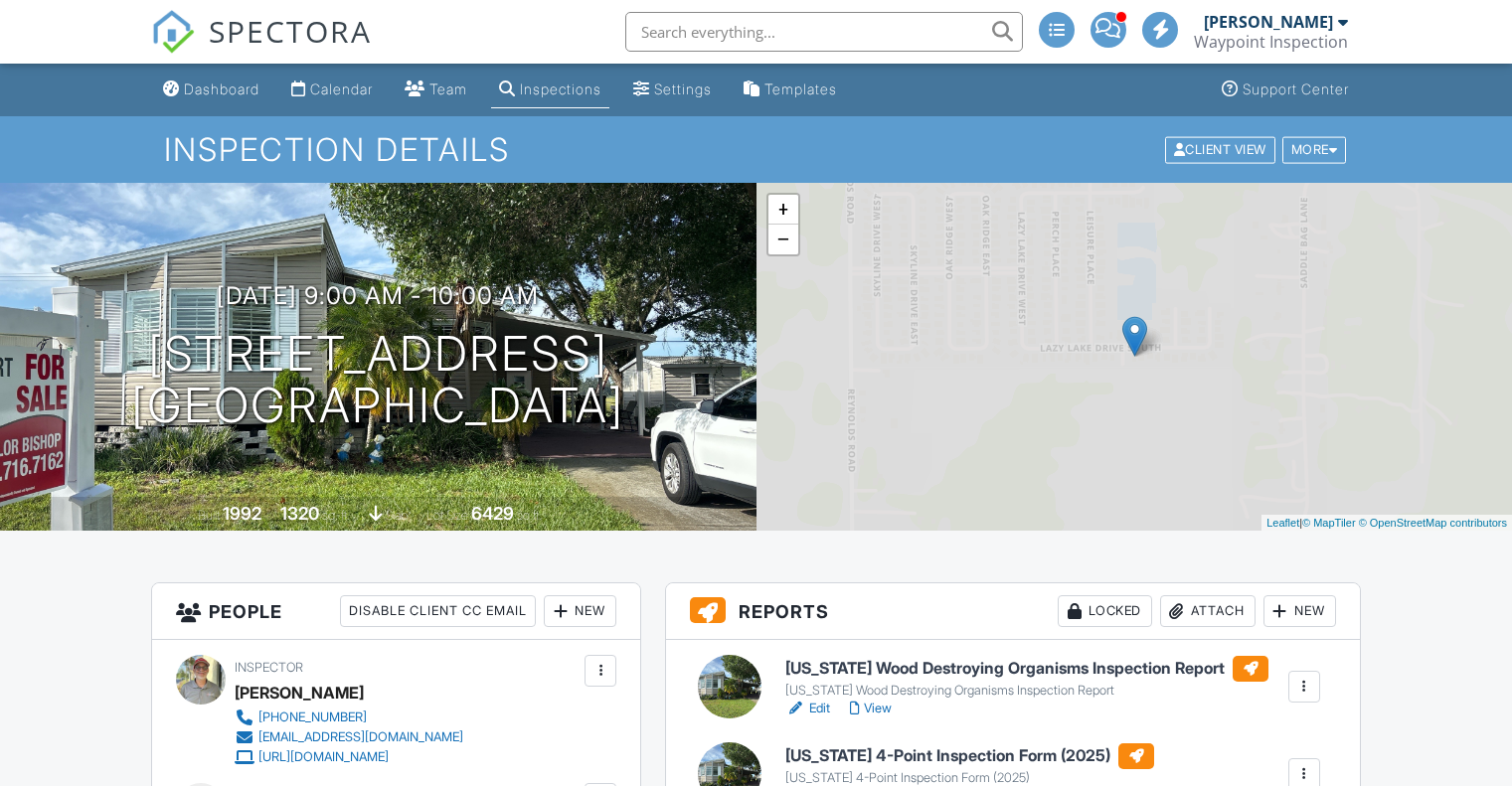 scroll, scrollTop: 0, scrollLeft: 0, axis: both 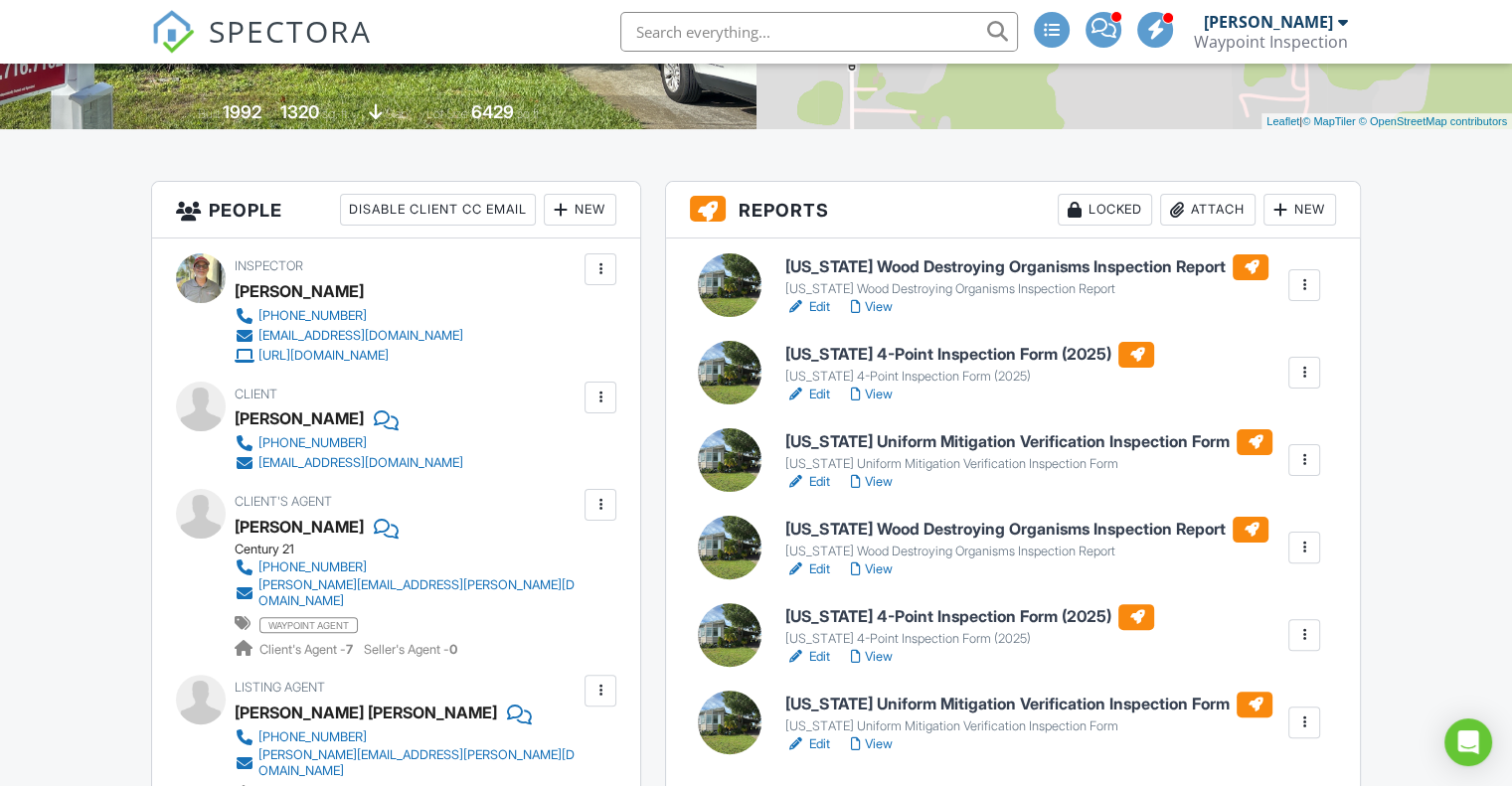 drag, startPoint x: 1521, startPoint y: 79, endPoint x: 1521, endPoint y: 120, distance: 41 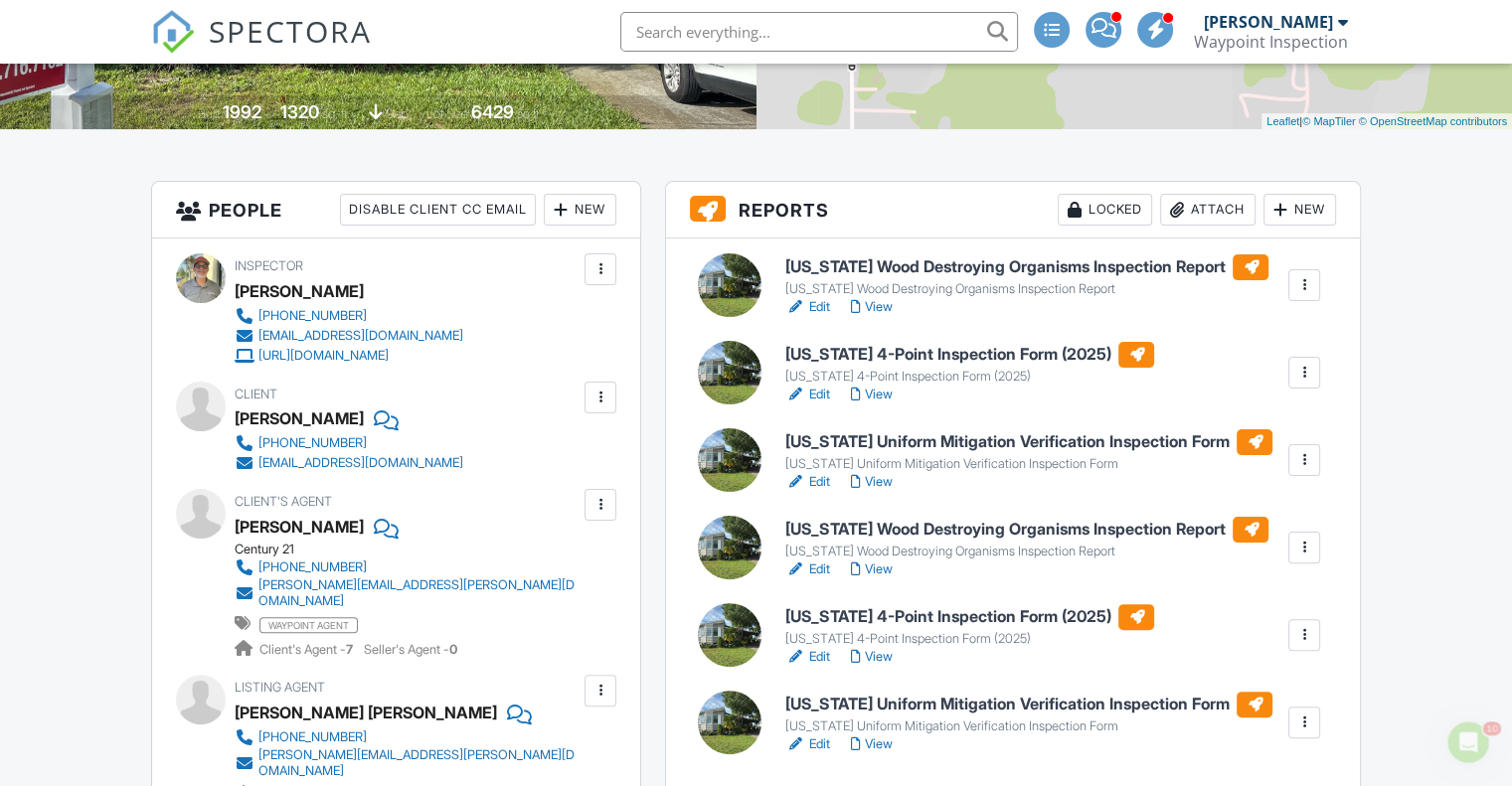 scroll, scrollTop: 0, scrollLeft: 0, axis: both 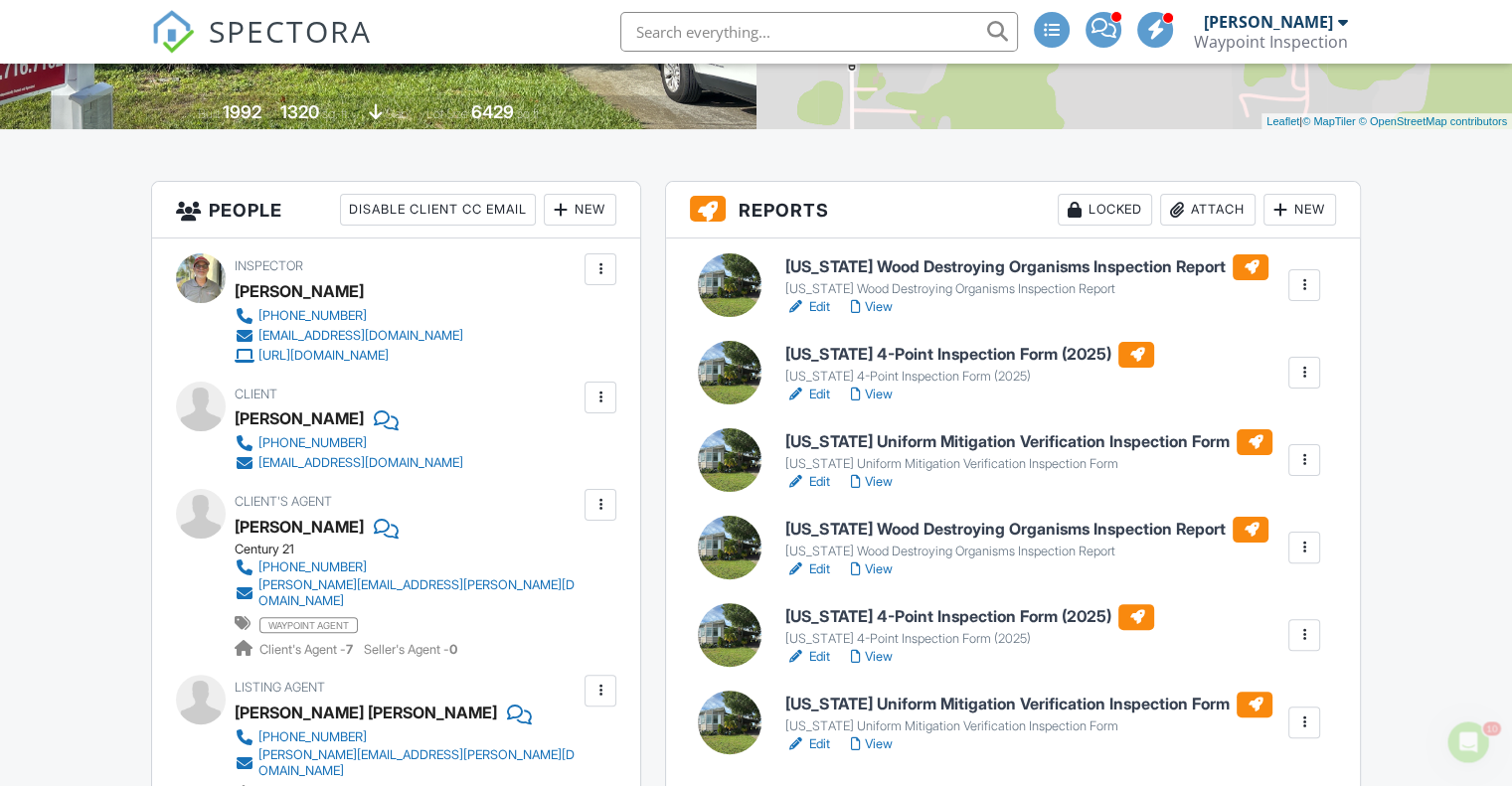 click on "View" at bounding box center (871, 307) 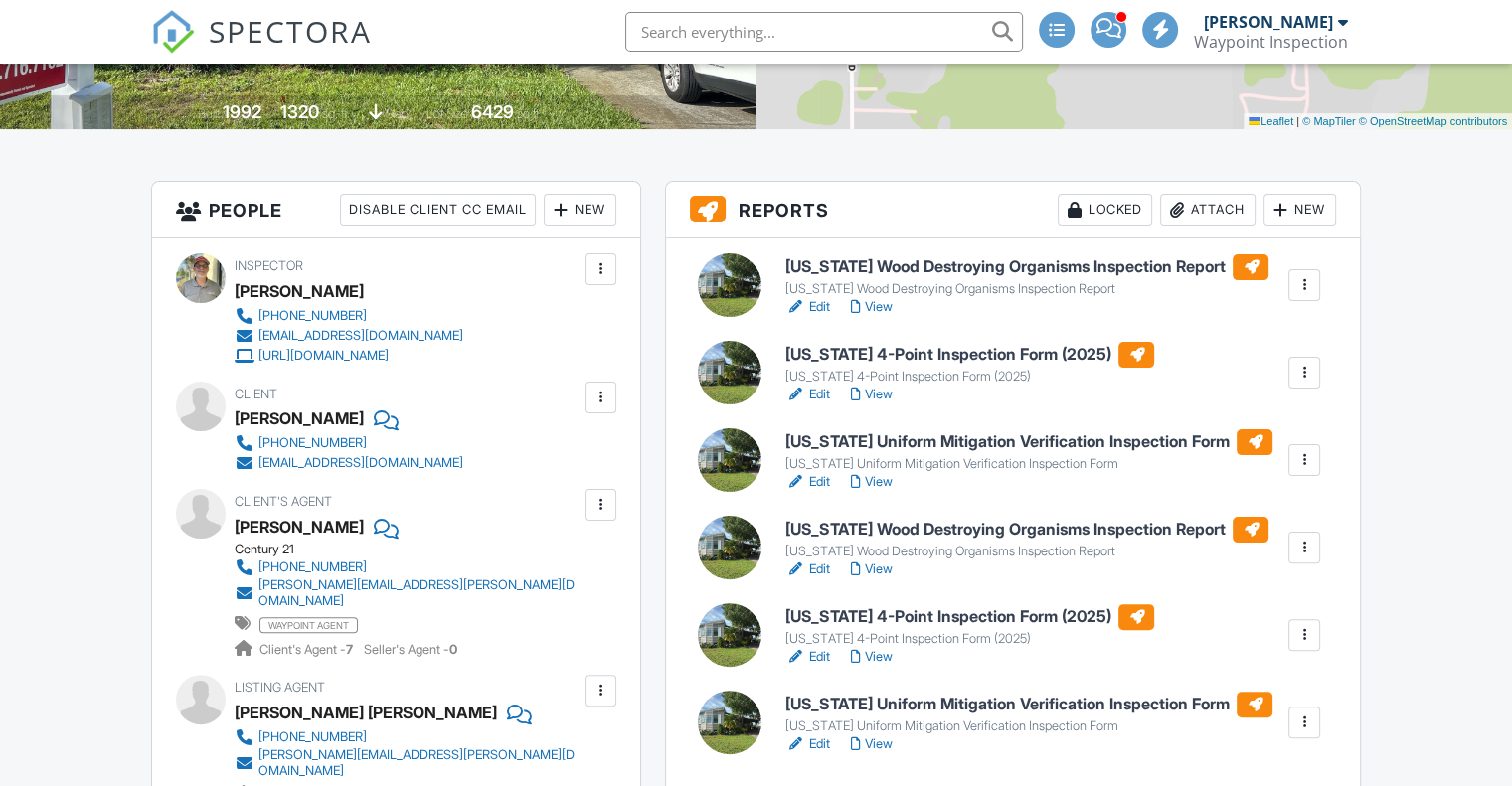 scroll, scrollTop: 401, scrollLeft: 0, axis: vertical 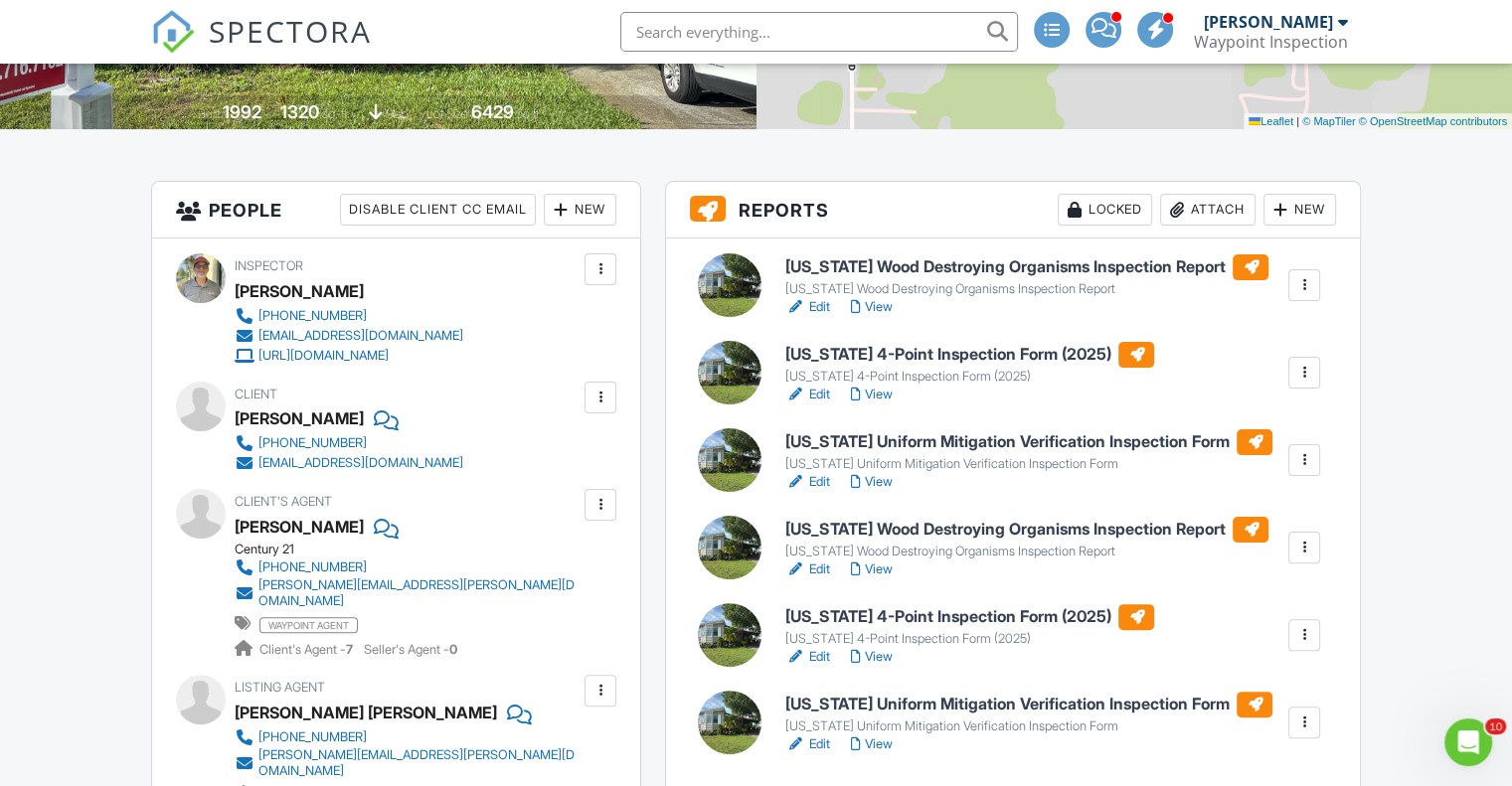 click at bounding box center [1304, 548] 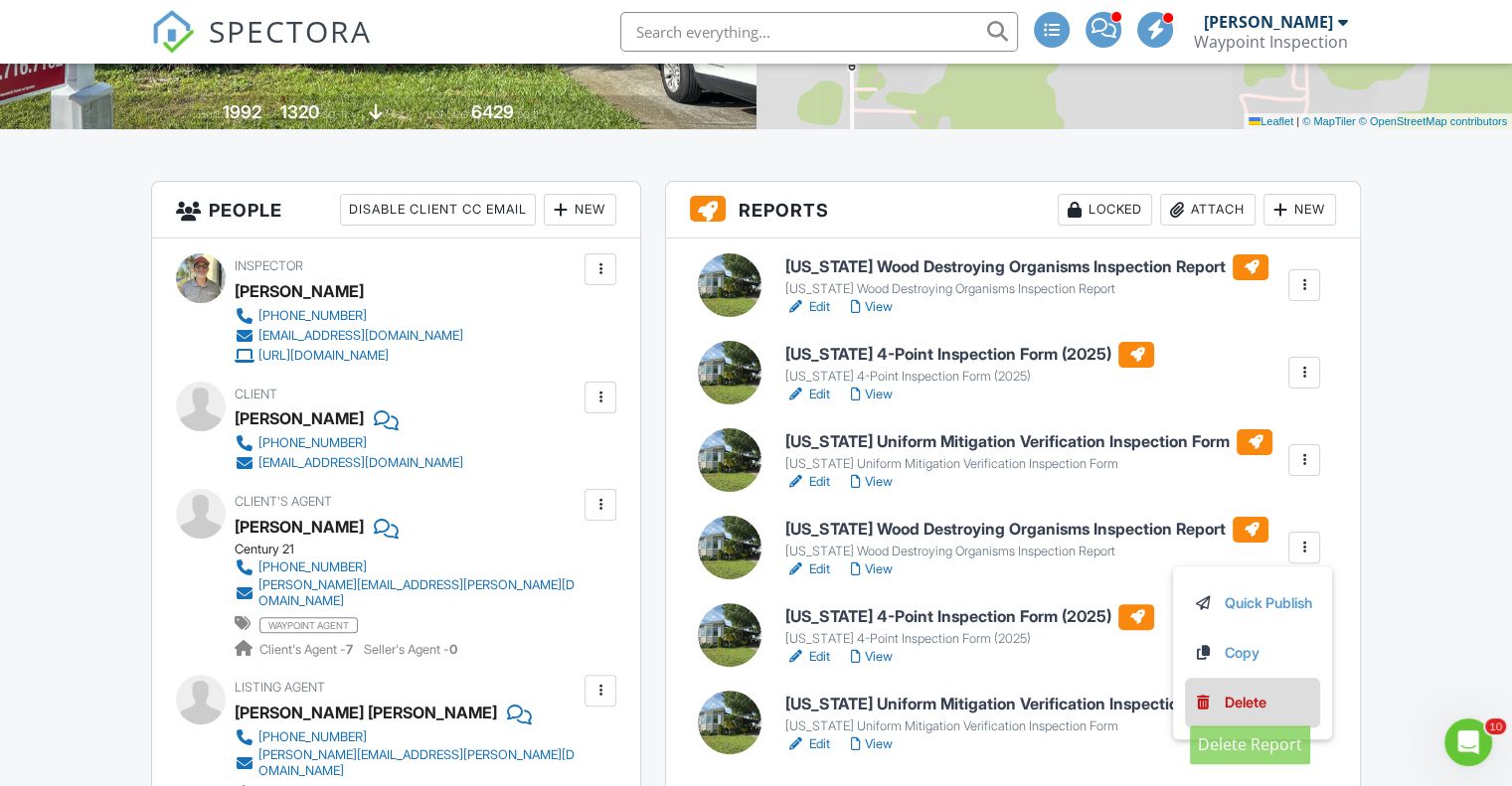 click on "Delete" at bounding box center (1246, 703) 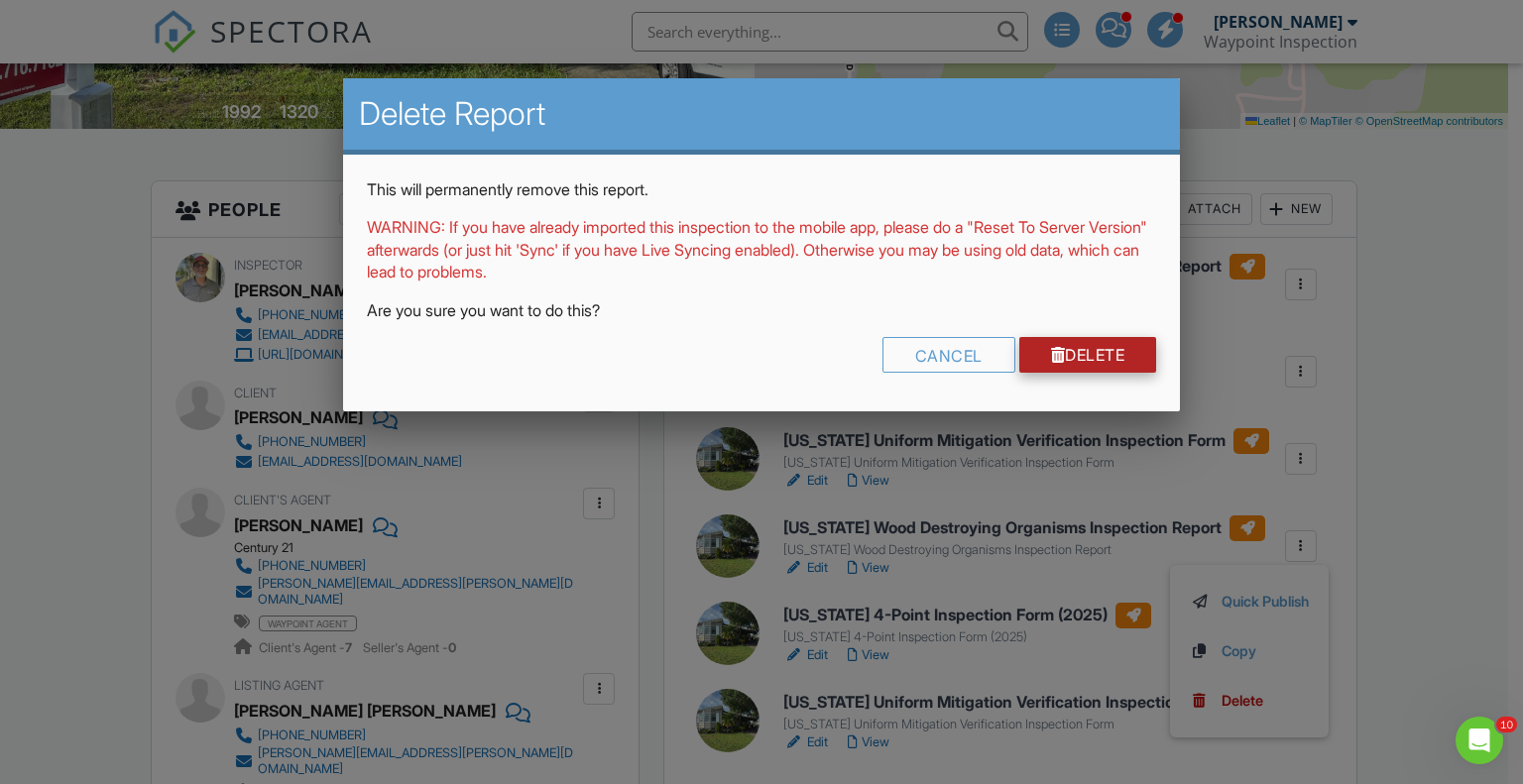 click on "Delete" at bounding box center (1088, 355) 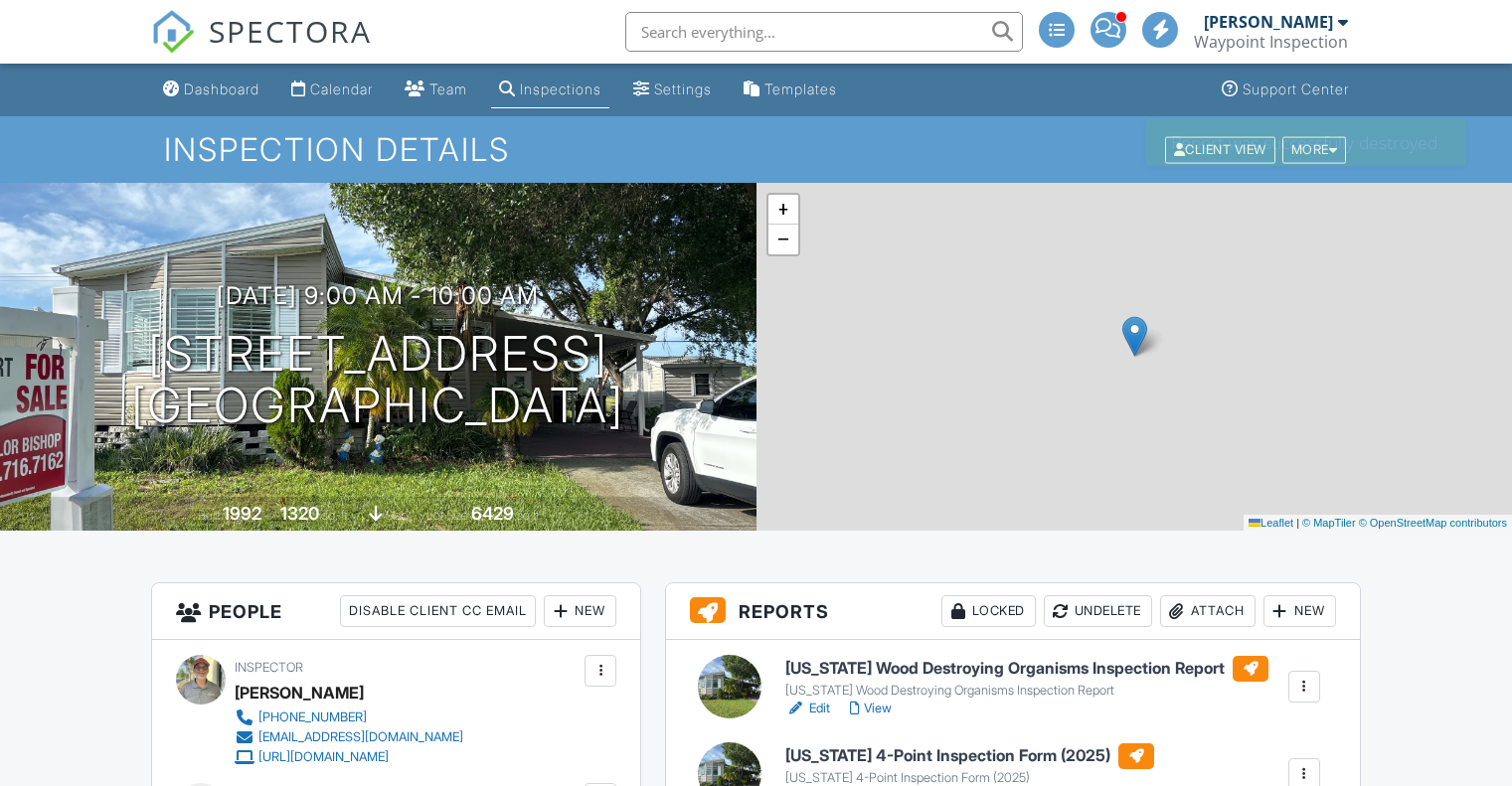 scroll, scrollTop: 0, scrollLeft: 0, axis: both 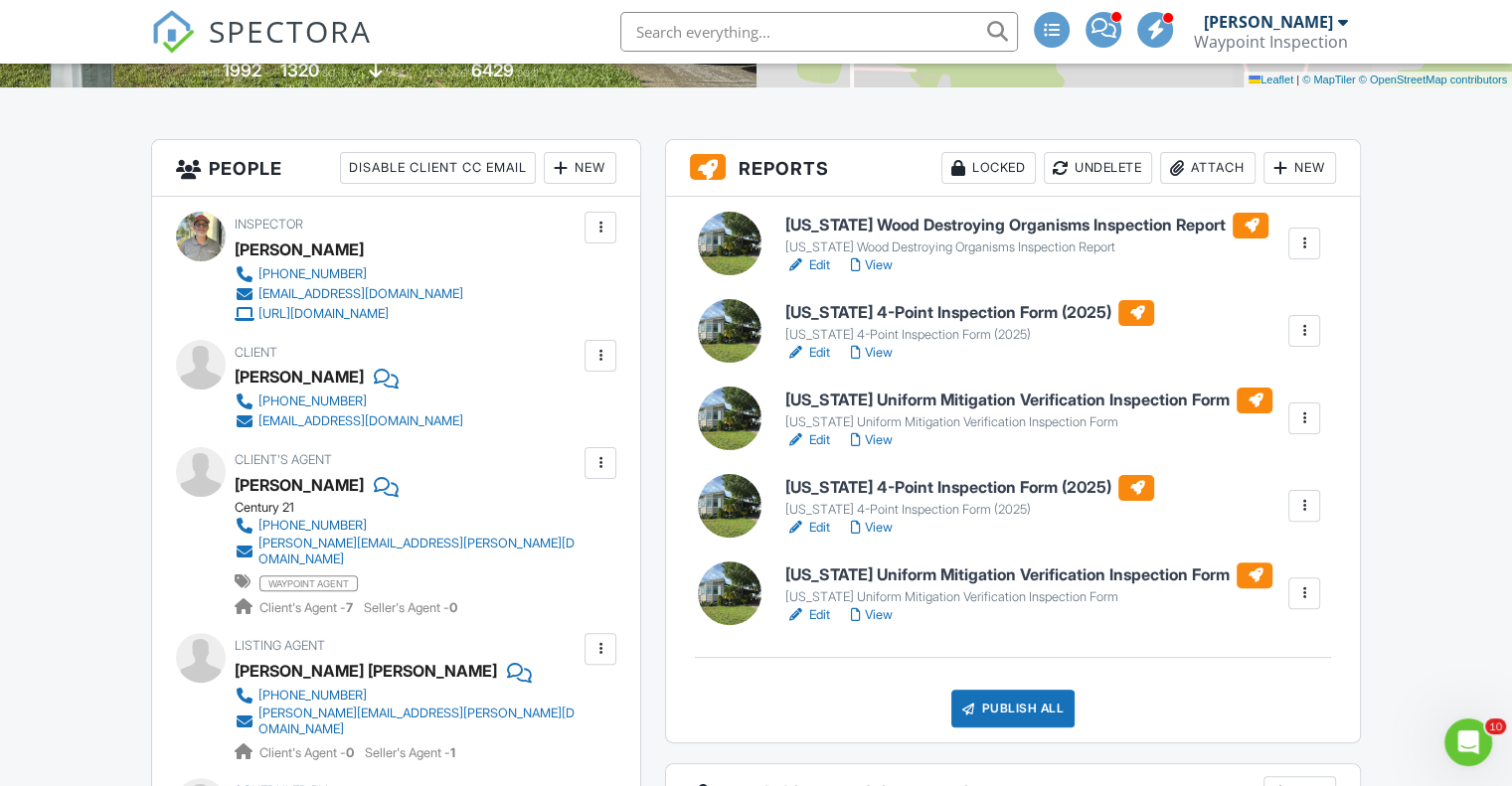 click at bounding box center (1304, 593) 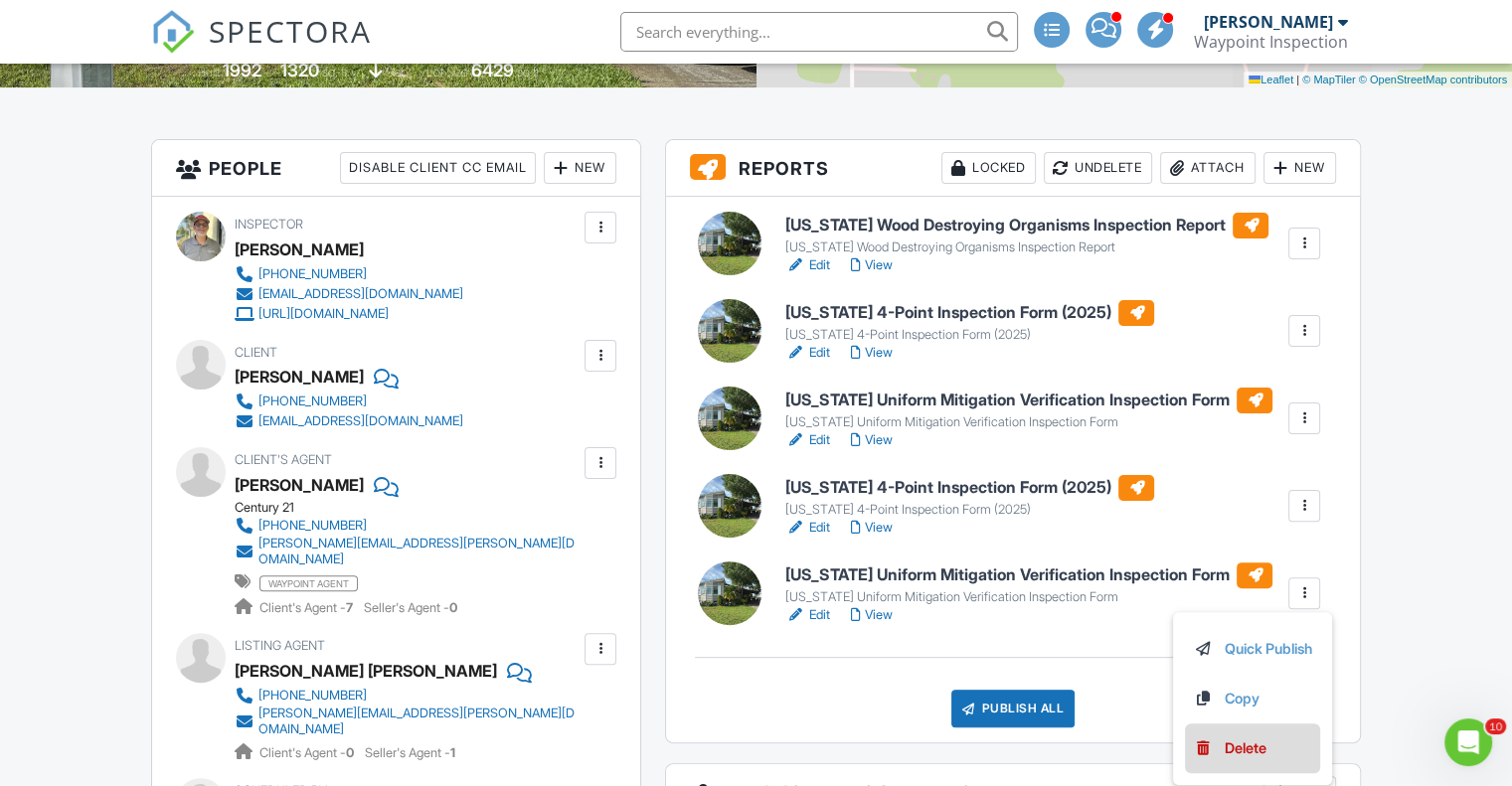 click on "Delete" at bounding box center (1253, 748) 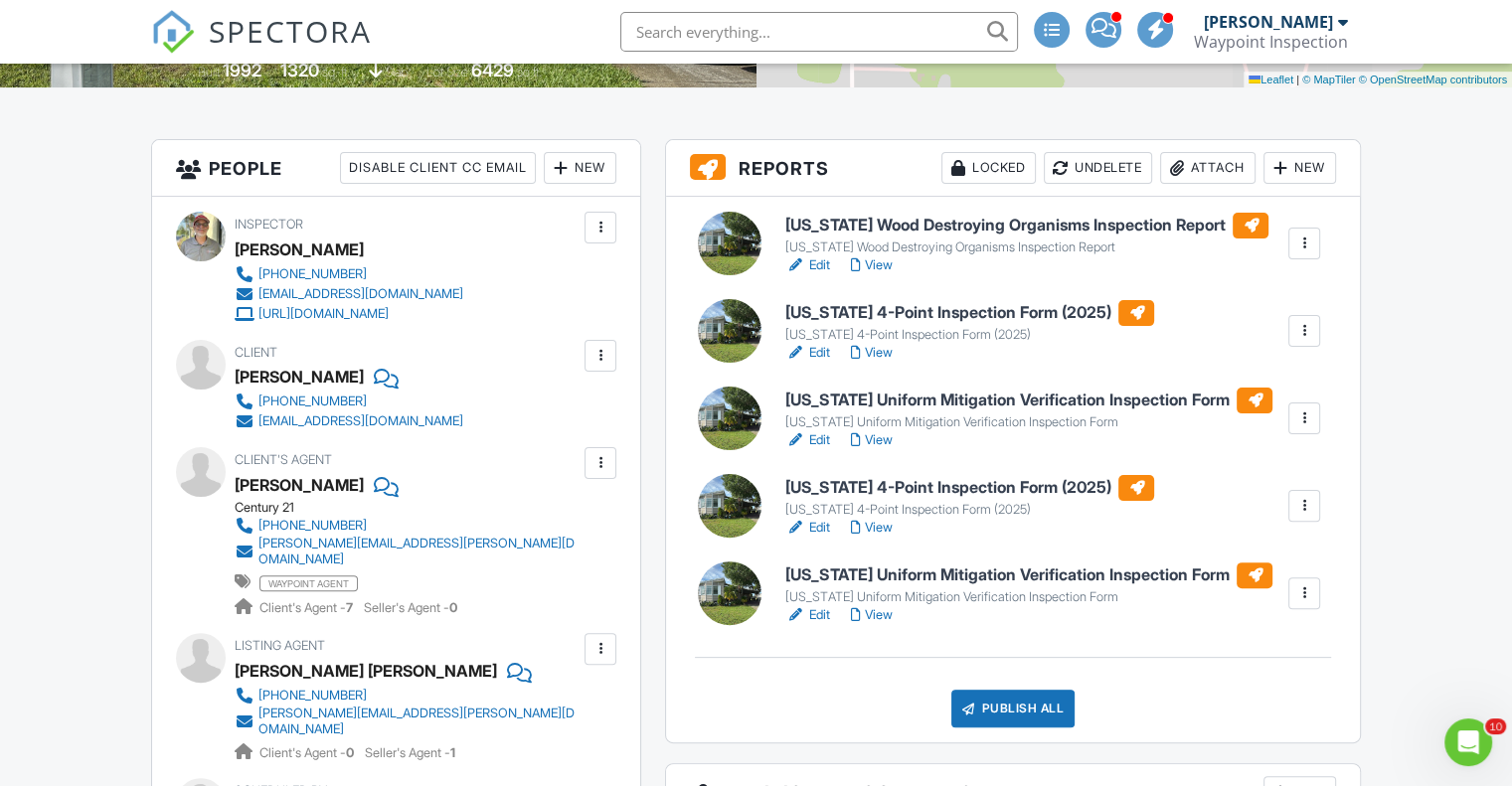 click at bounding box center [1304, 593] 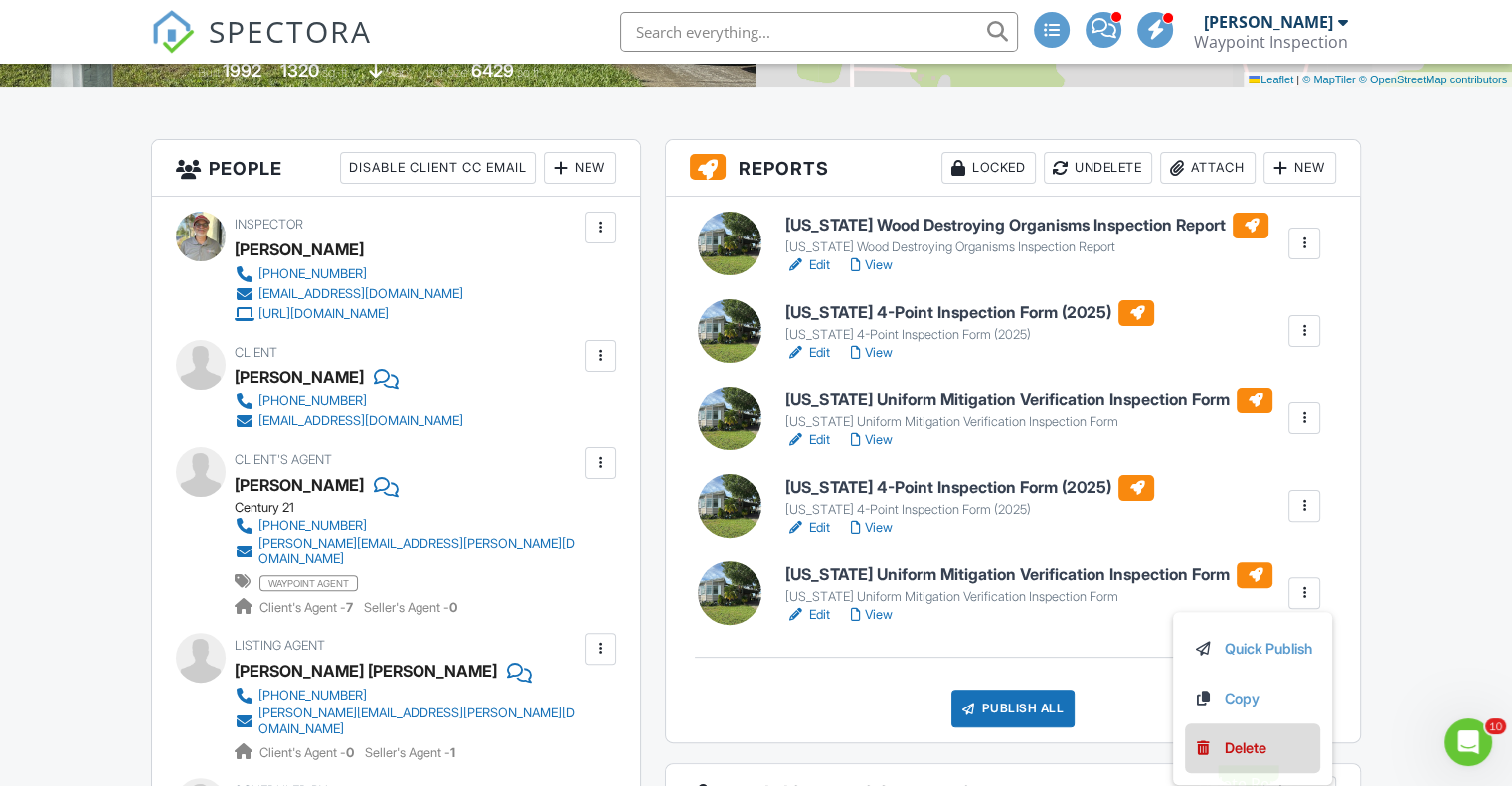 click on "Delete" at bounding box center [1246, 748] 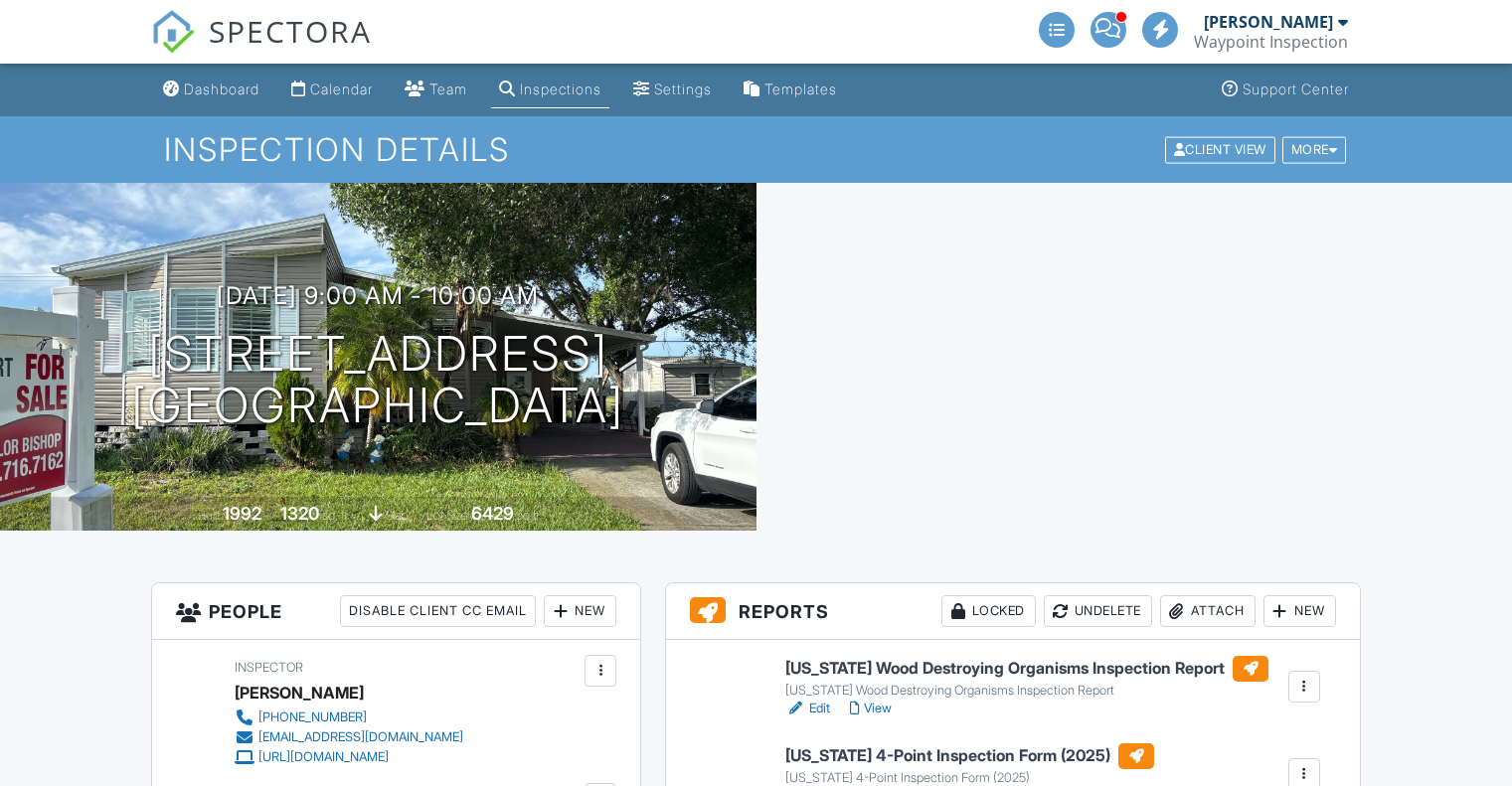 scroll, scrollTop: 0, scrollLeft: 0, axis: both 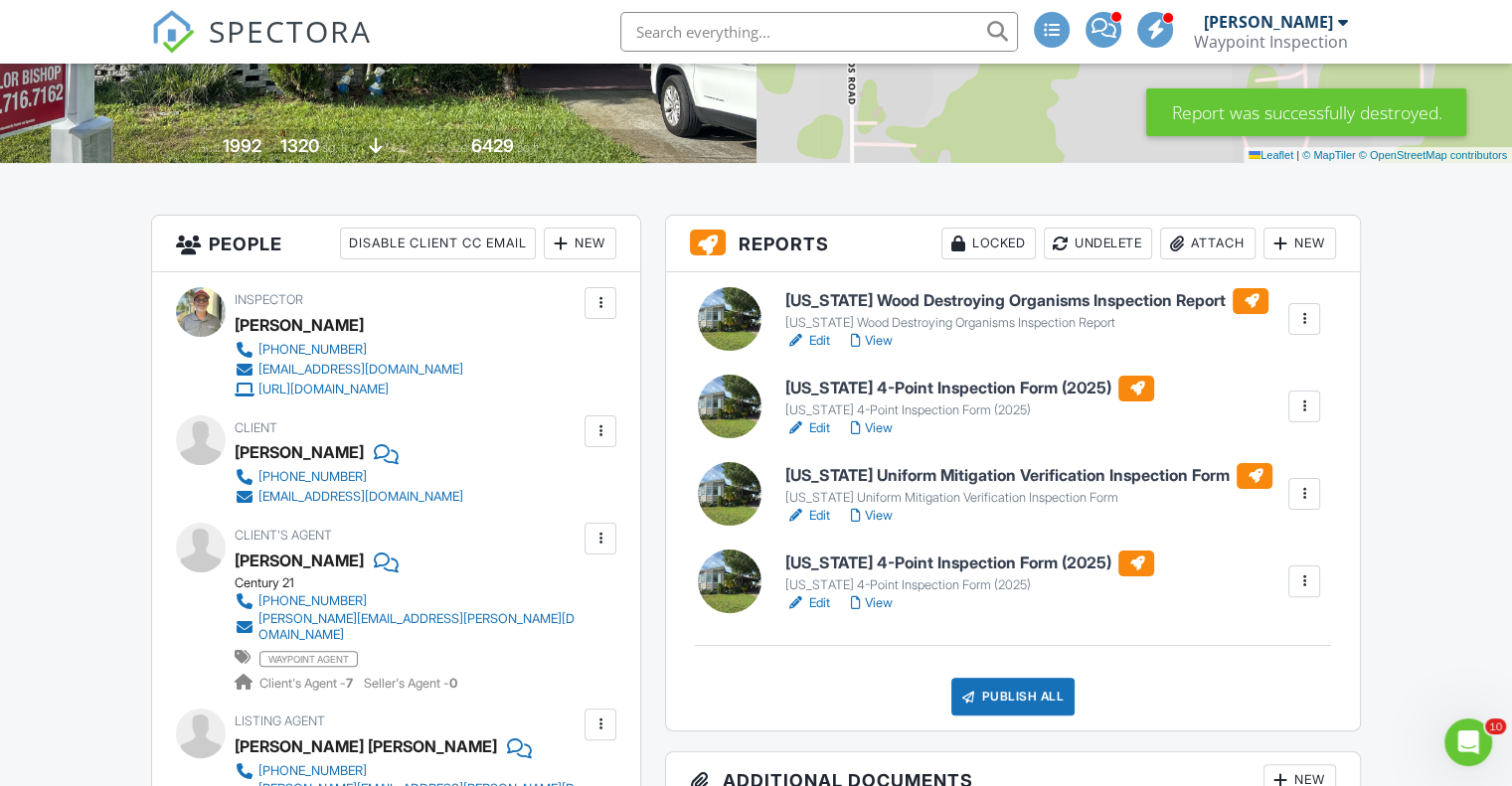 click at bounding box center [1304, 494] 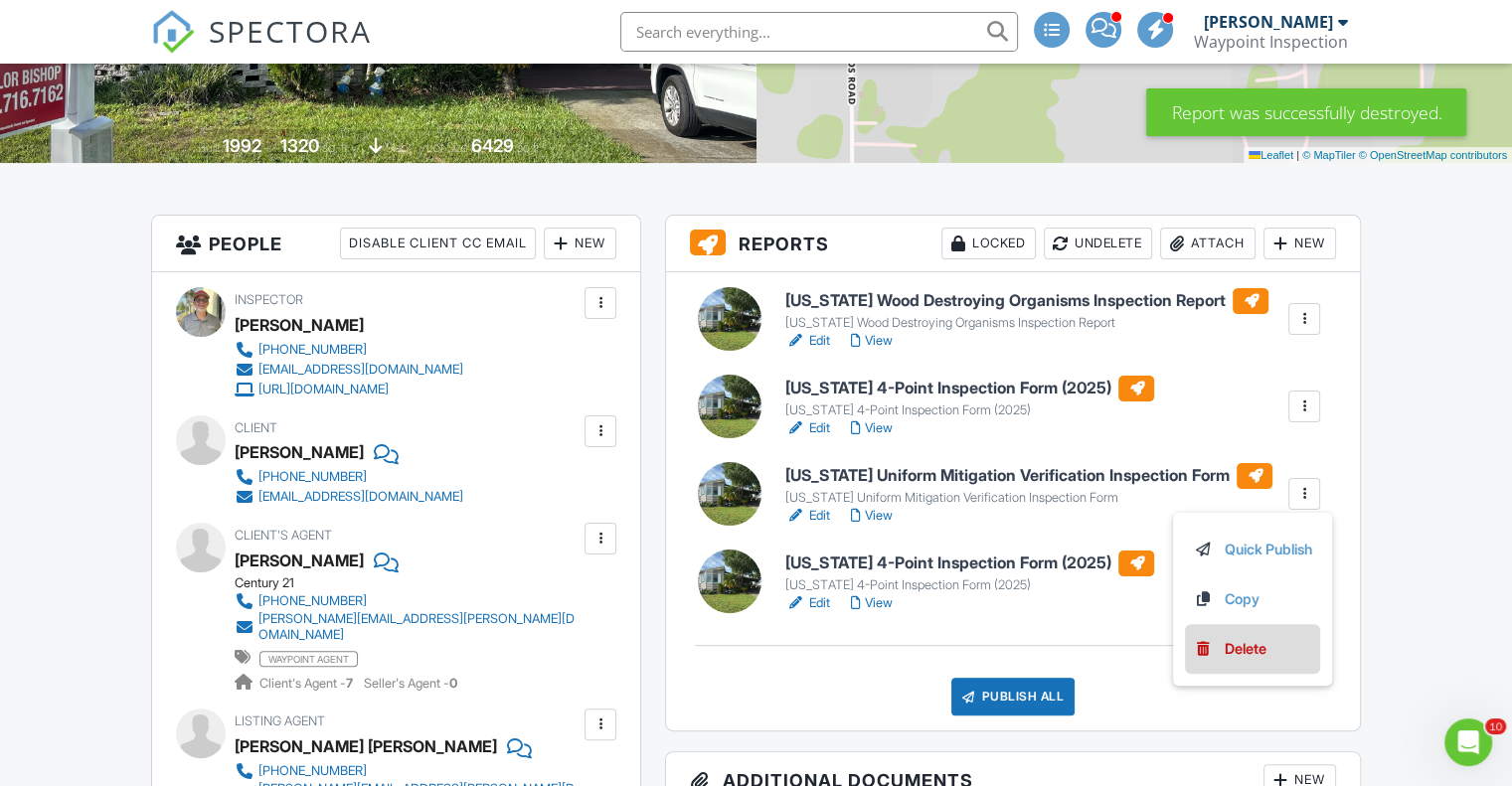 click on "Delete" at bounding box center [1246, 649] 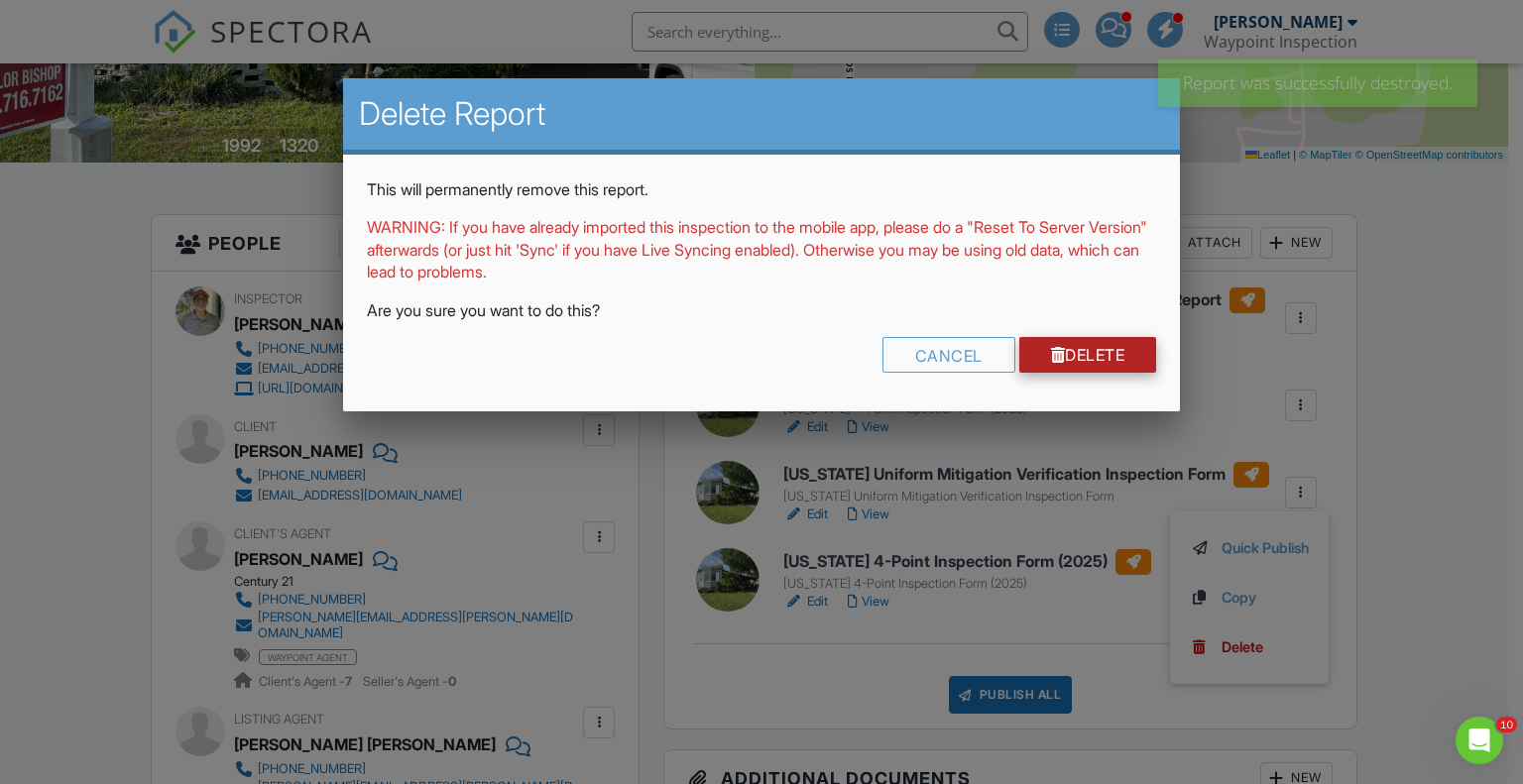 click on "Delete" at bounding box center (1088, 355) 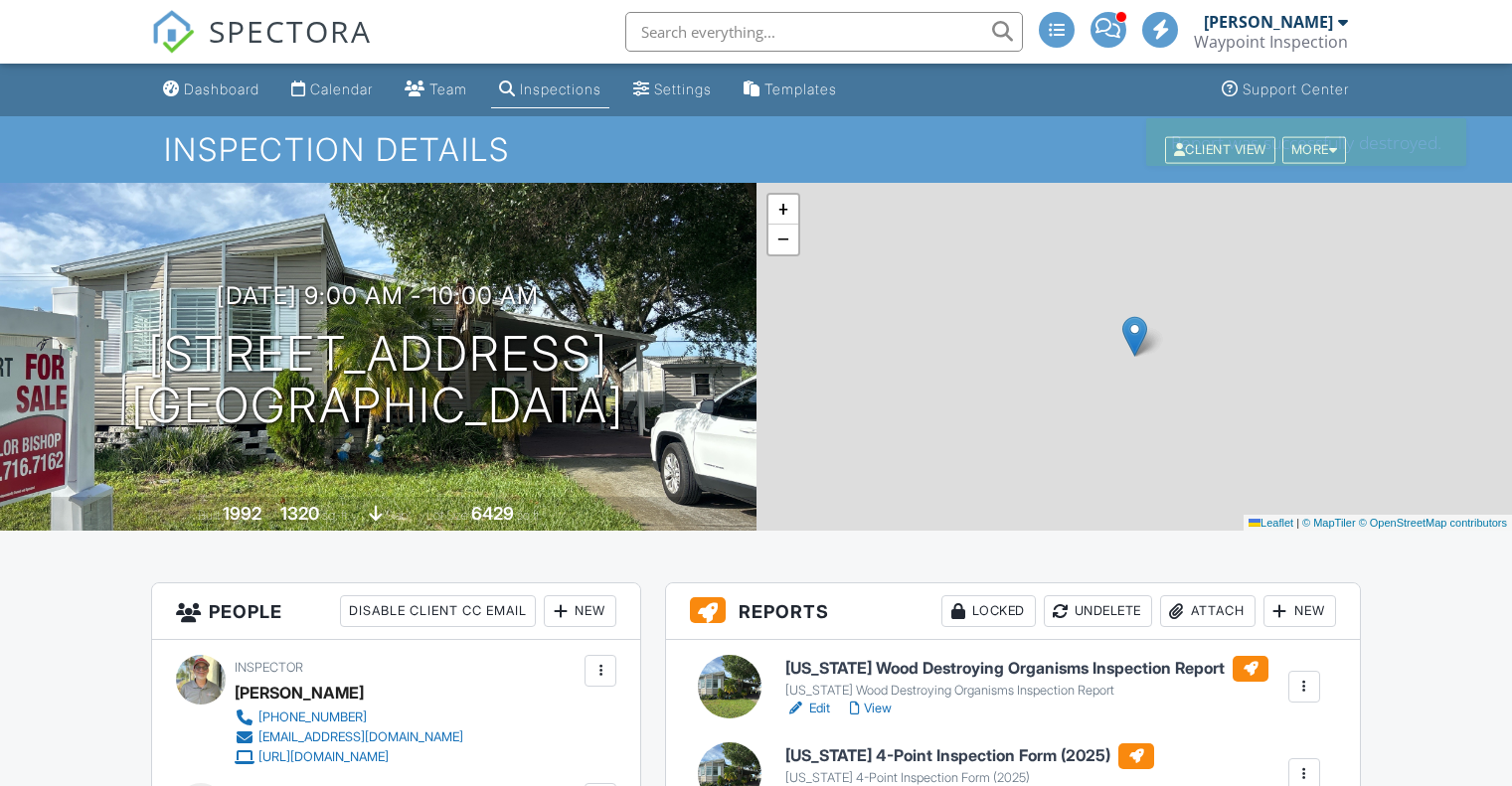scroll, scrollTop: 0, scrollLeft: 0, axis: both 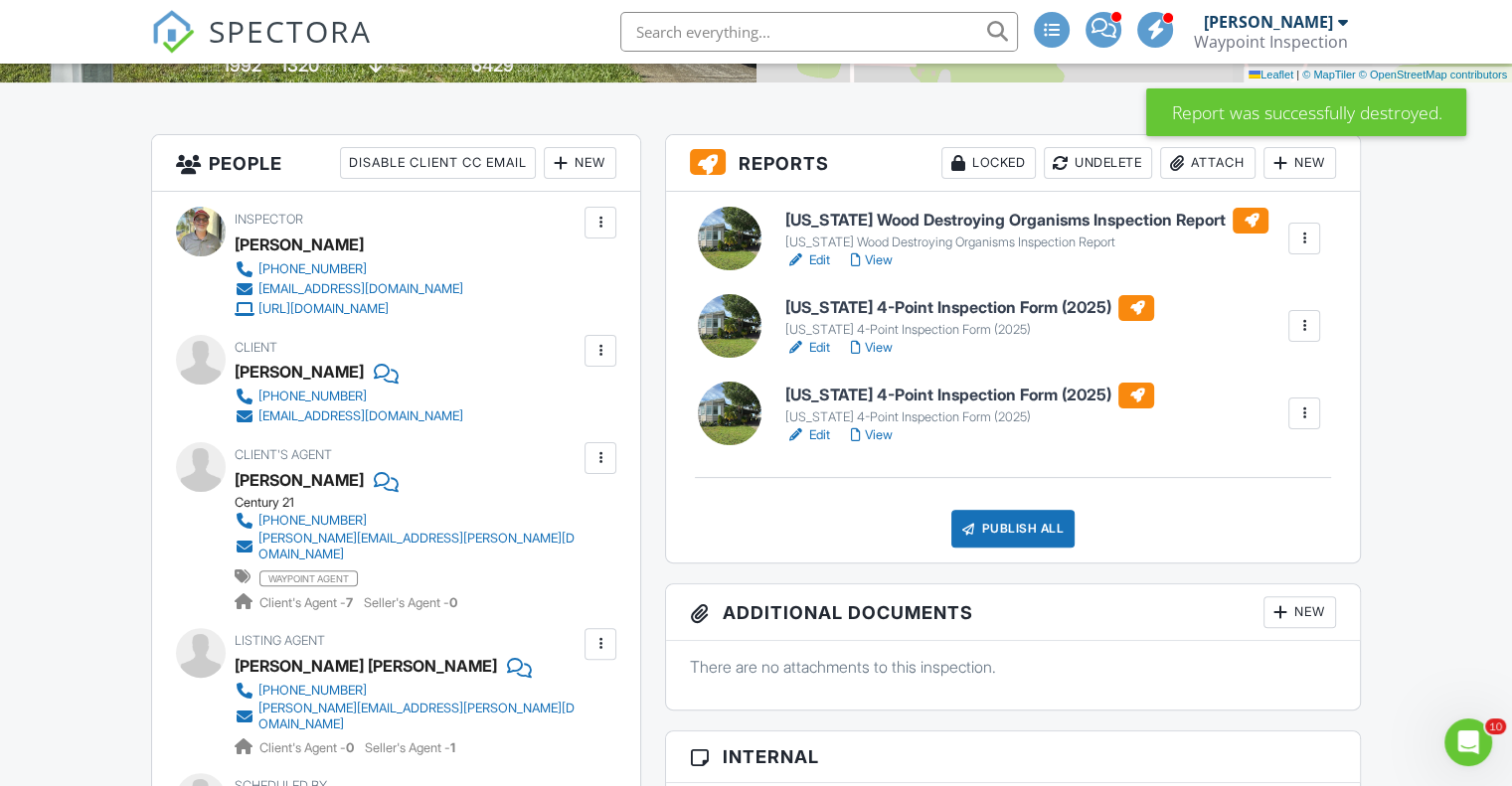 drag, startPoint x: 1518, startPoint y: 74, endPoint x: 1519, endPoint y: 120, distance: 46.010868 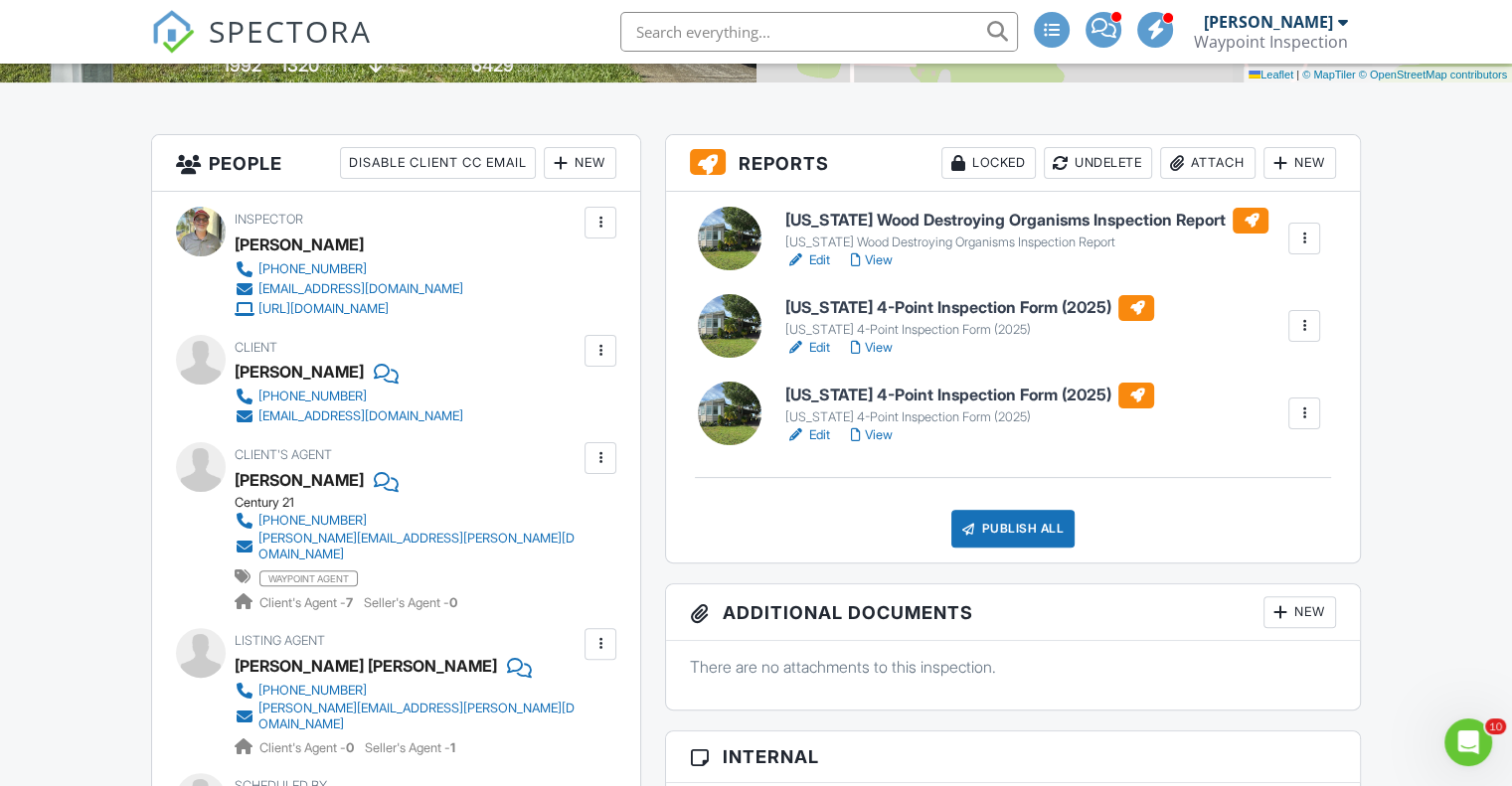click on "Edit" at bounding box center (807, 348) 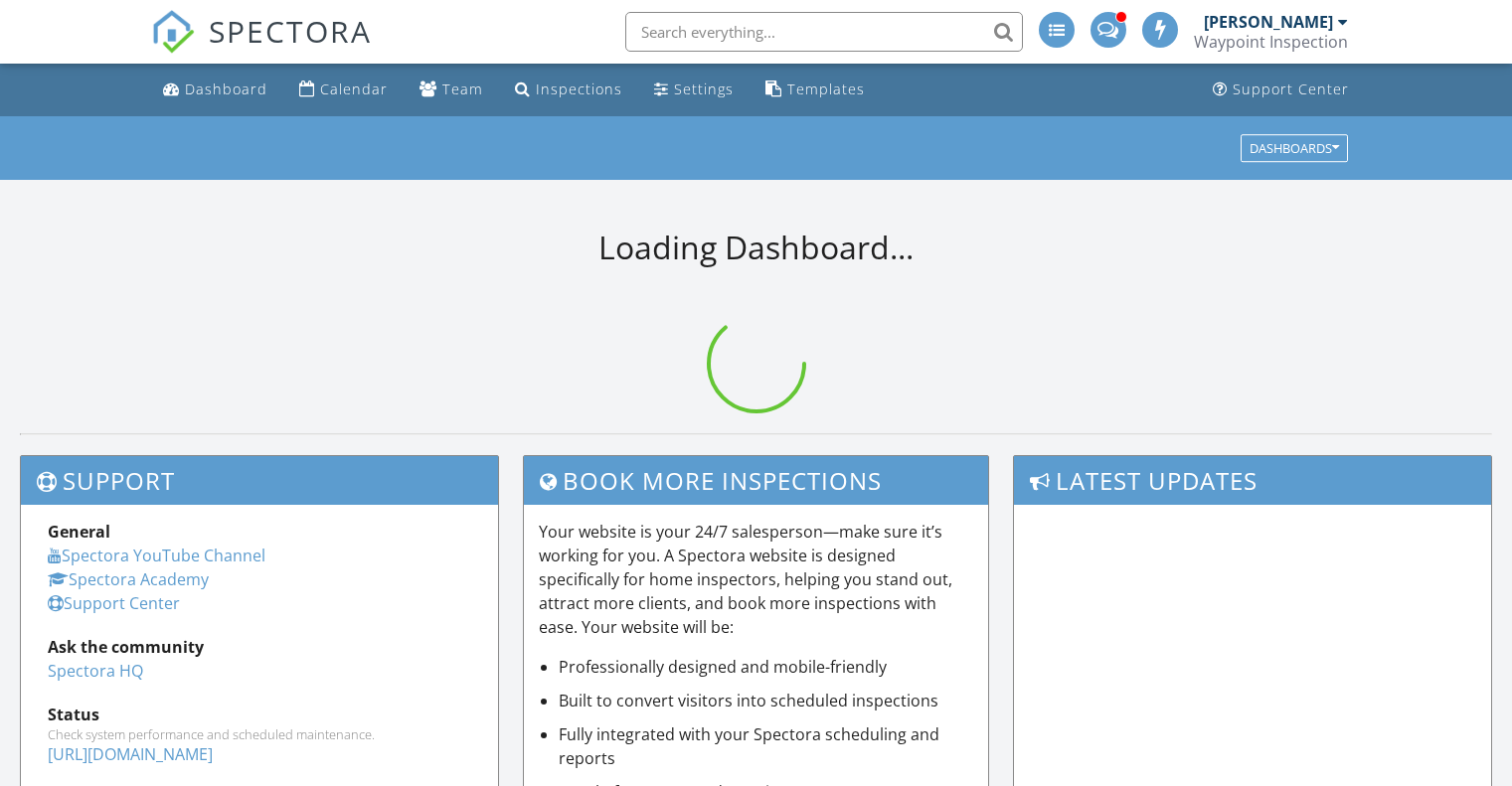 scroll, scrollTop: 0, scrollLeft: 0, axis: both 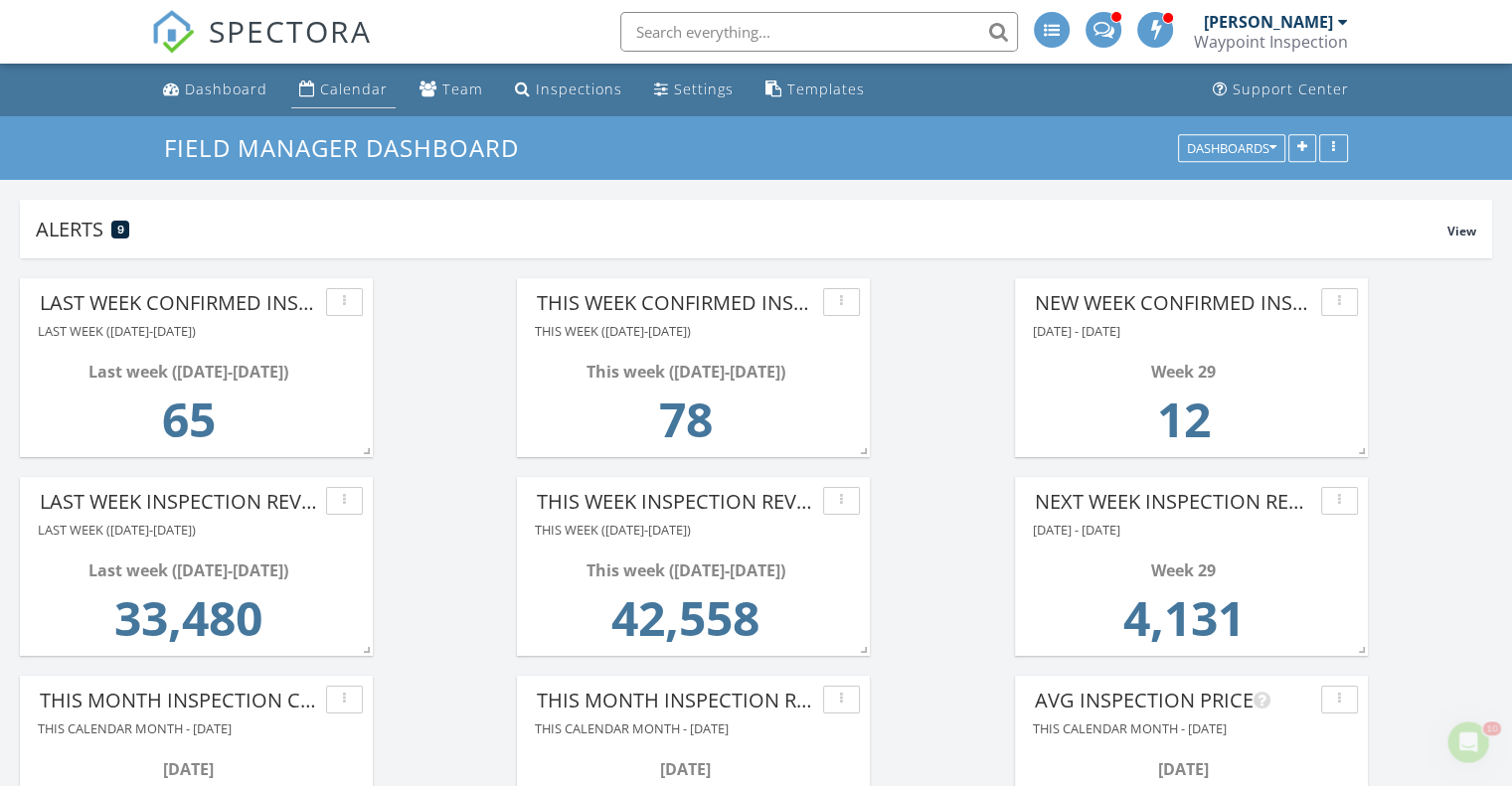 click on "Calendar" at bounding box center (354, 88) 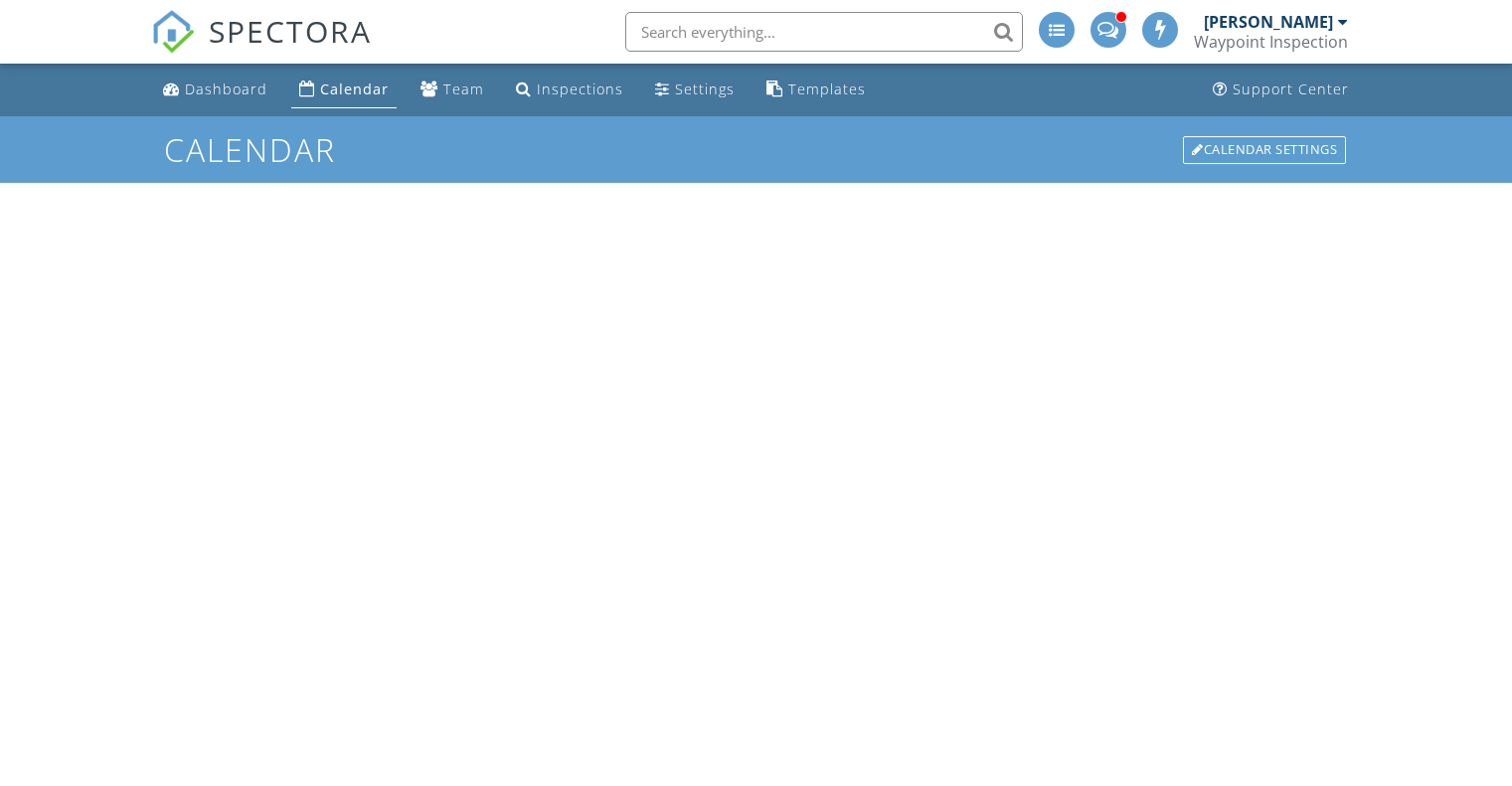 scroll, scrollTop: 0, scrollLeft: 0, axis: both 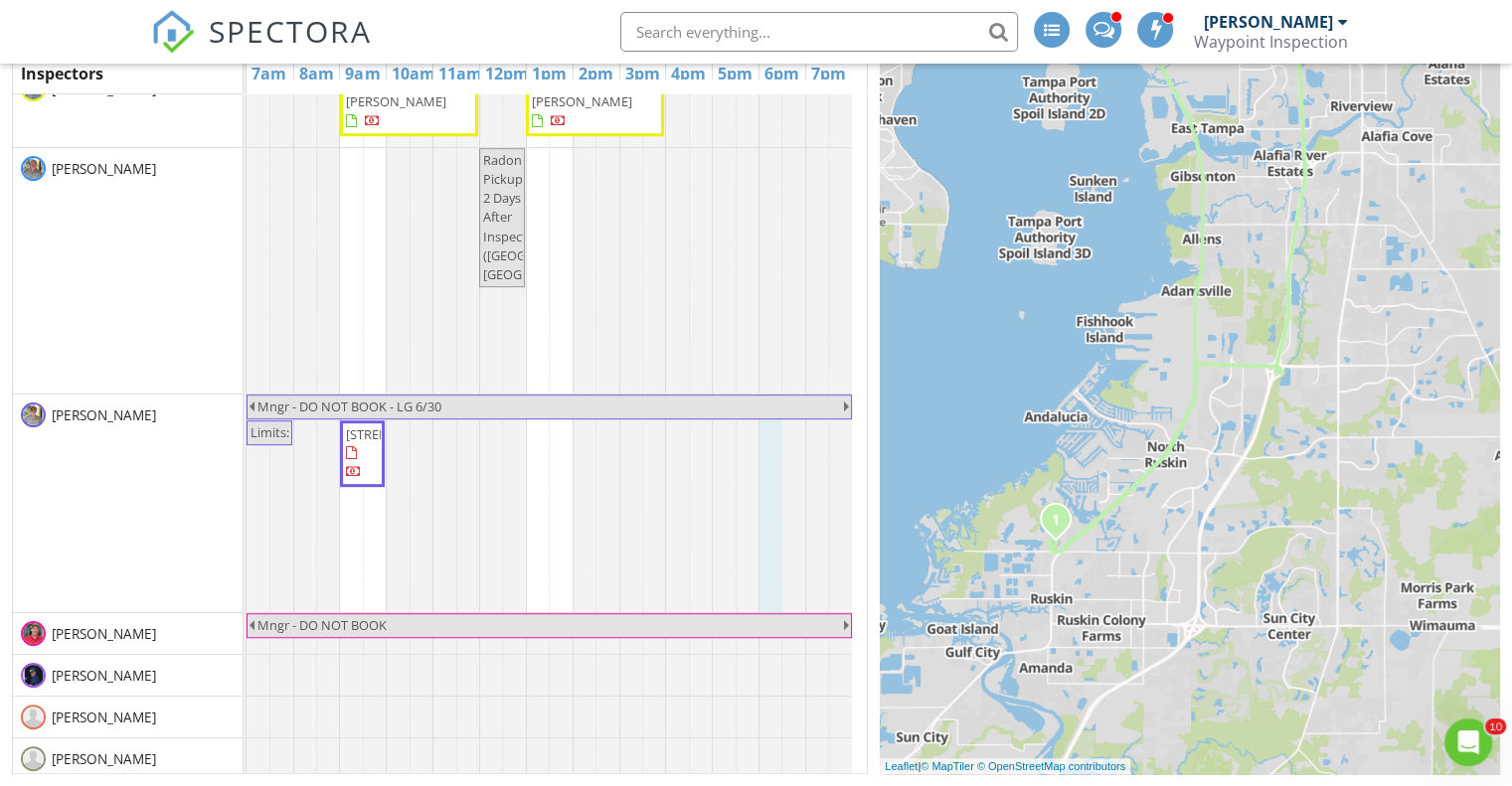 click at bounding box center (247, 503) 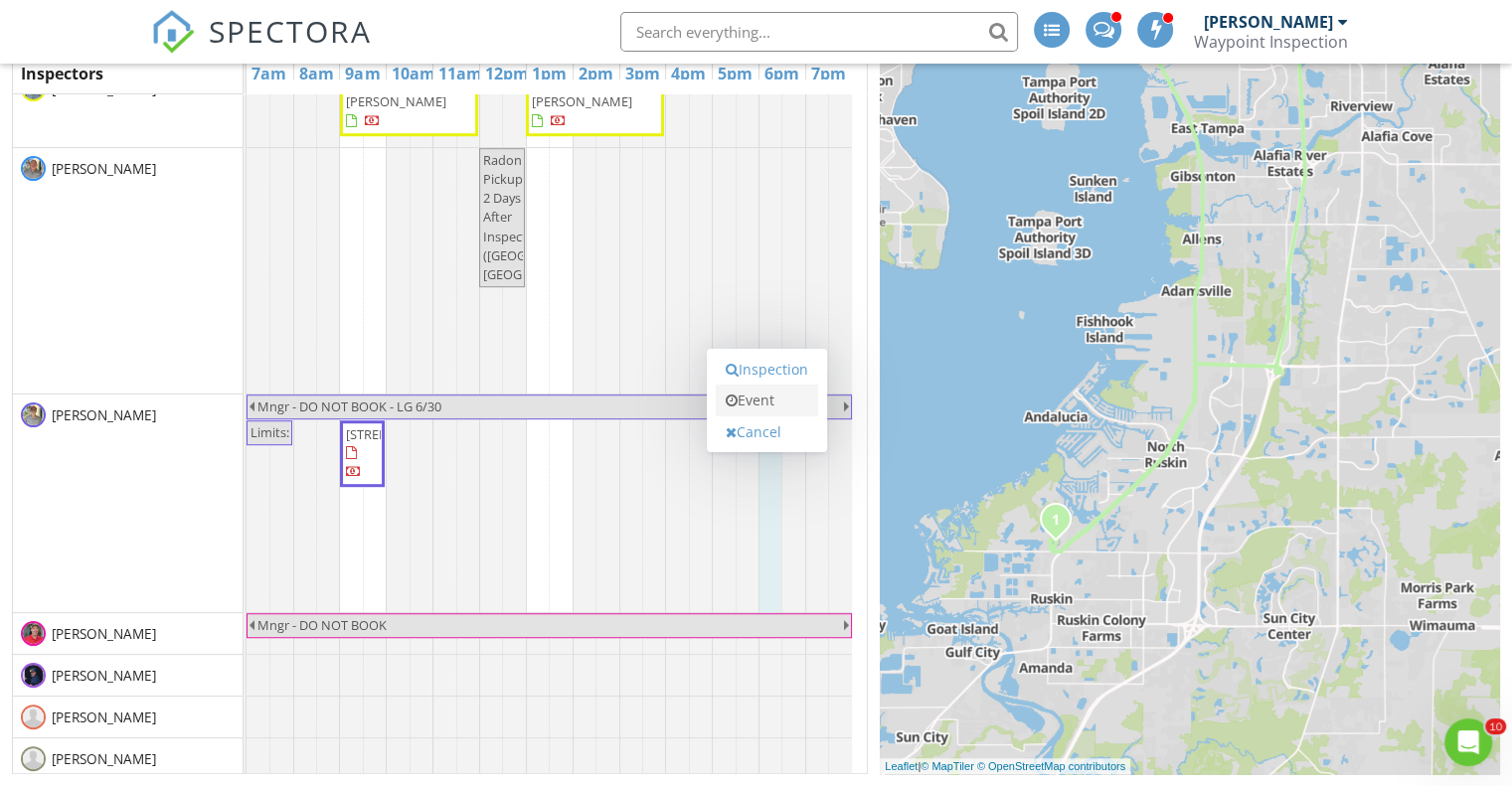 click on "Event" at bounding box center (766, 400) 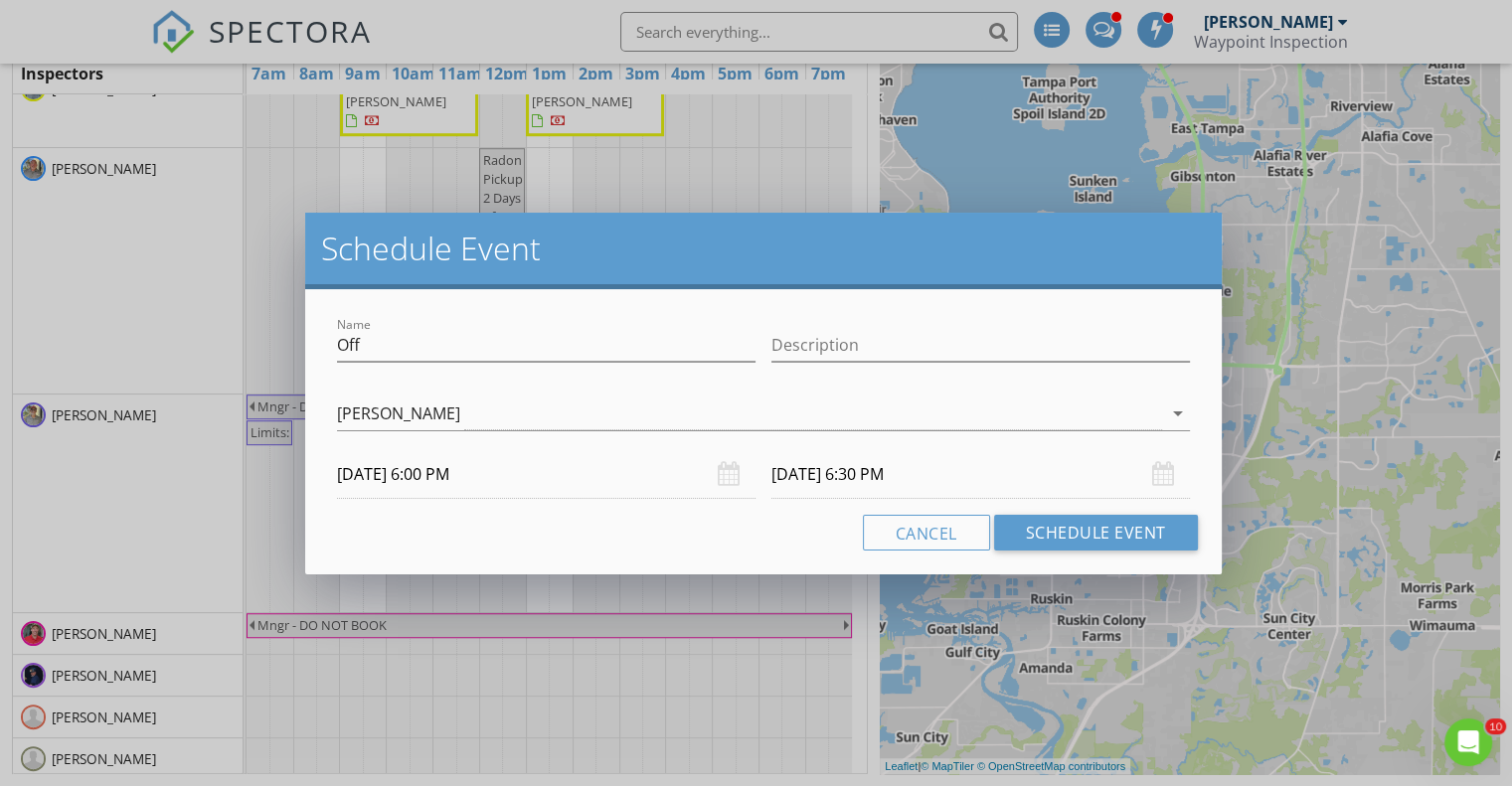 click on "[DATE] 6:30 PM" at bounding box center [980, 474] 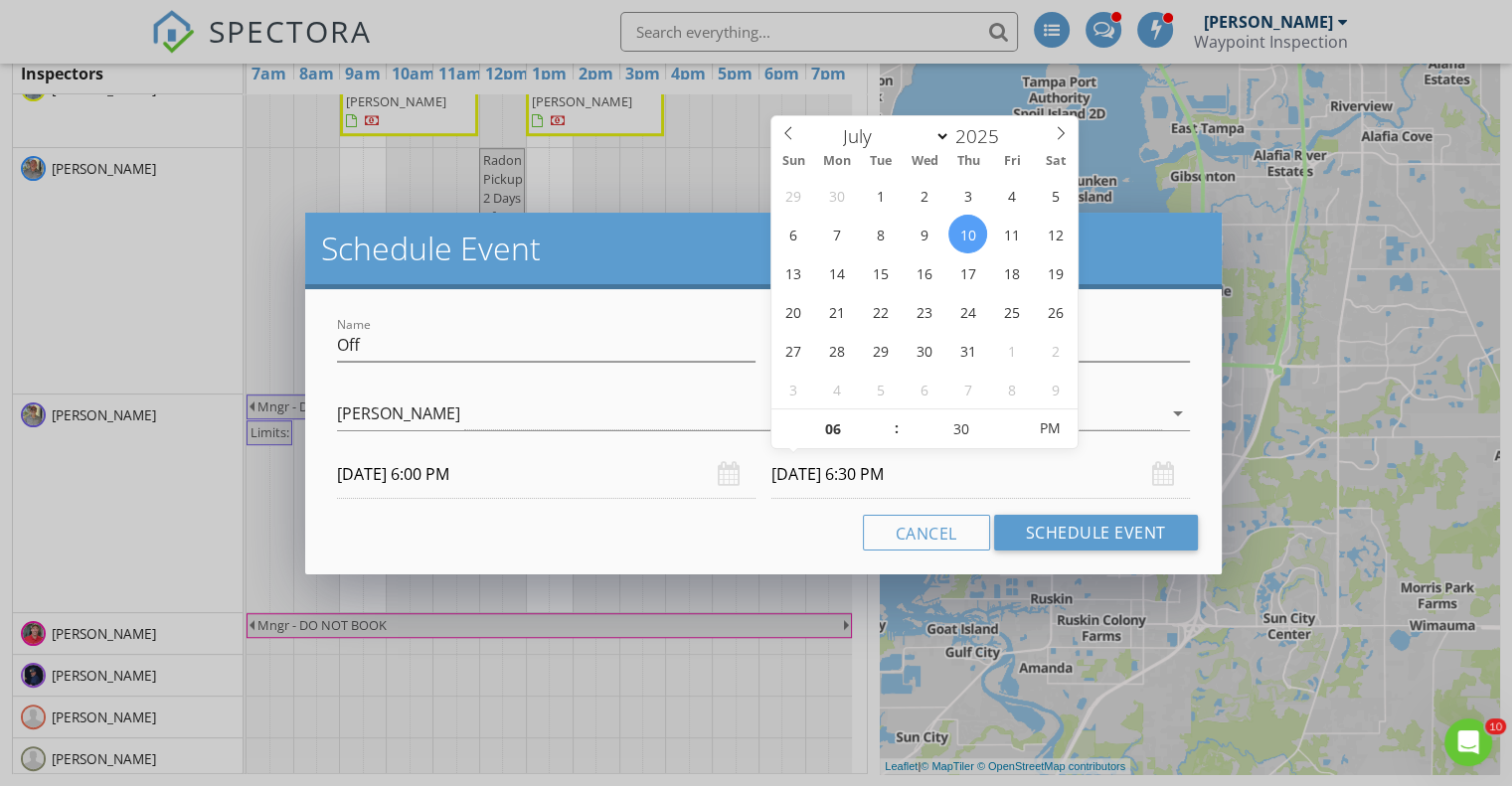 click on "[DATE] 6:30 PM" at bounding box center (980, 474) 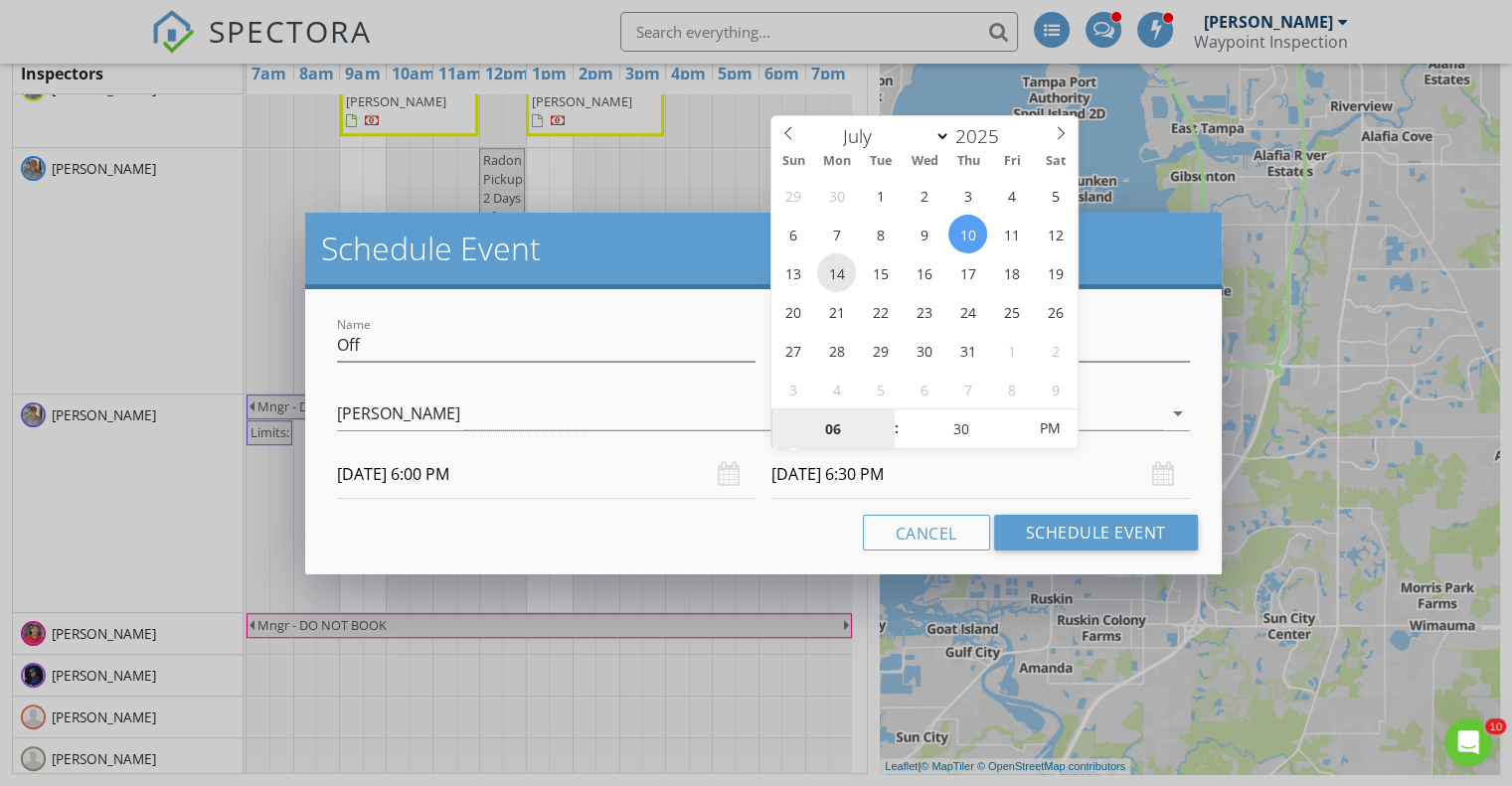 type on "[DATE] 6:30 PM" 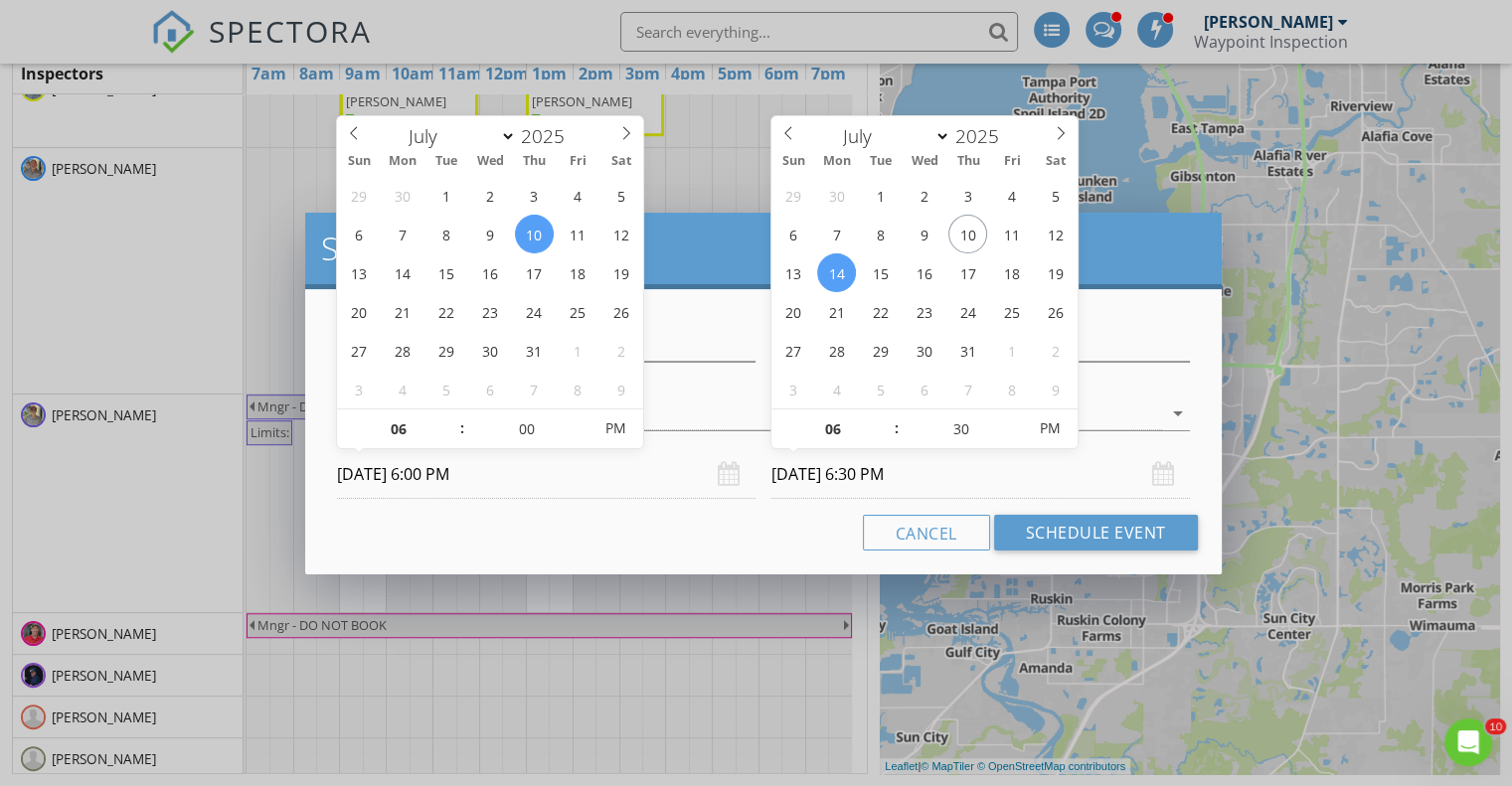 click on "[DATE] 6:00 PM" at bounding box center (546, 474) 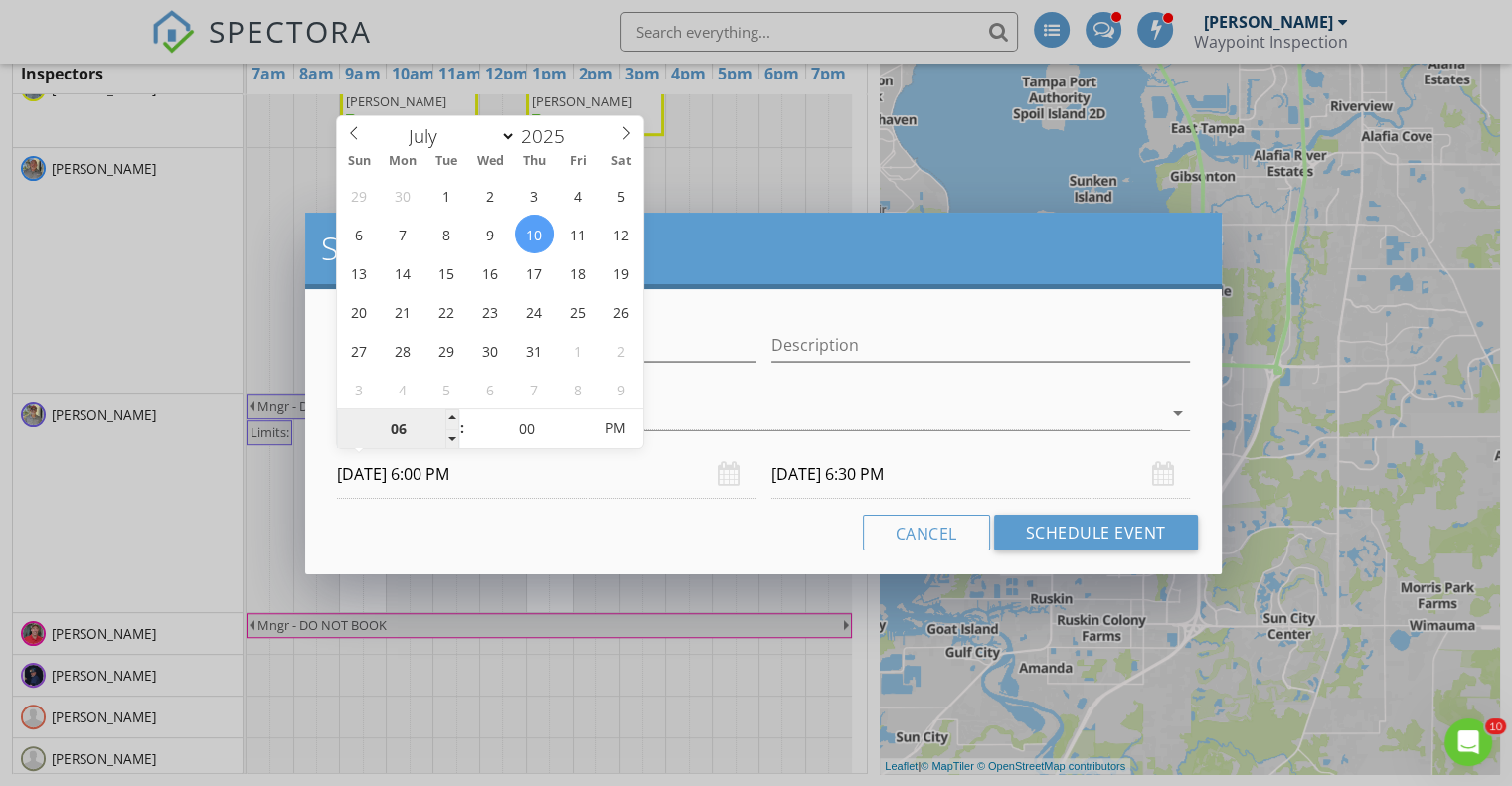 click on "06" at bounding box center [398, 429] 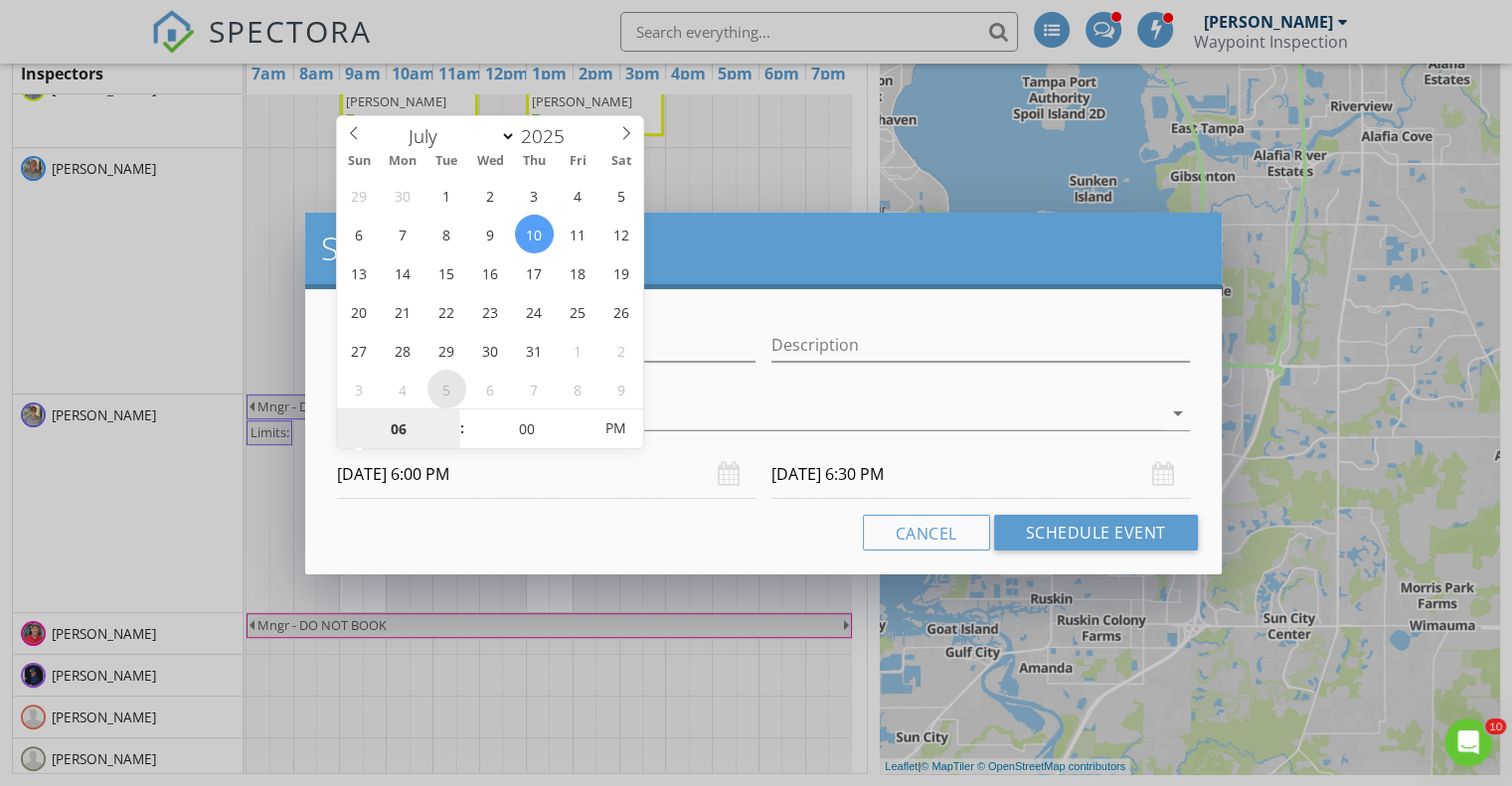 type on "07" 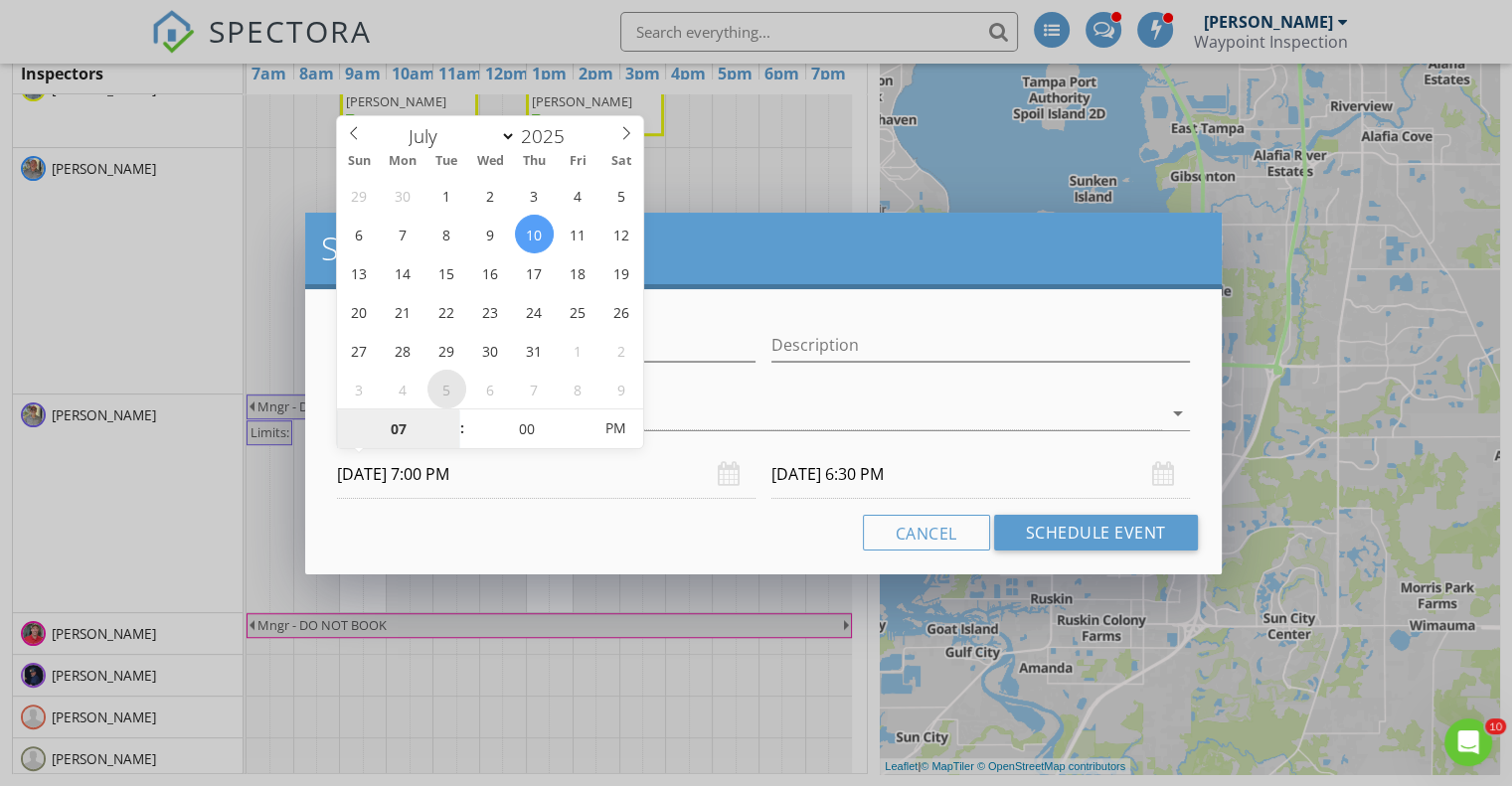 type on "[DATE] 7:30 PM" 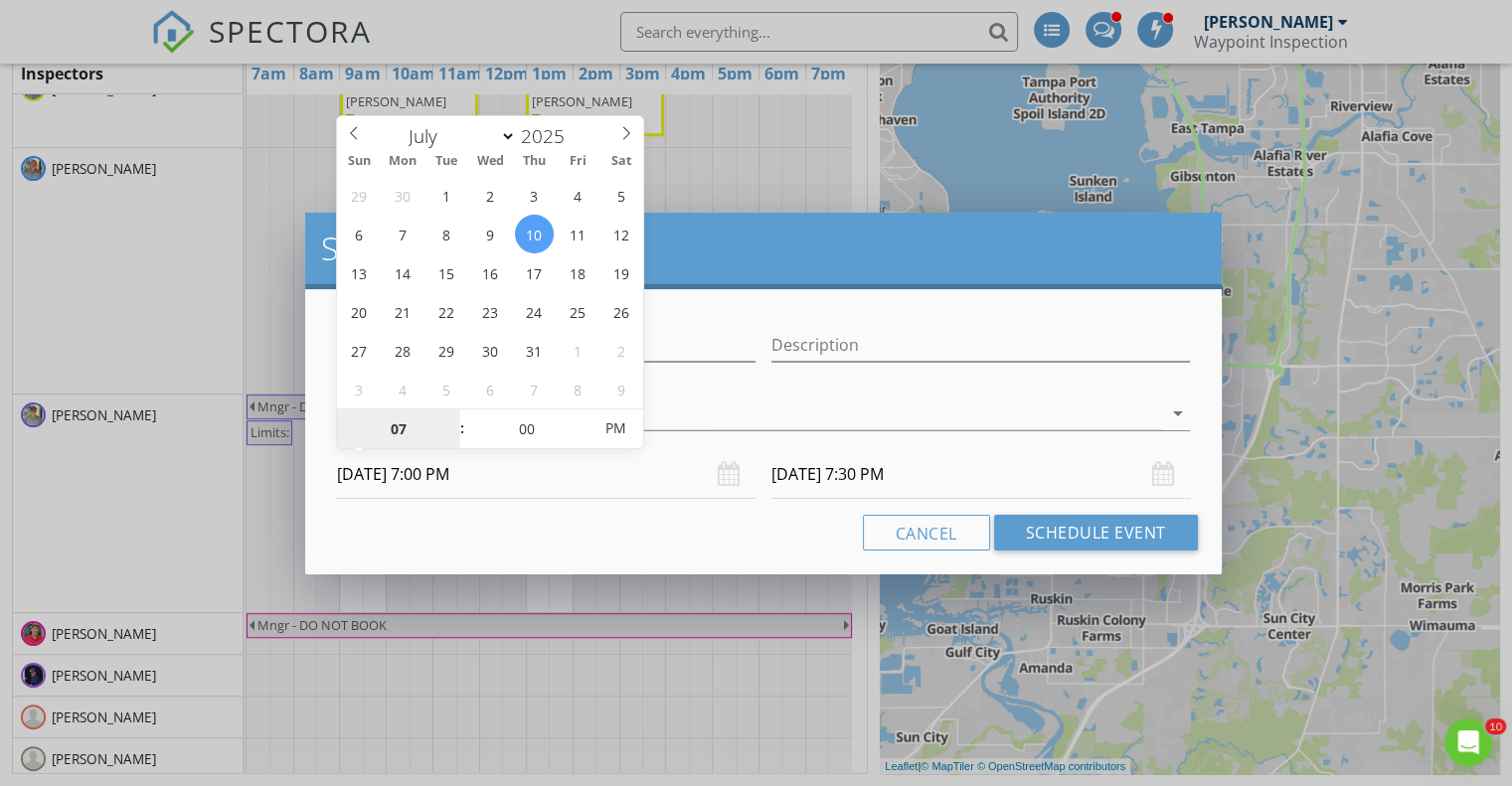 type on "08" 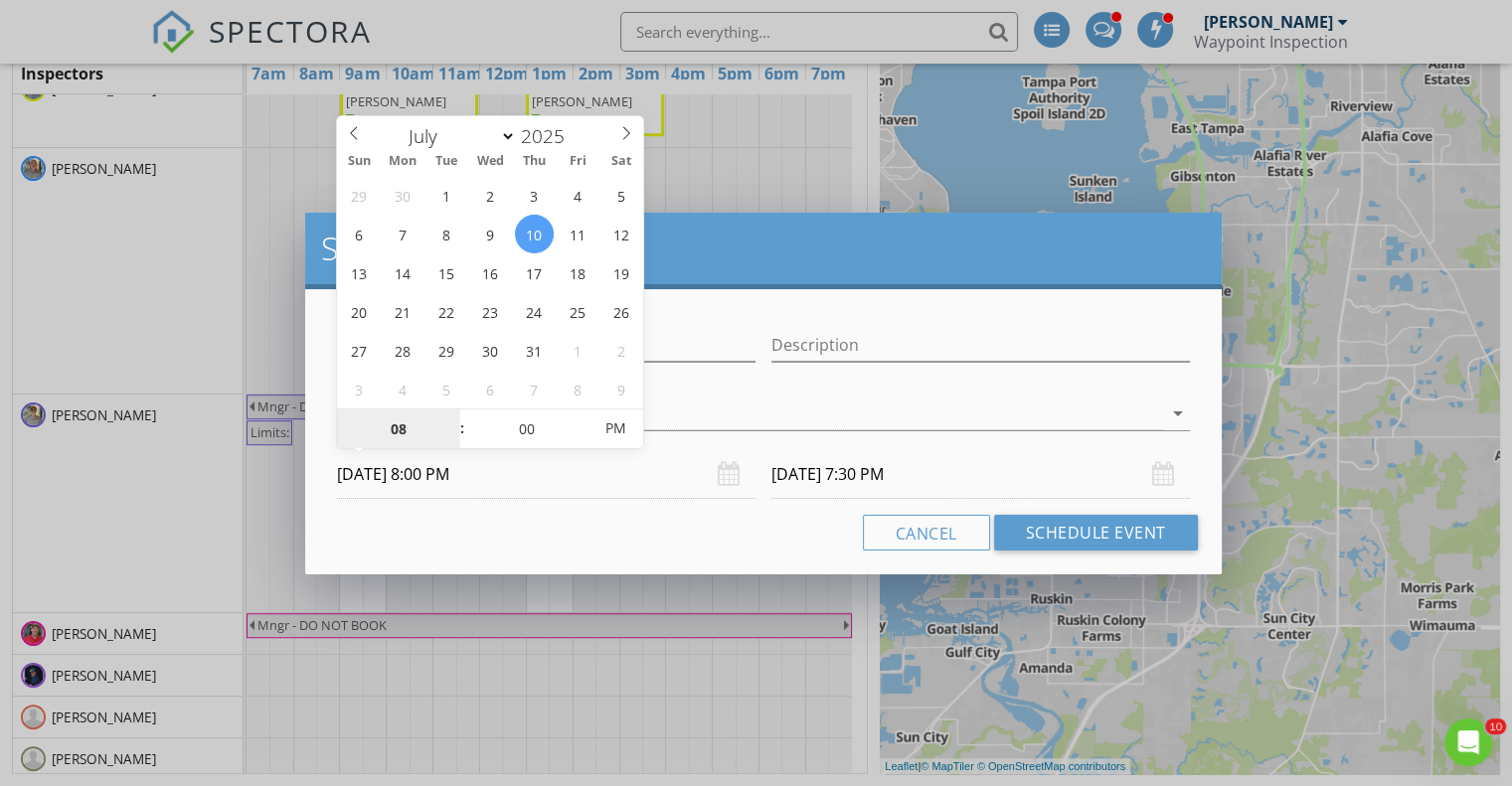 type on "[DATE] 8:30 PM" 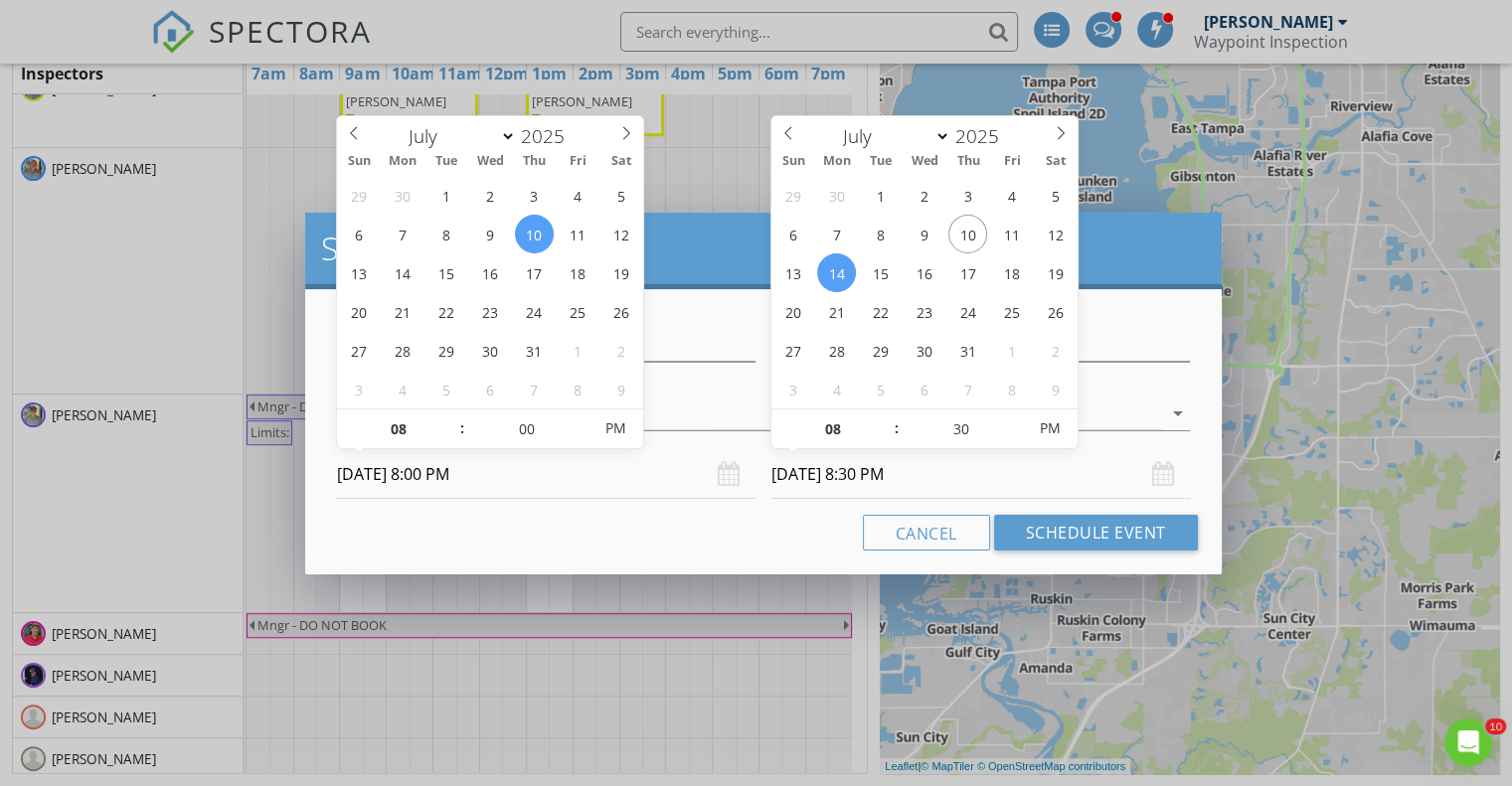click on "[DATE] 8:30 PM" at bounding box center (980, 474) 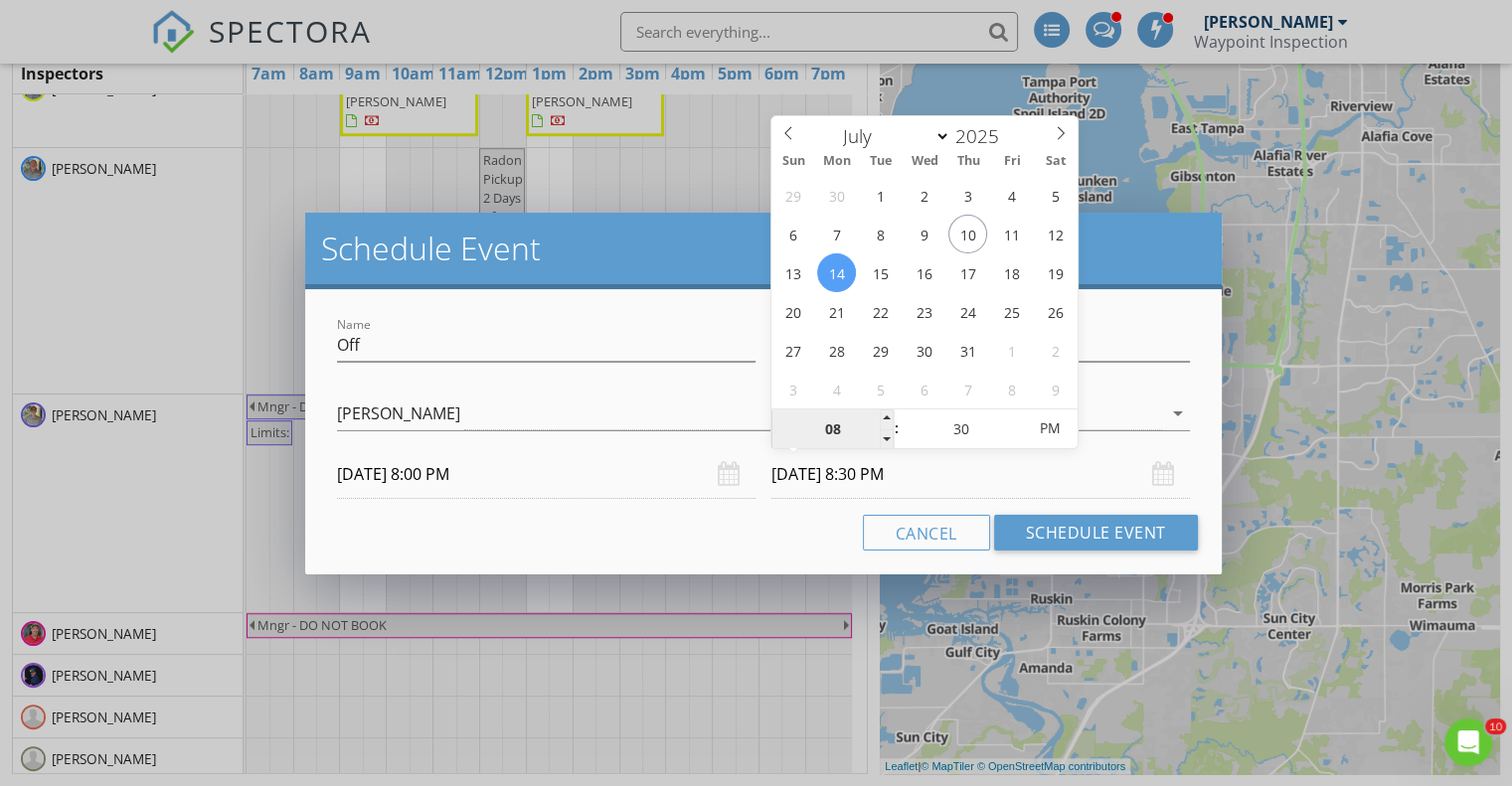 click on "08" at bounding box center [832, 429] 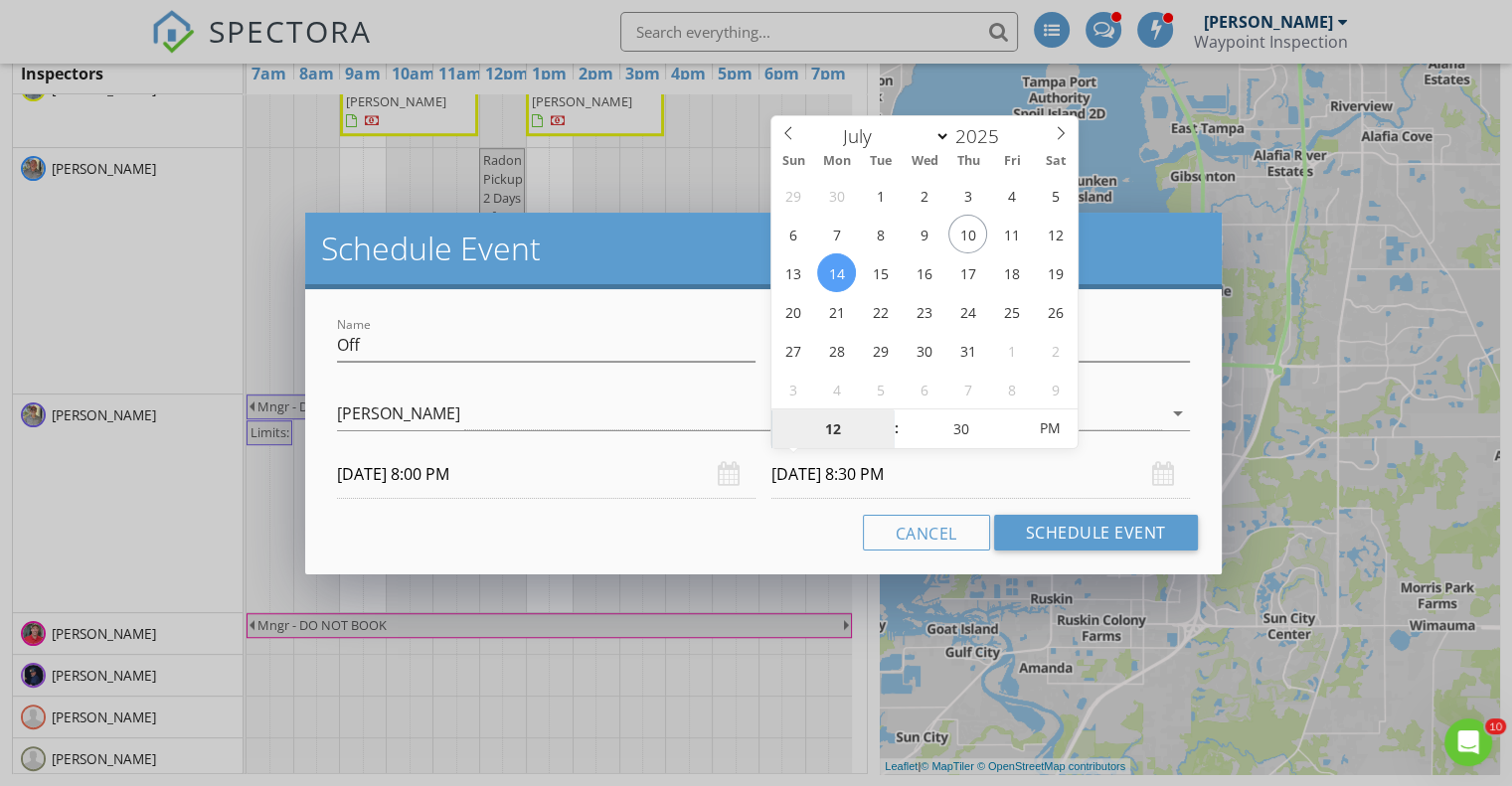 type on "12" 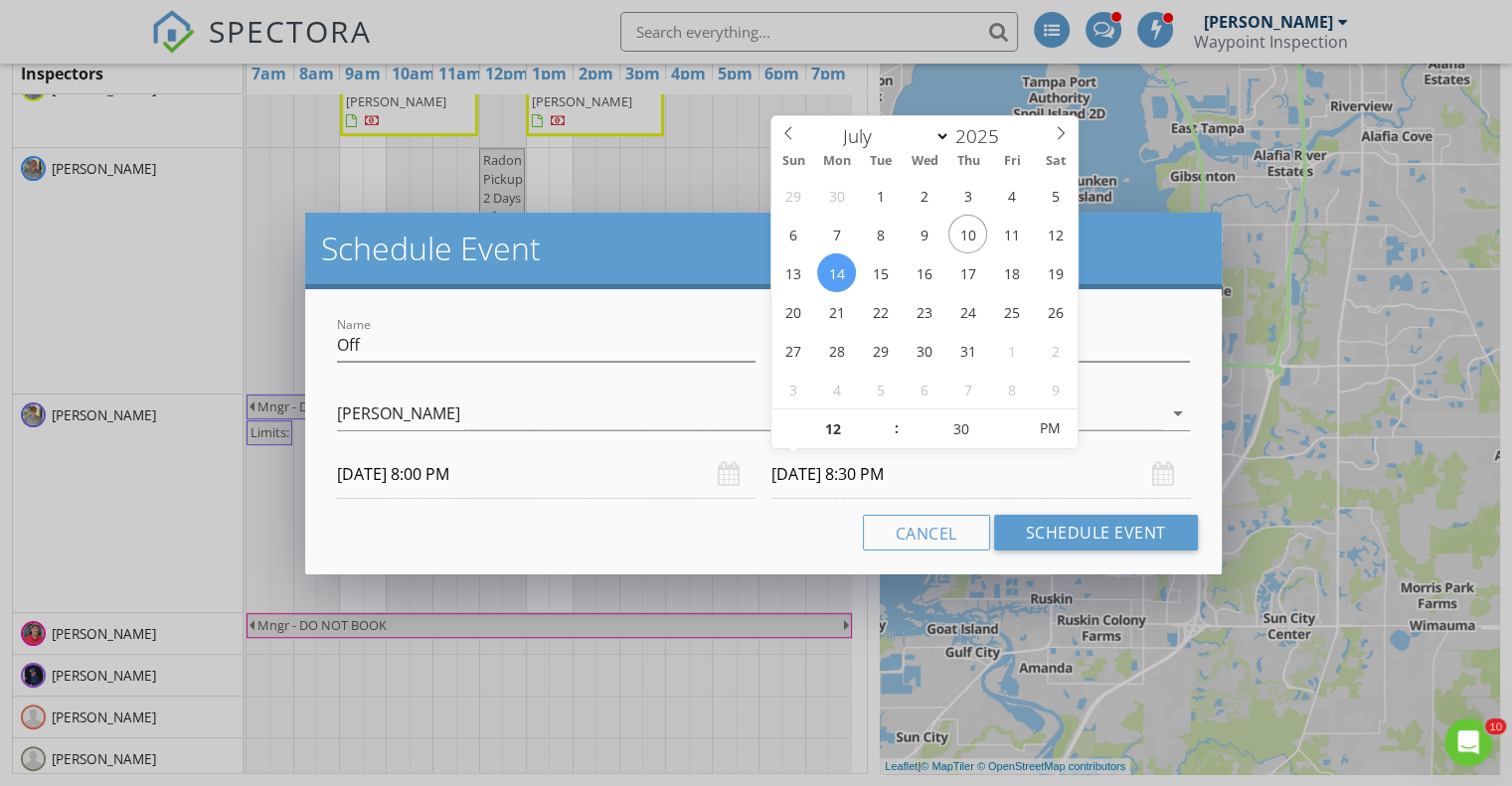 type on "[DATE] 12:30 PM" 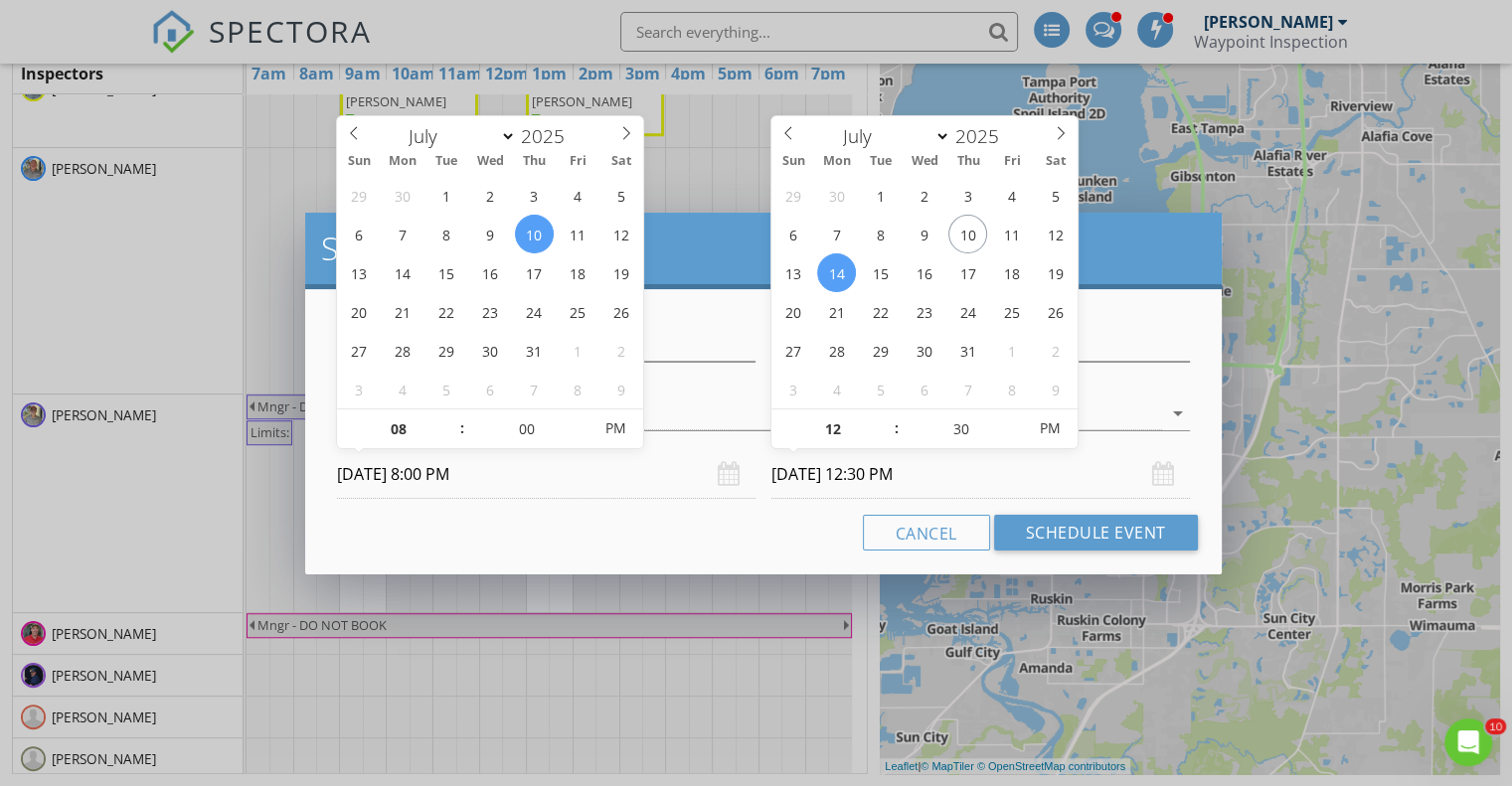 click on "[DATE] 8:00 PM" at bounding box center [546, 474] 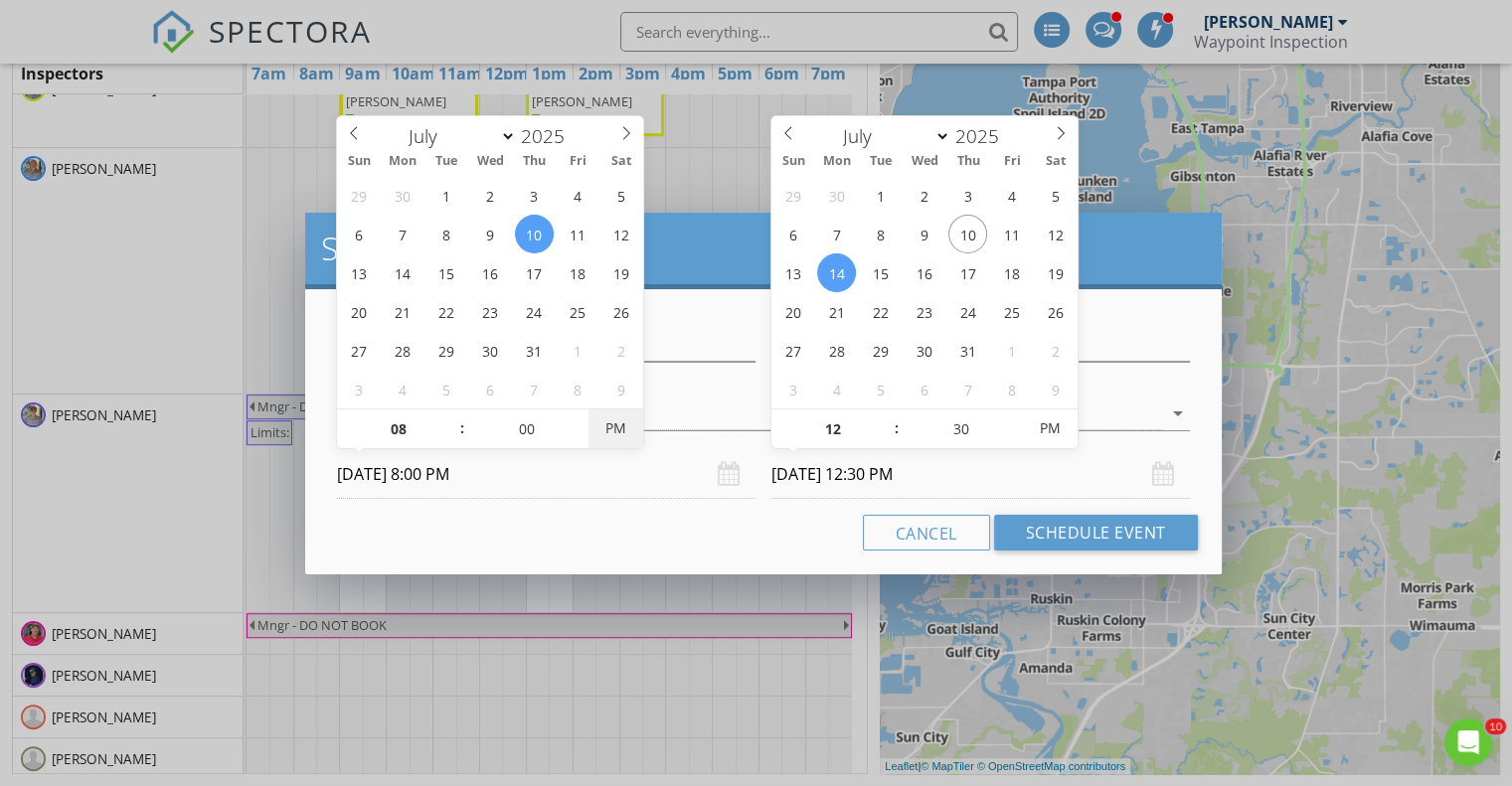 type on "[DATE] 8:00 AM" 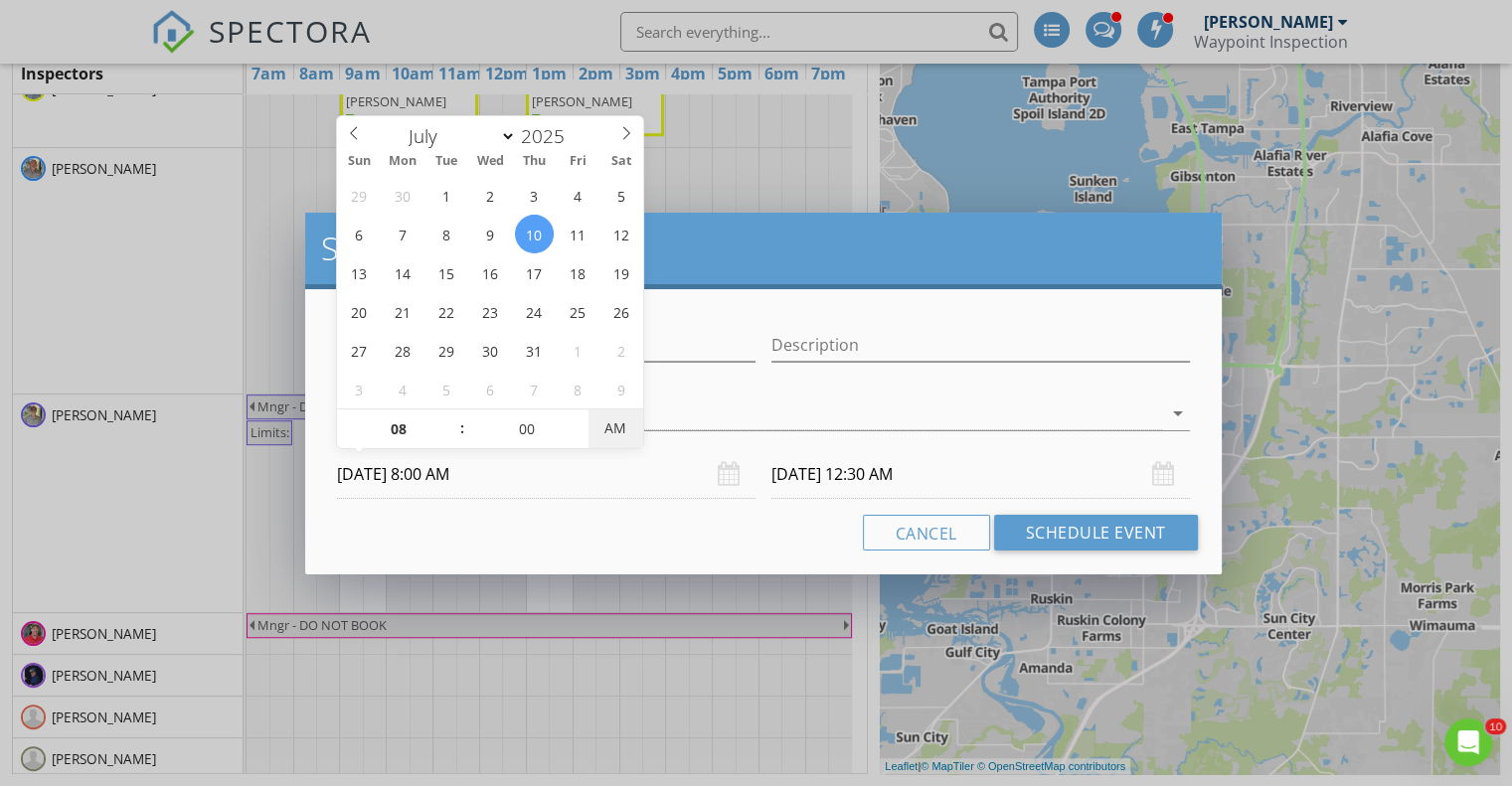 click on "AM" at bounding box center [615, 428] 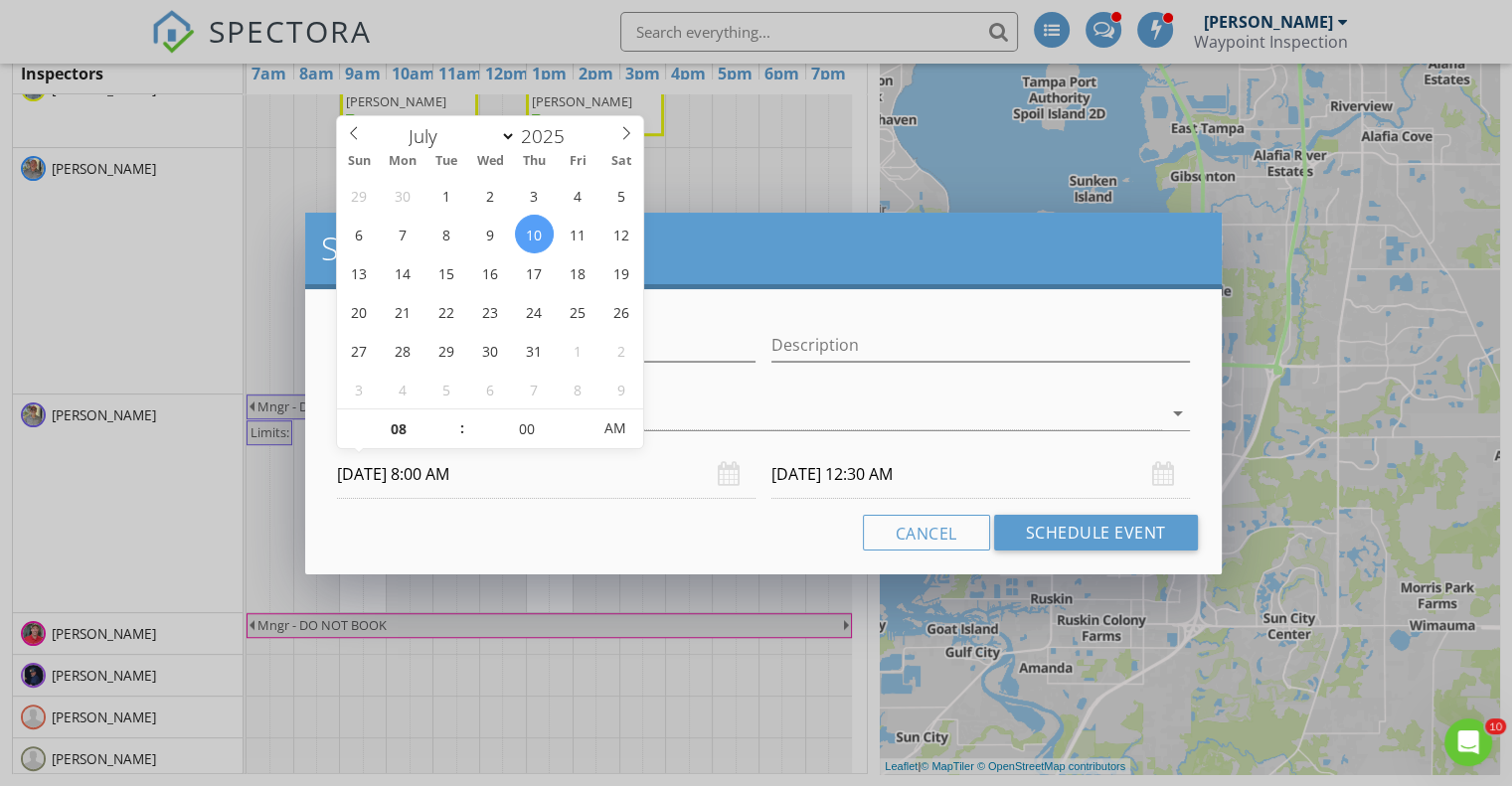 click on "Cancel   Schedule Event" at bounding box center [763, 533] 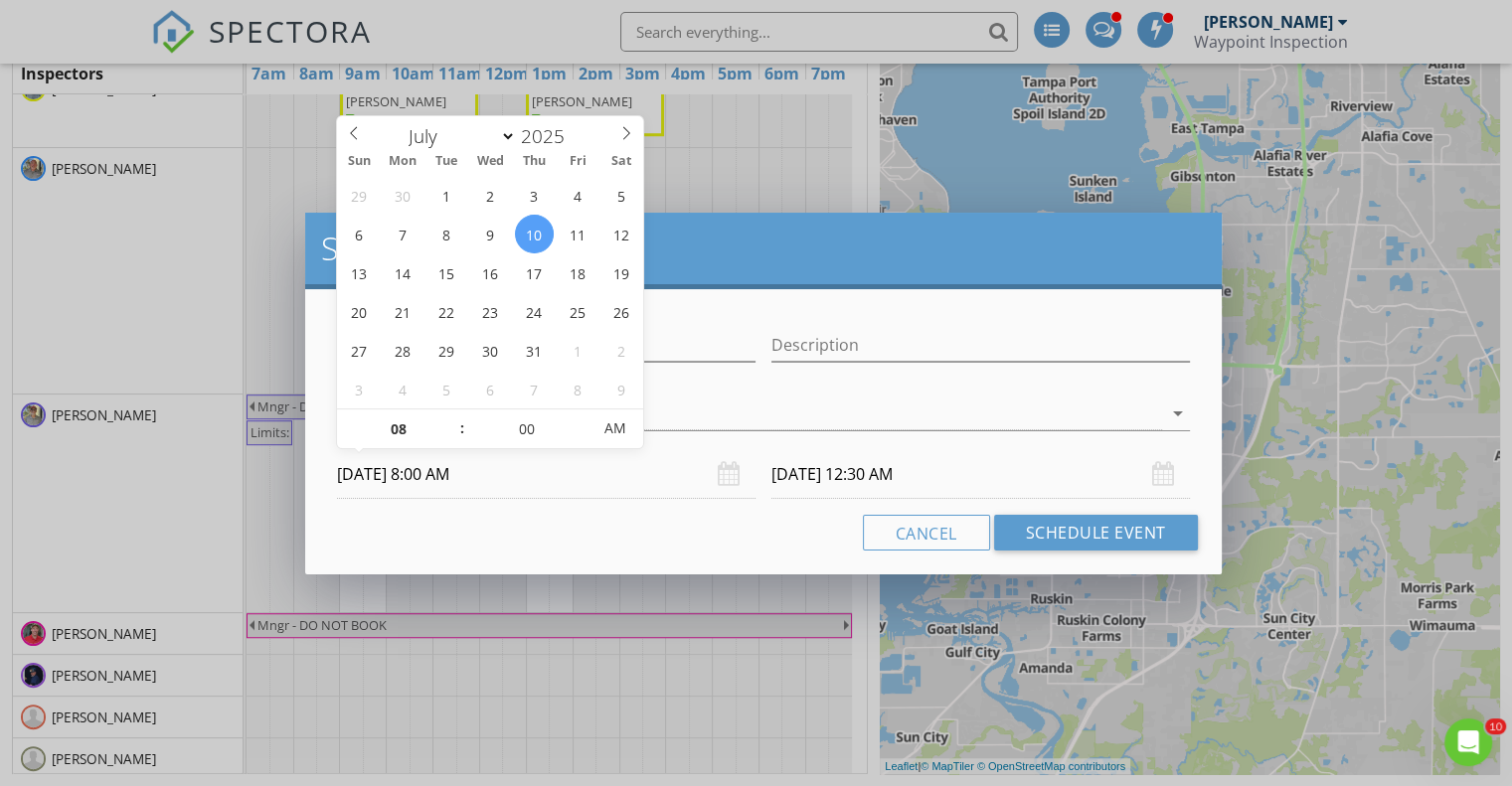 click on "[DATE] 8:00 AM" at bounding box center (546, 474) 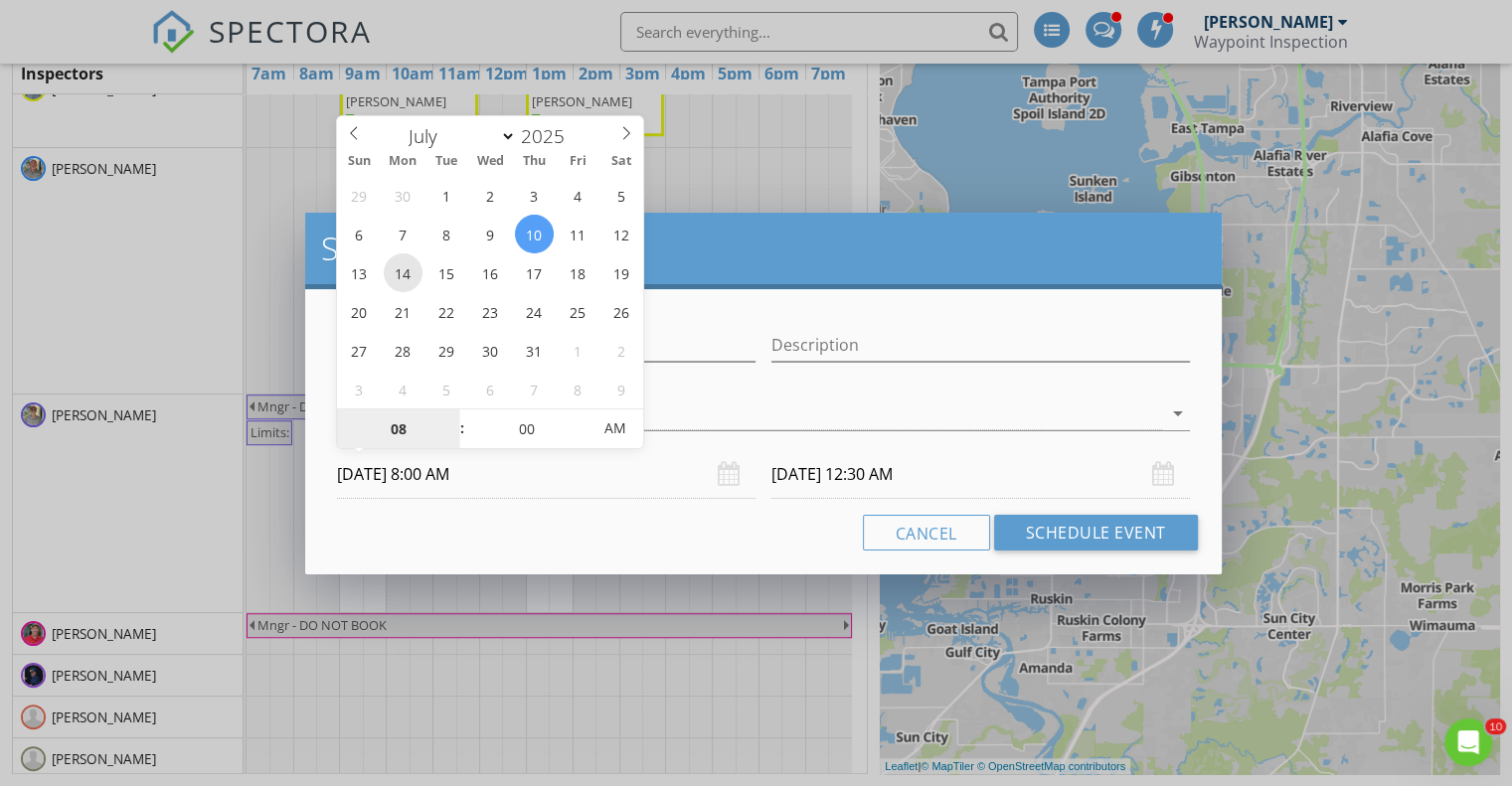 type on "[DATE] 8:00 AM" 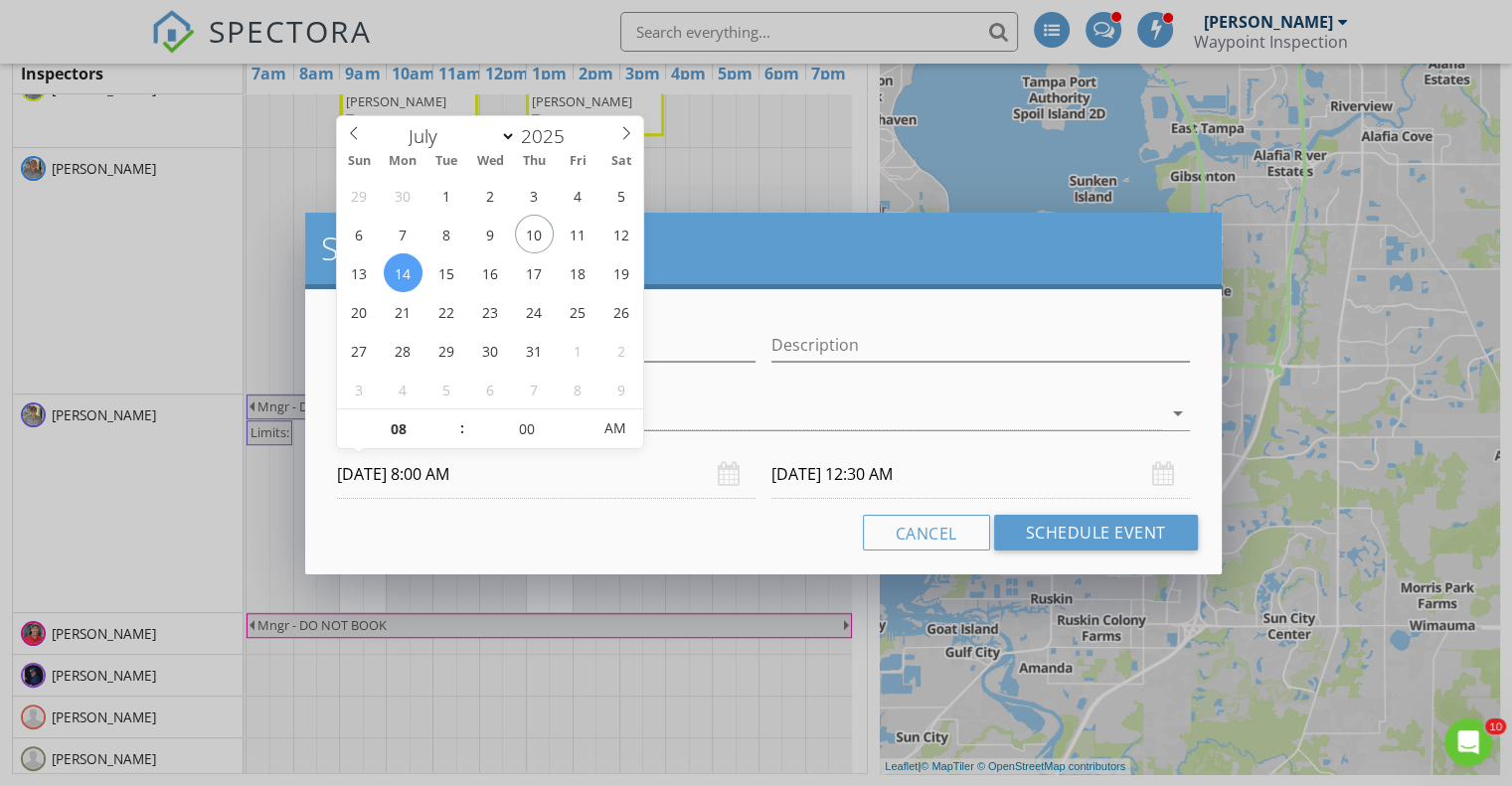 click on "Name Off" at bounding box center (546, 349) 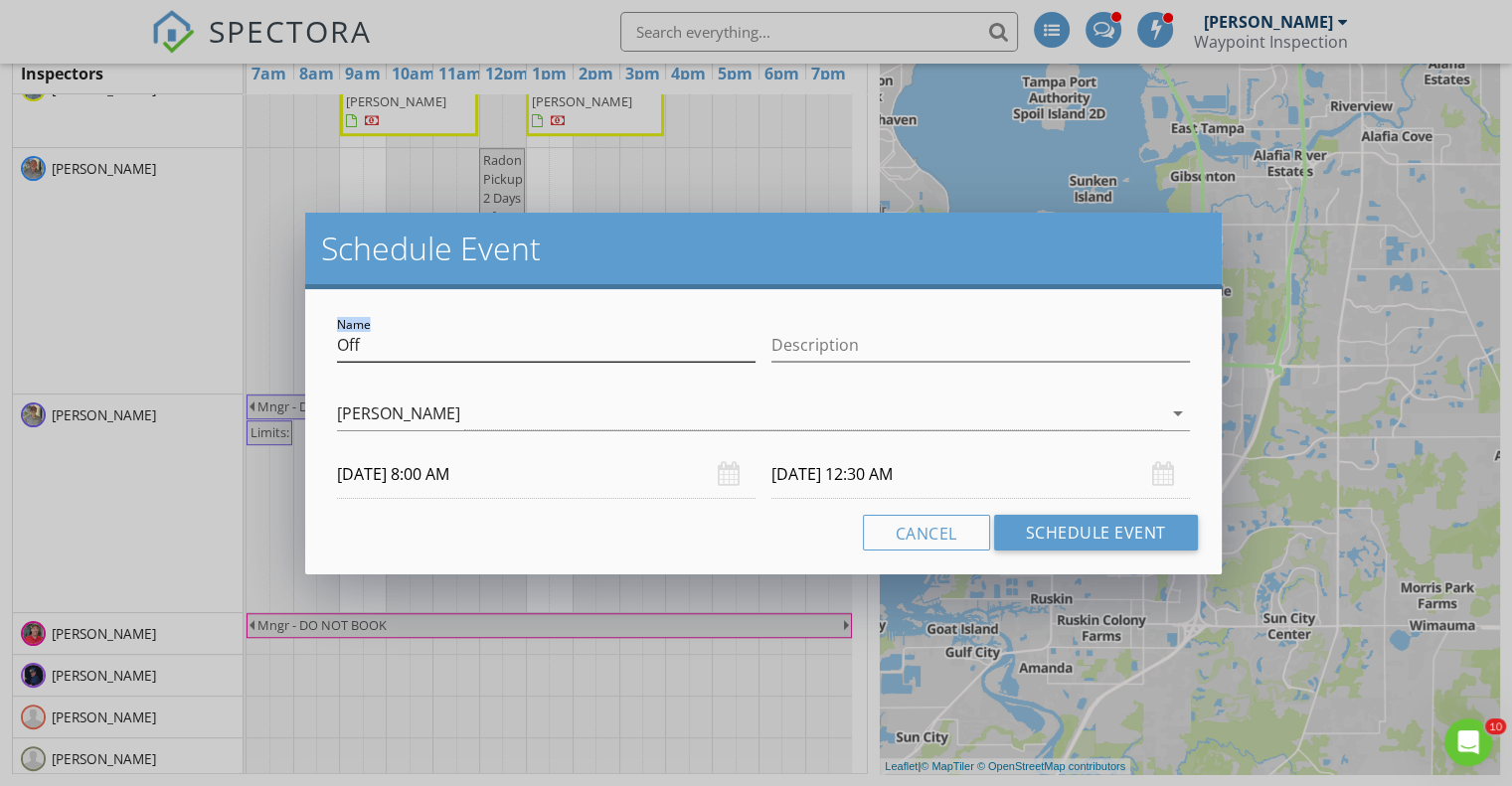 drag, startPoint x: 712, startPoint y: 326, endPoint x: 672, endPoint y: 335, distance: 41 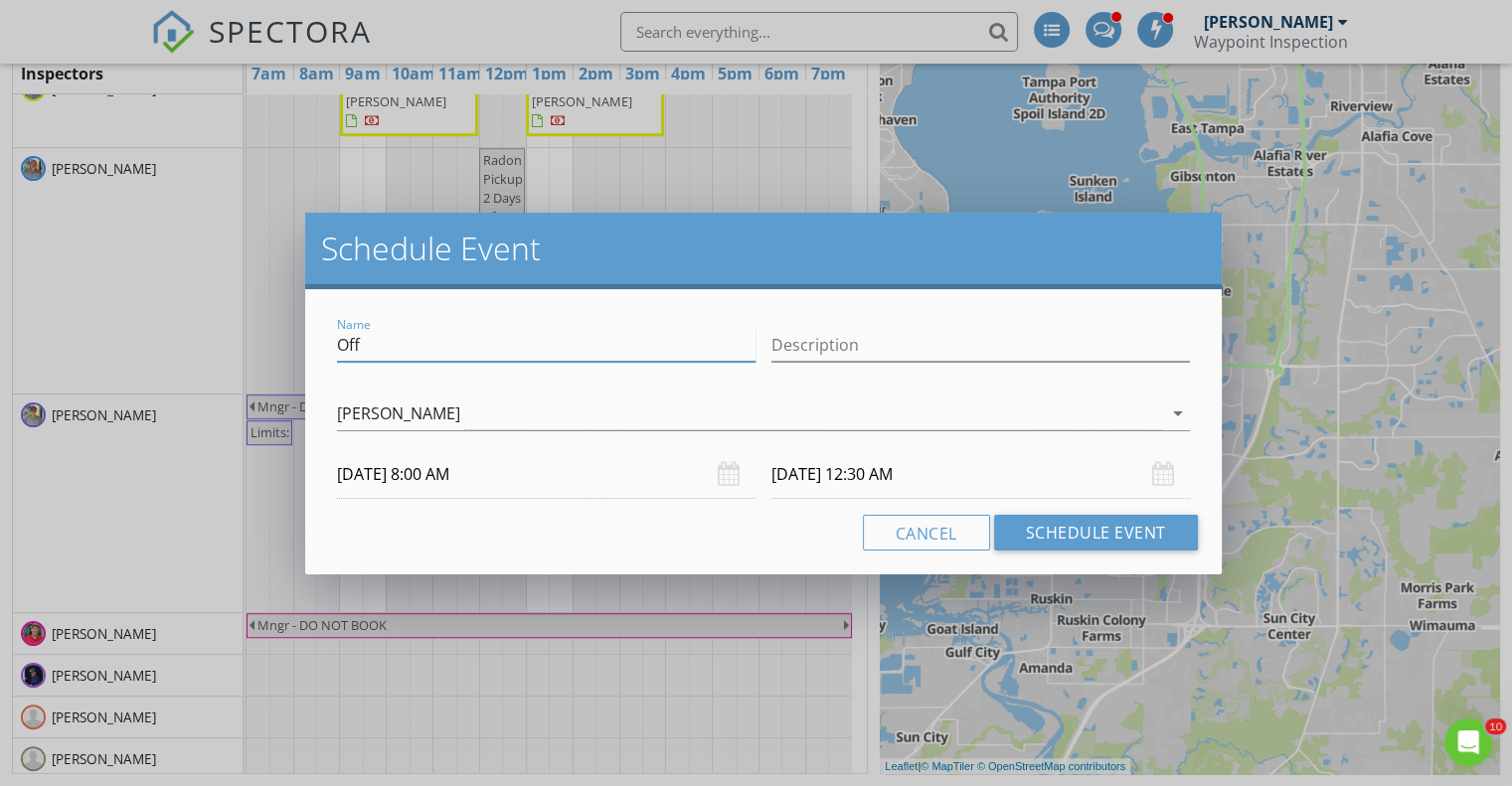 click on "Off" at bounding box center [546, 345] 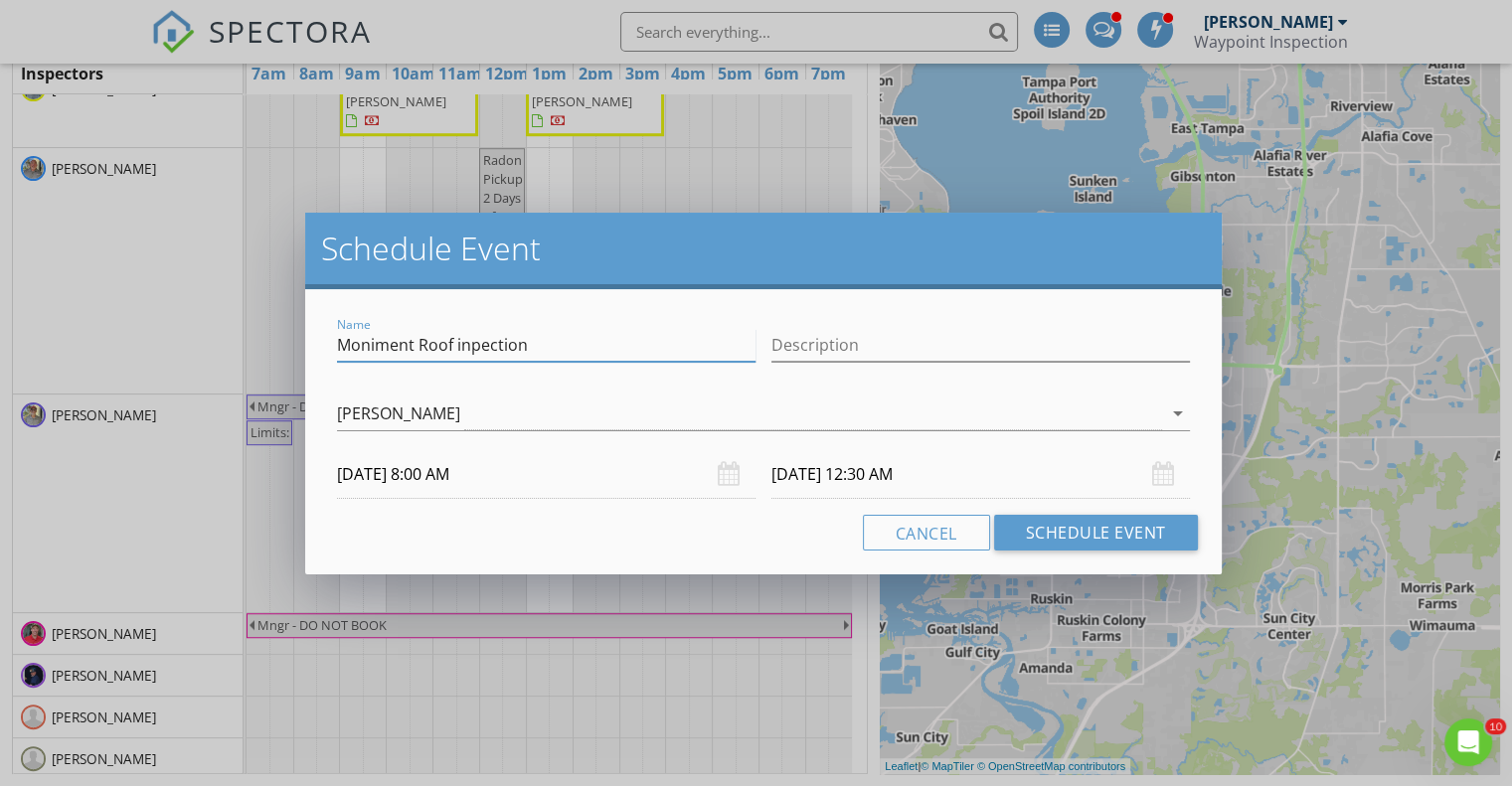 click on "Moniment Roof inpection" at bounding box center [546, 345] 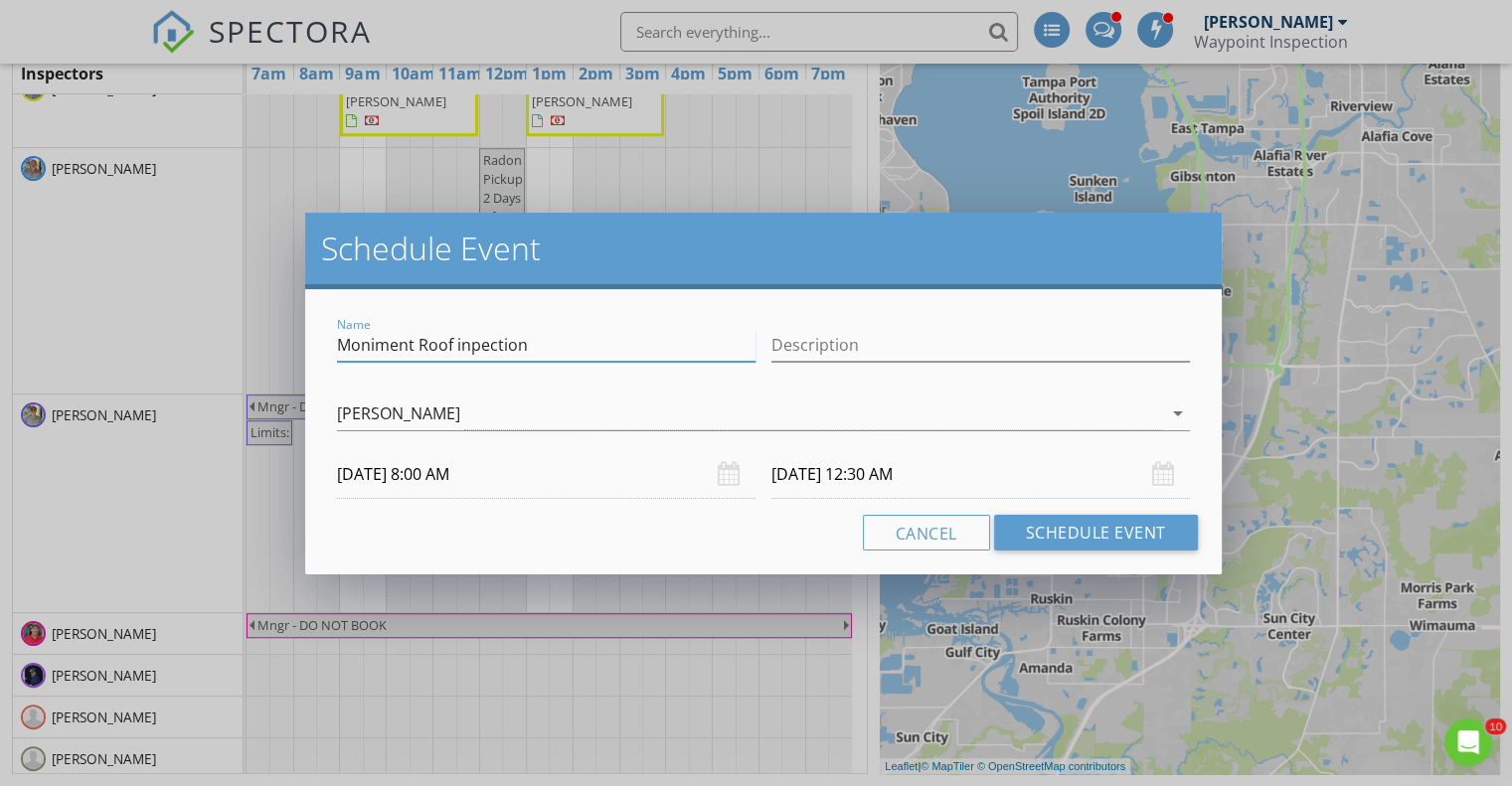 click on "Moniment Roof inpection" at bounding box center [546, 345] 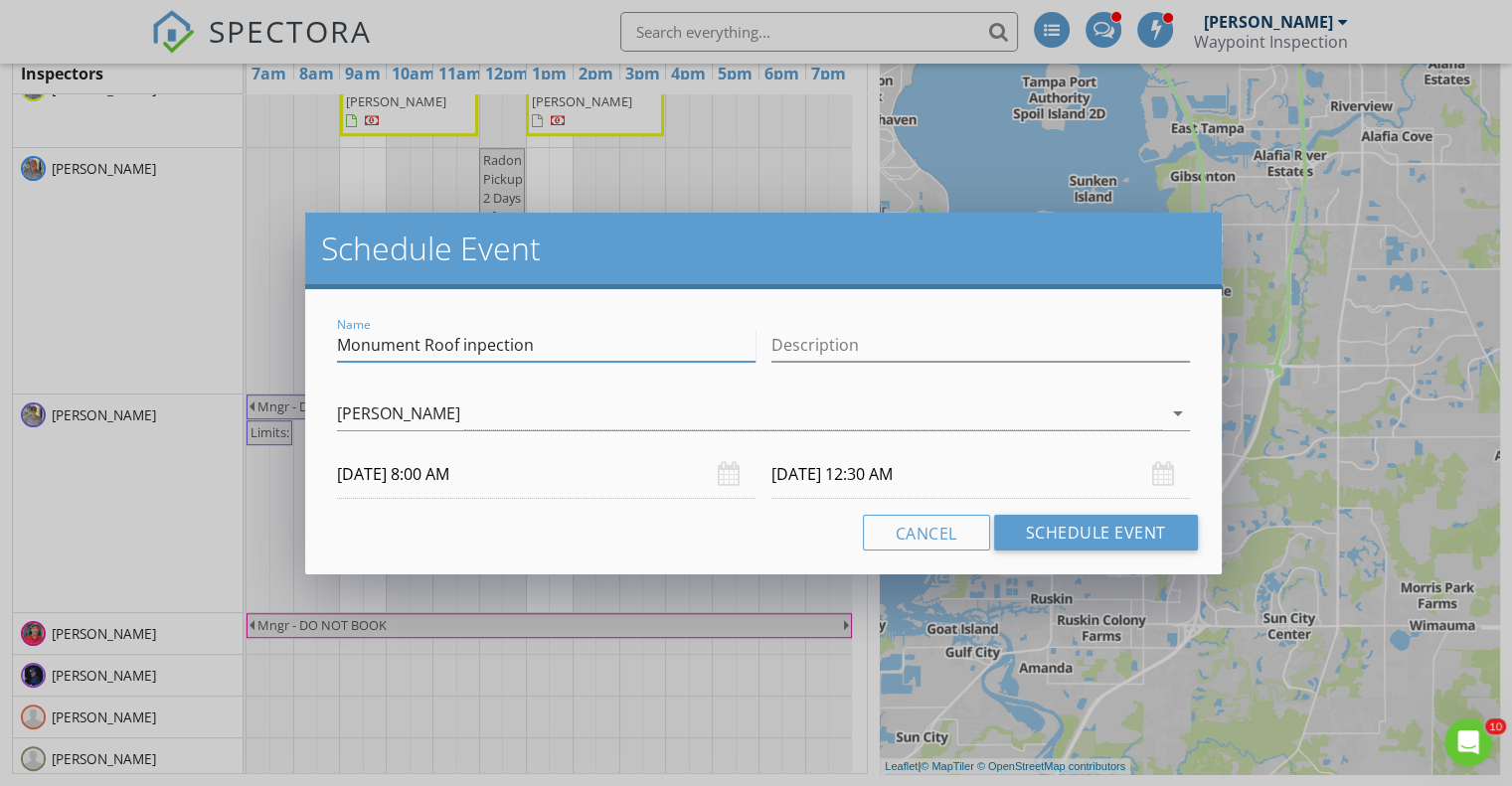 click on "Monument Roof inpection" at bounding box center (546, 345) 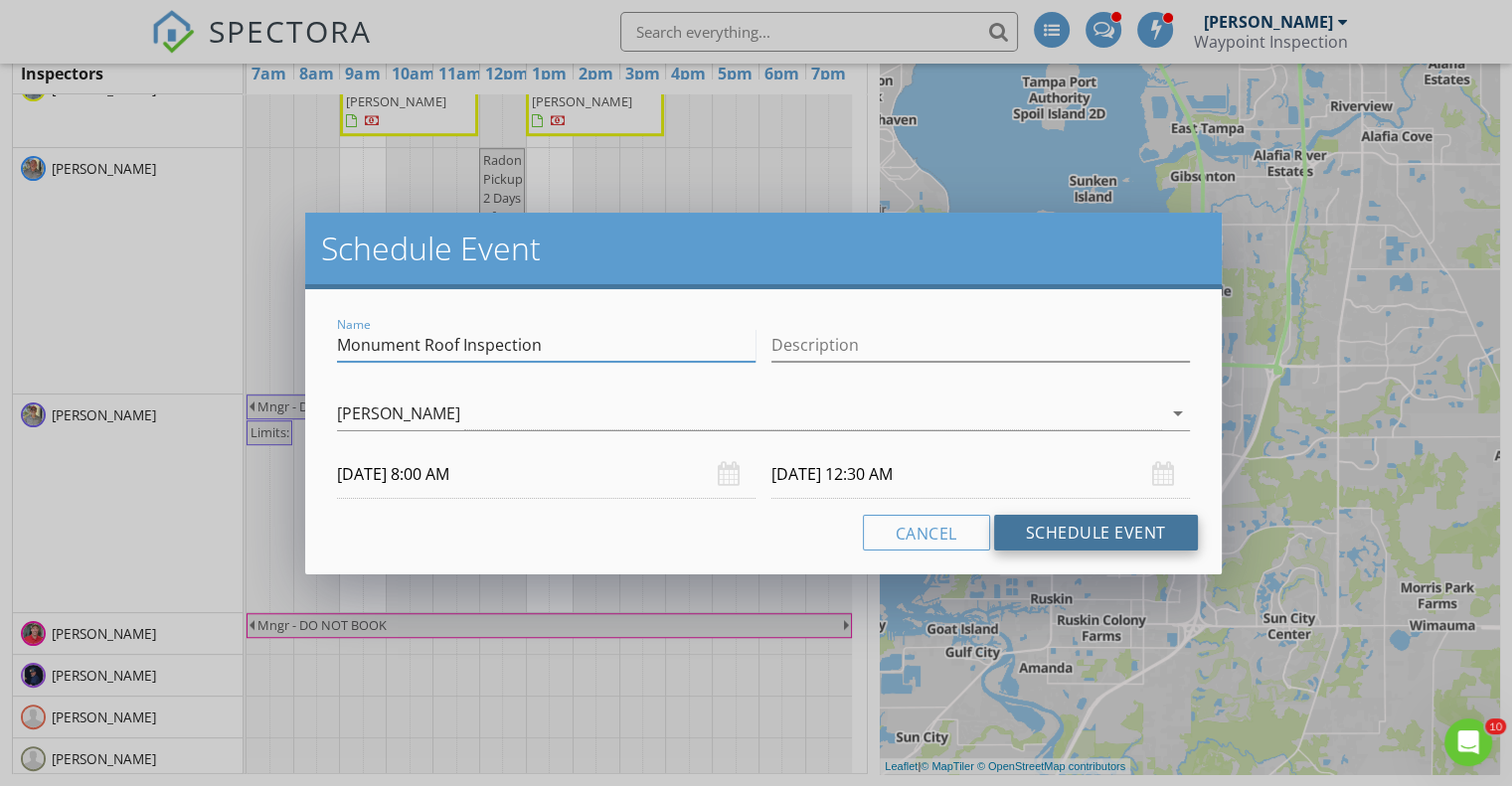 type on "Monument Roof Inspection" 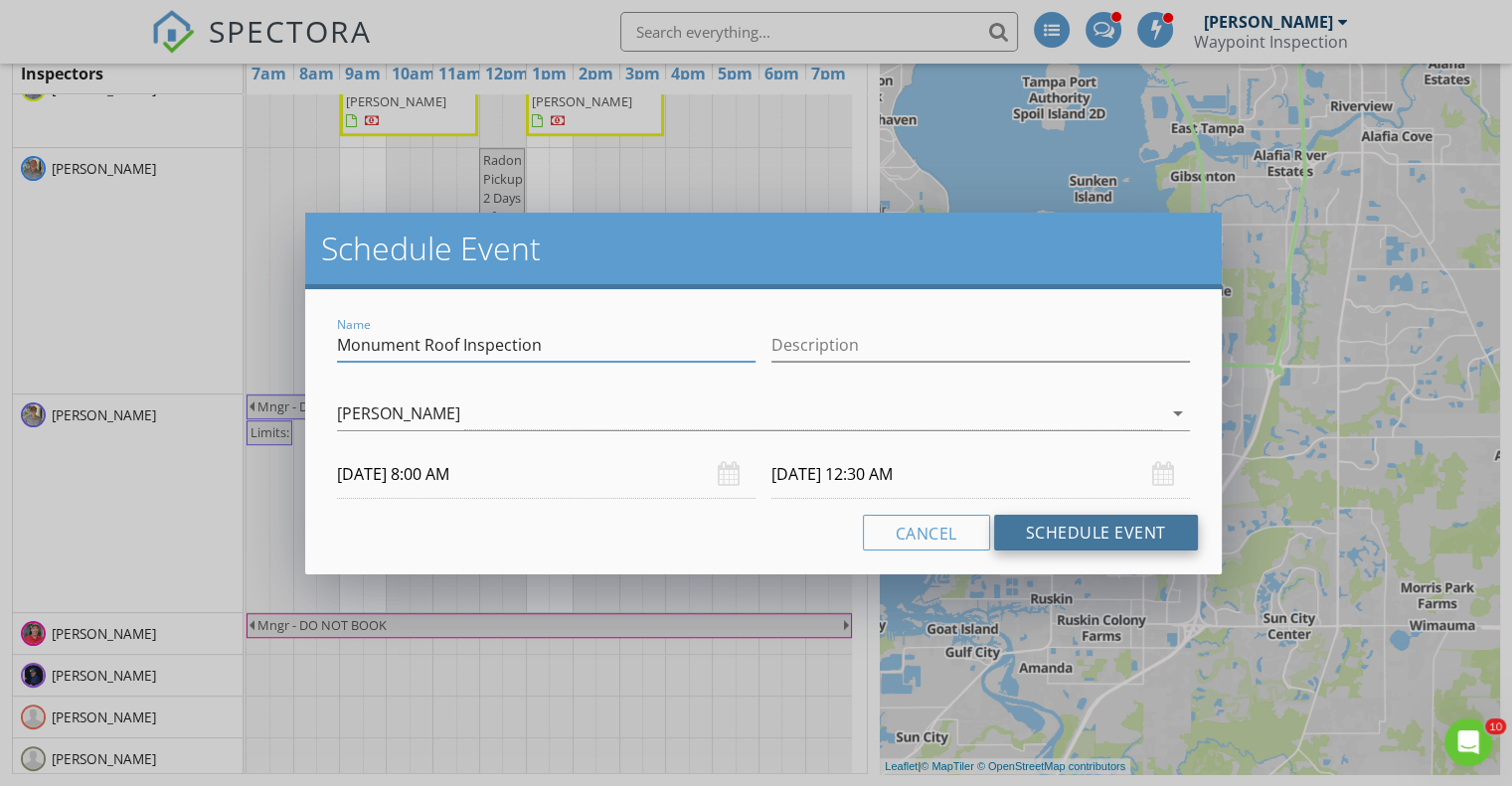 click on "Schedule Event" at bounding box center [1095, 533] 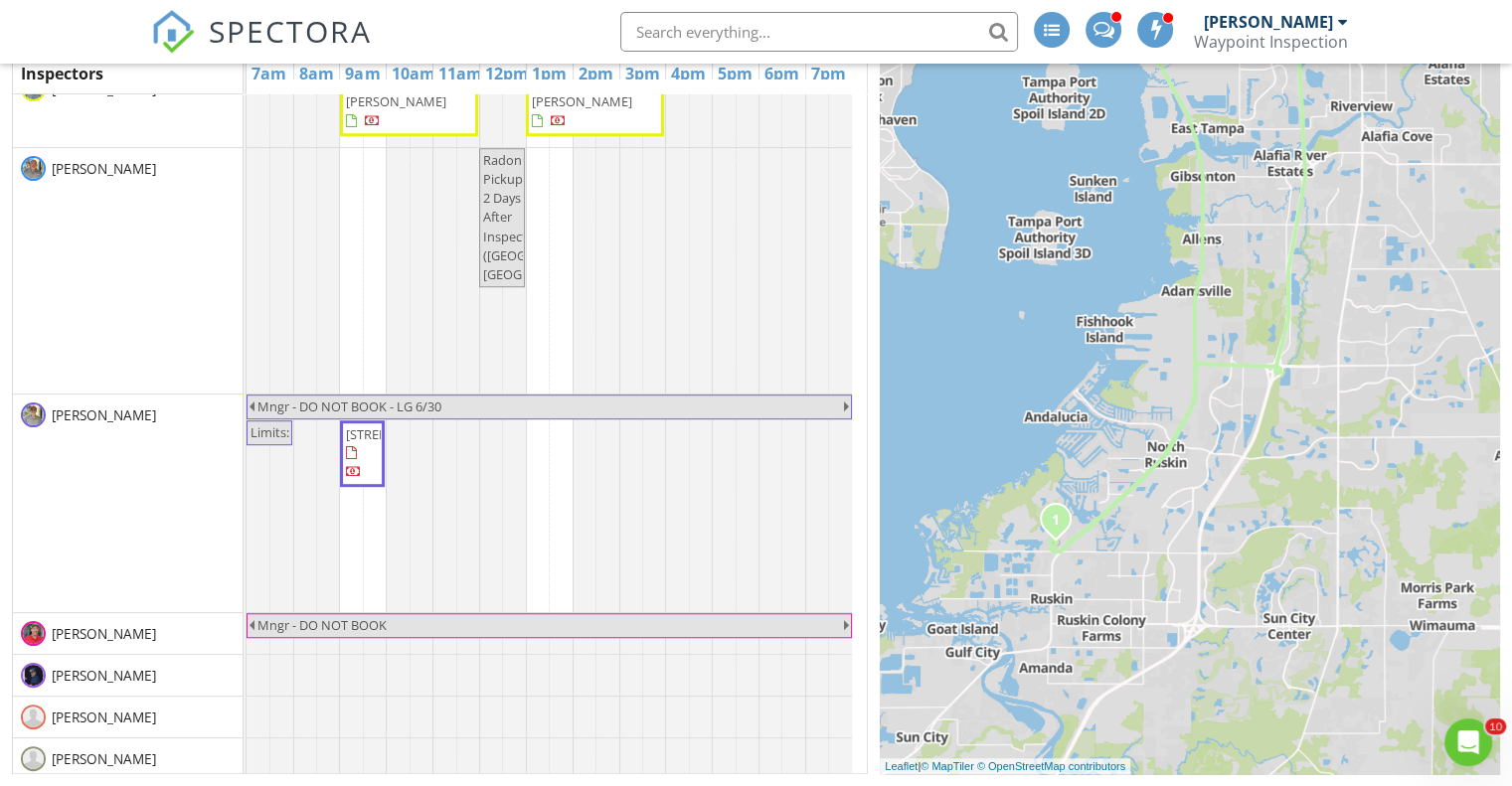 scroll, scrollTop: 731, scrollLeft: 0, axis: vertical 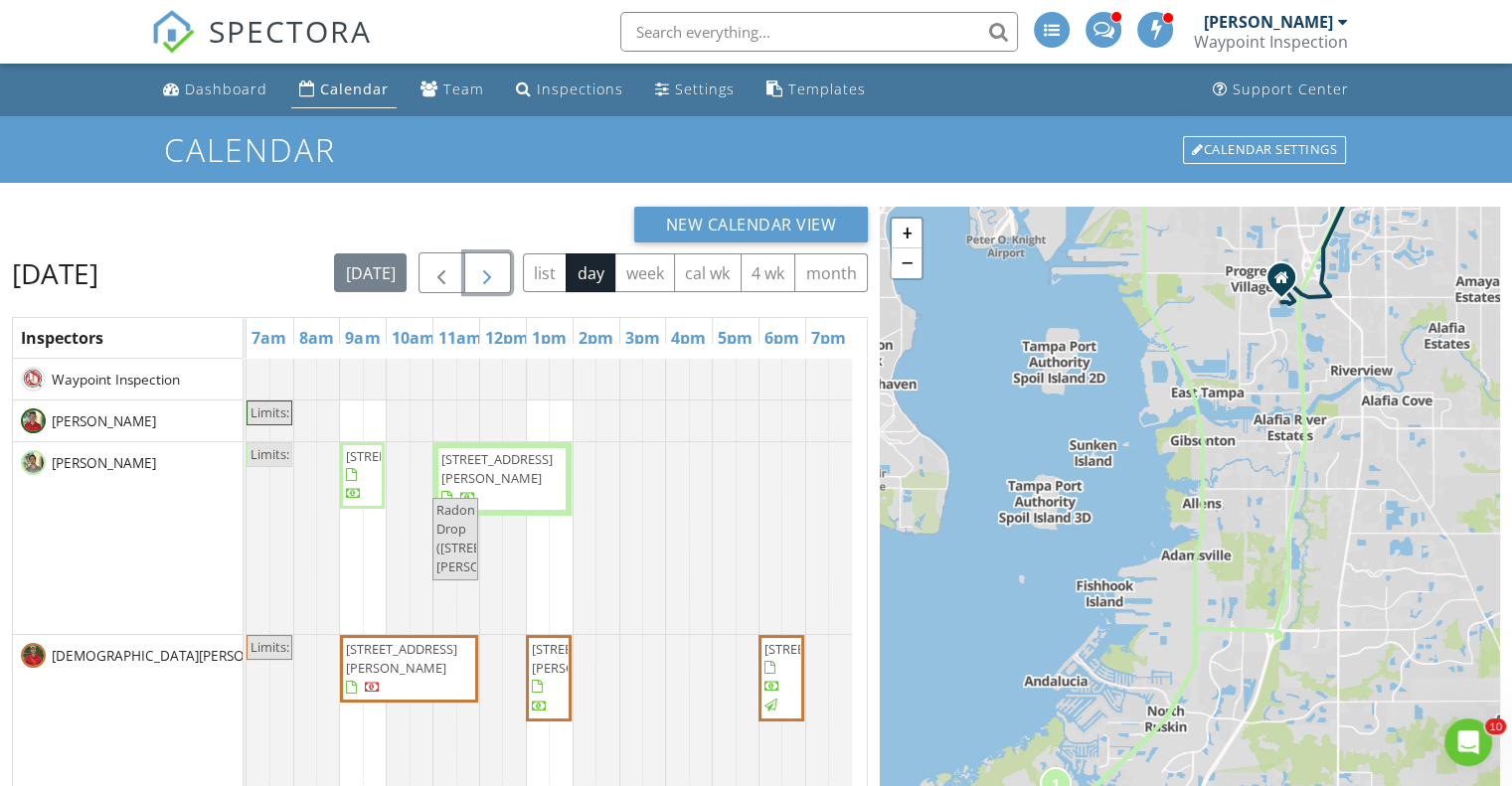 click at bounding box center [487, 272] 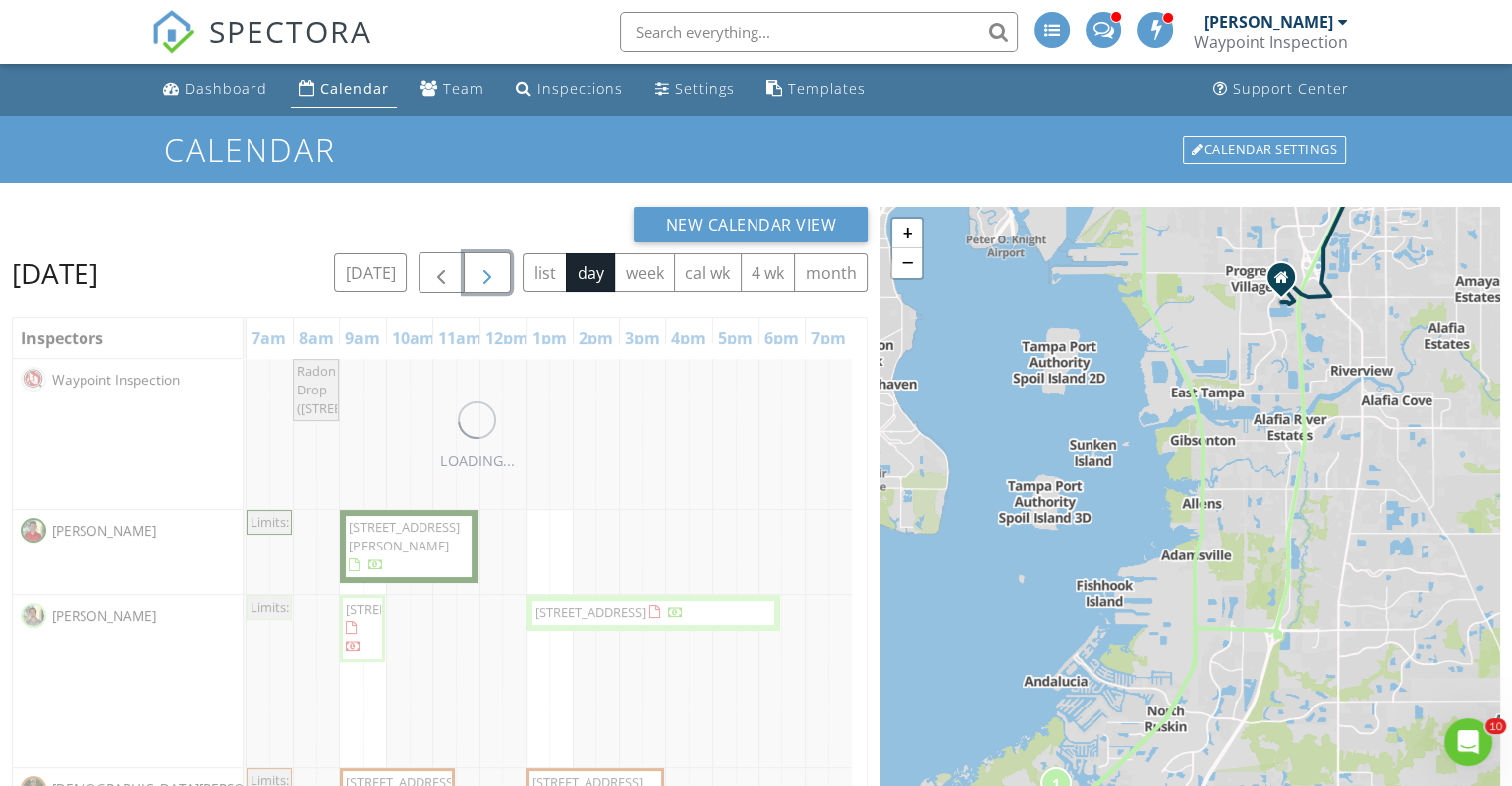 click at bounding box center [487, 272] 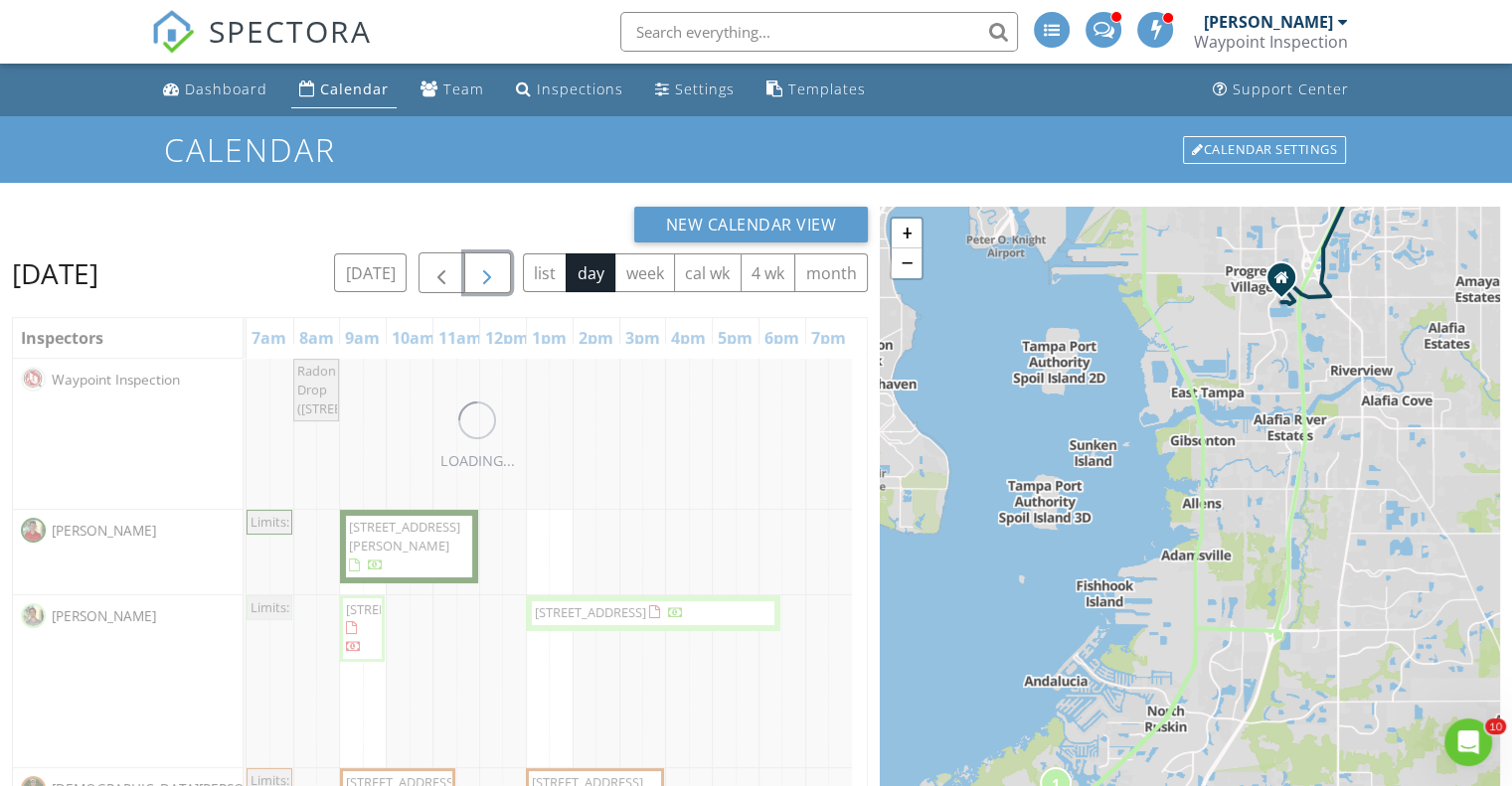 click at bounding box center [487, 272] 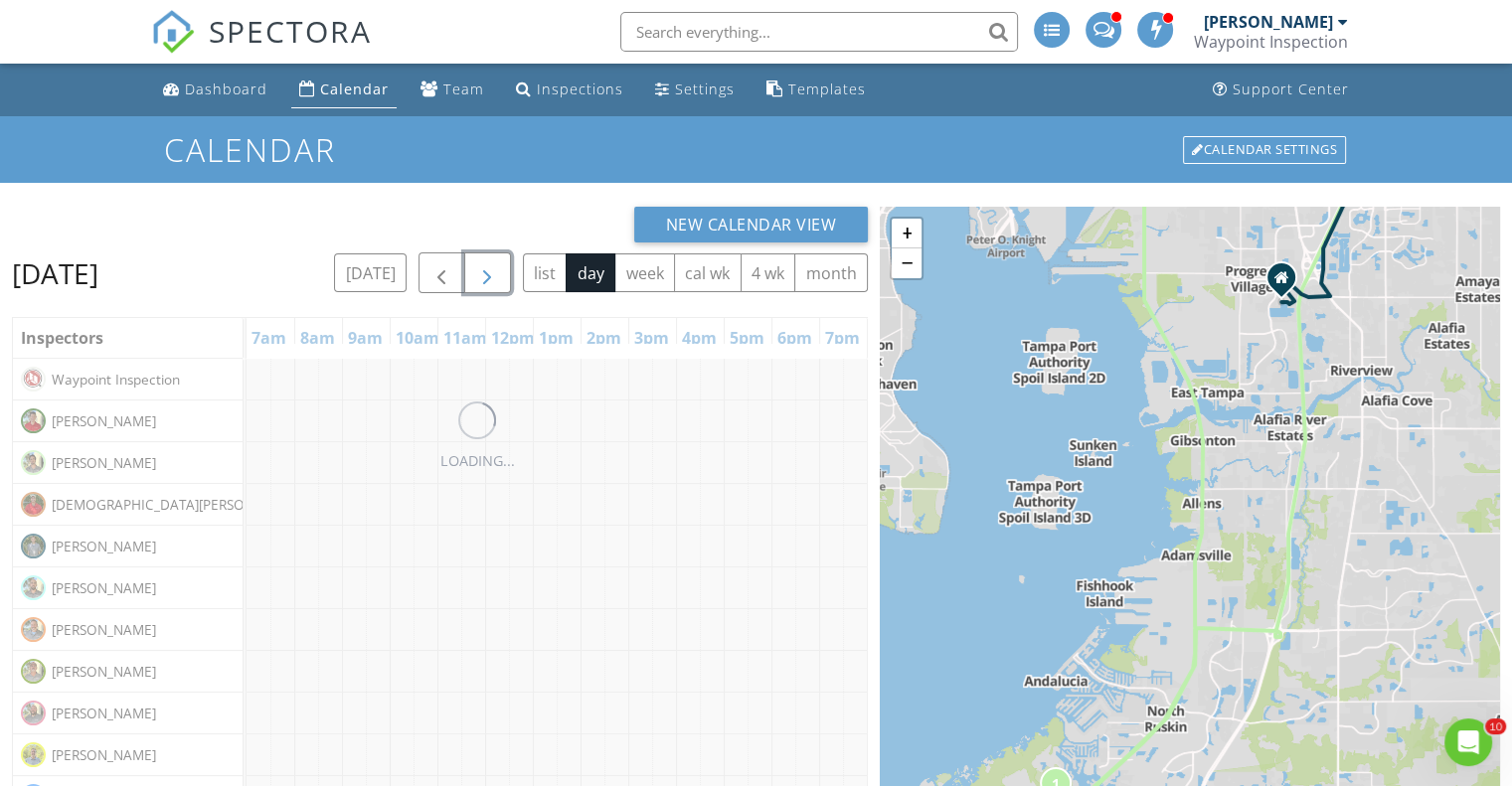 click at bounding box center [487, 272] 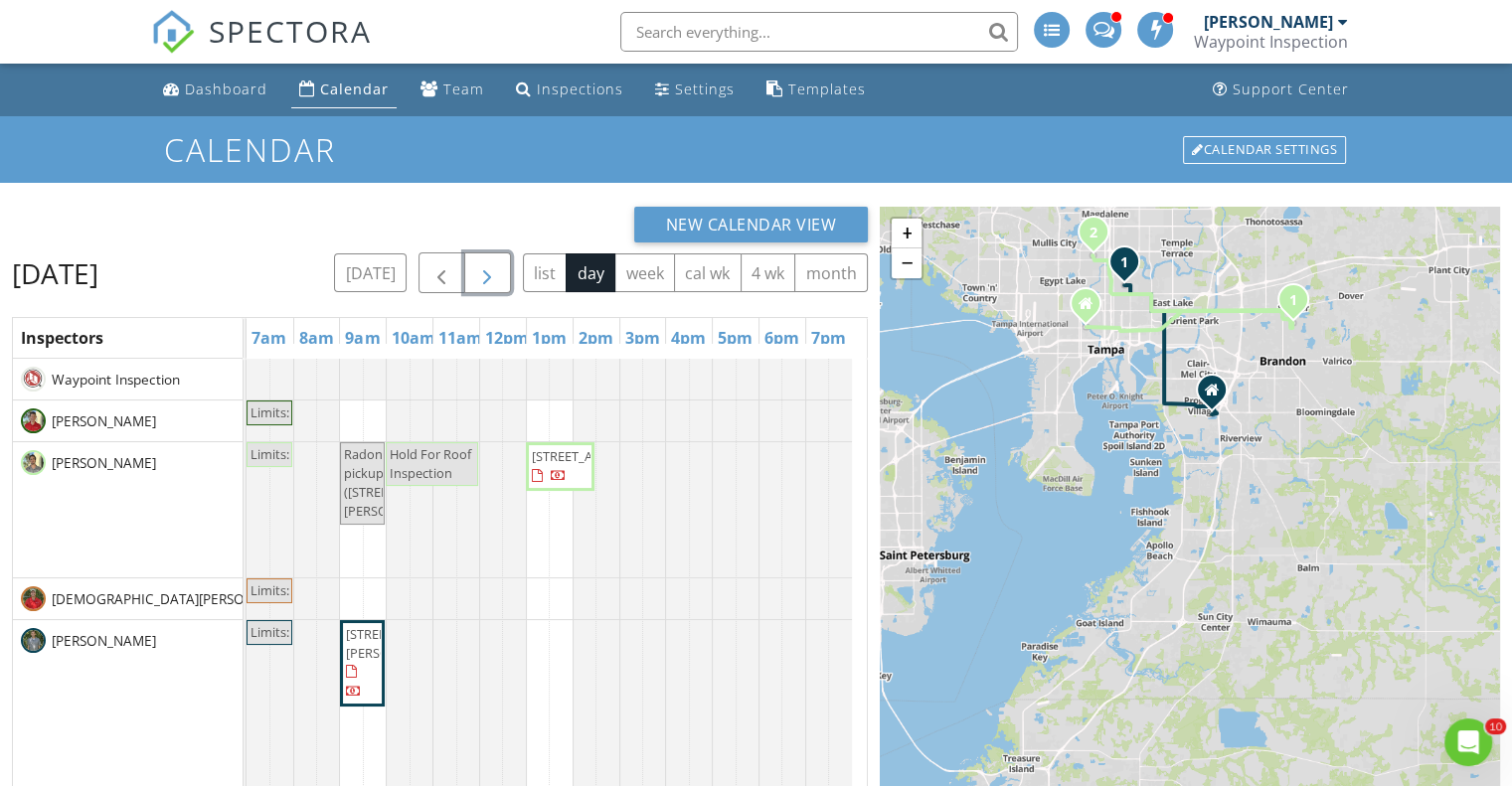 scroll, scrollTop: 44, scrollLeft: 0, axis: vertical 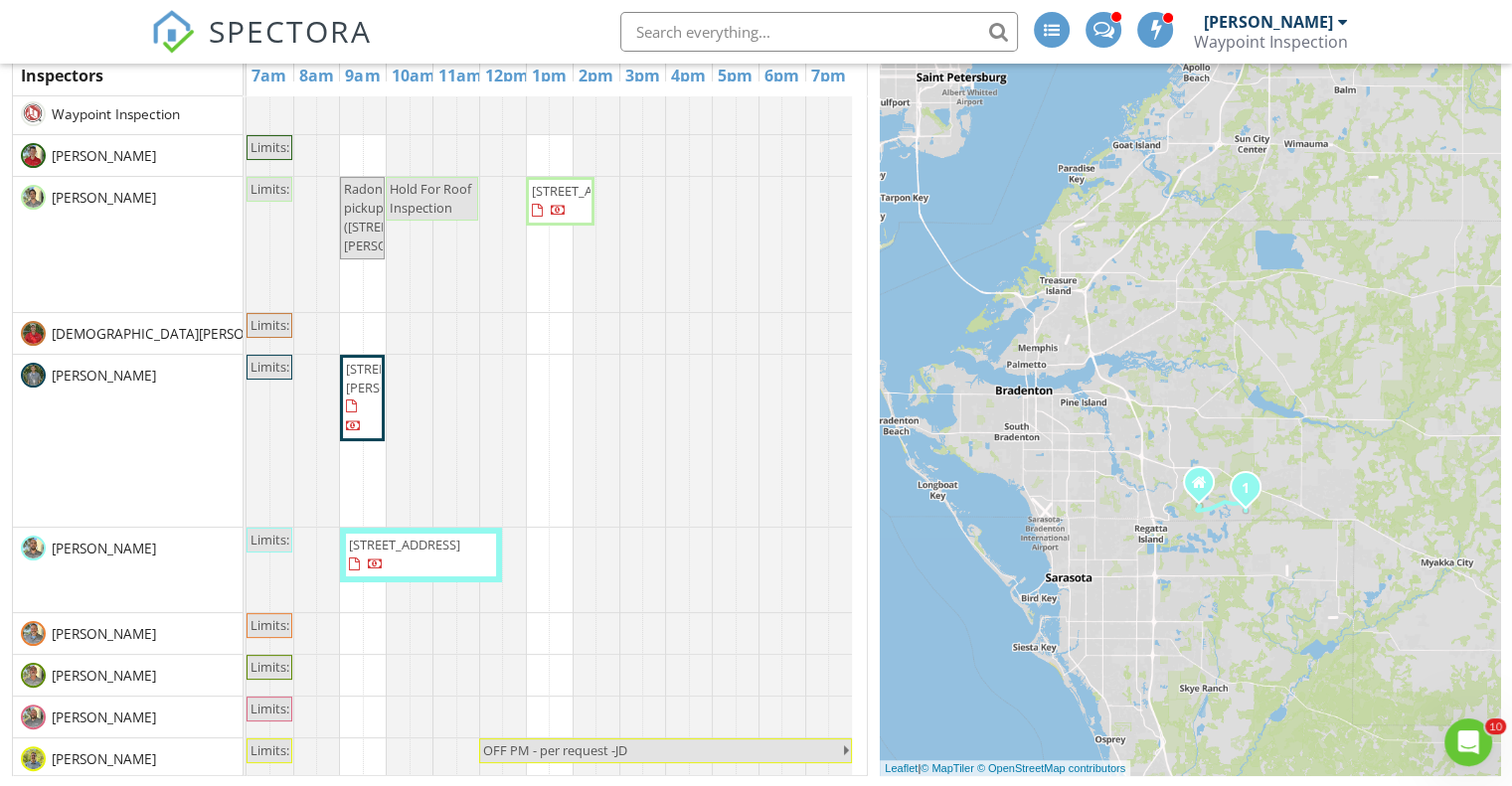 click on "Radon pickup  ([STREET_ADDRESS][PERSON_NAME])" at bounding box center (402, 218) 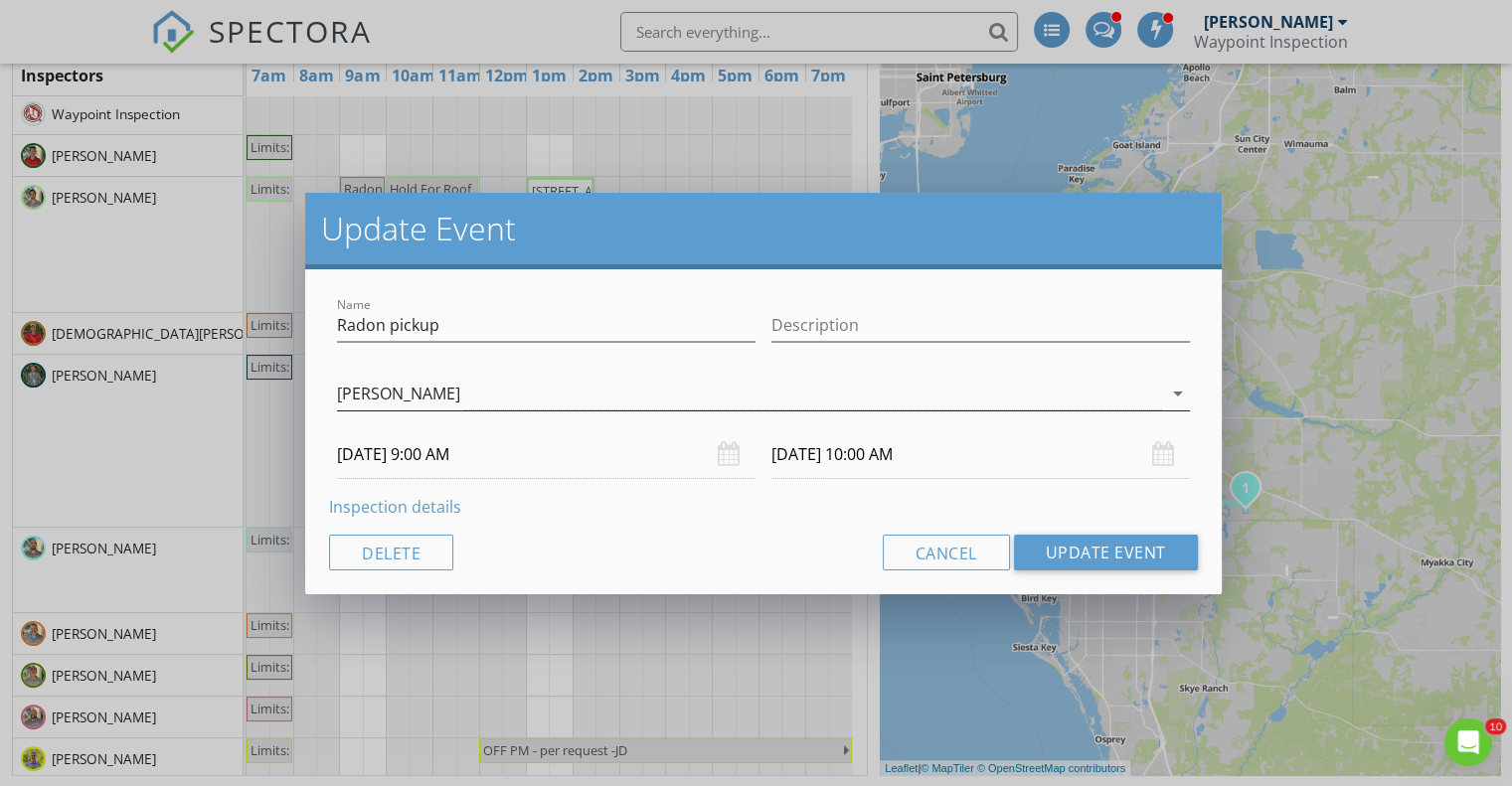click on "arrow_drop_down" at bounding box center [1178, 393] 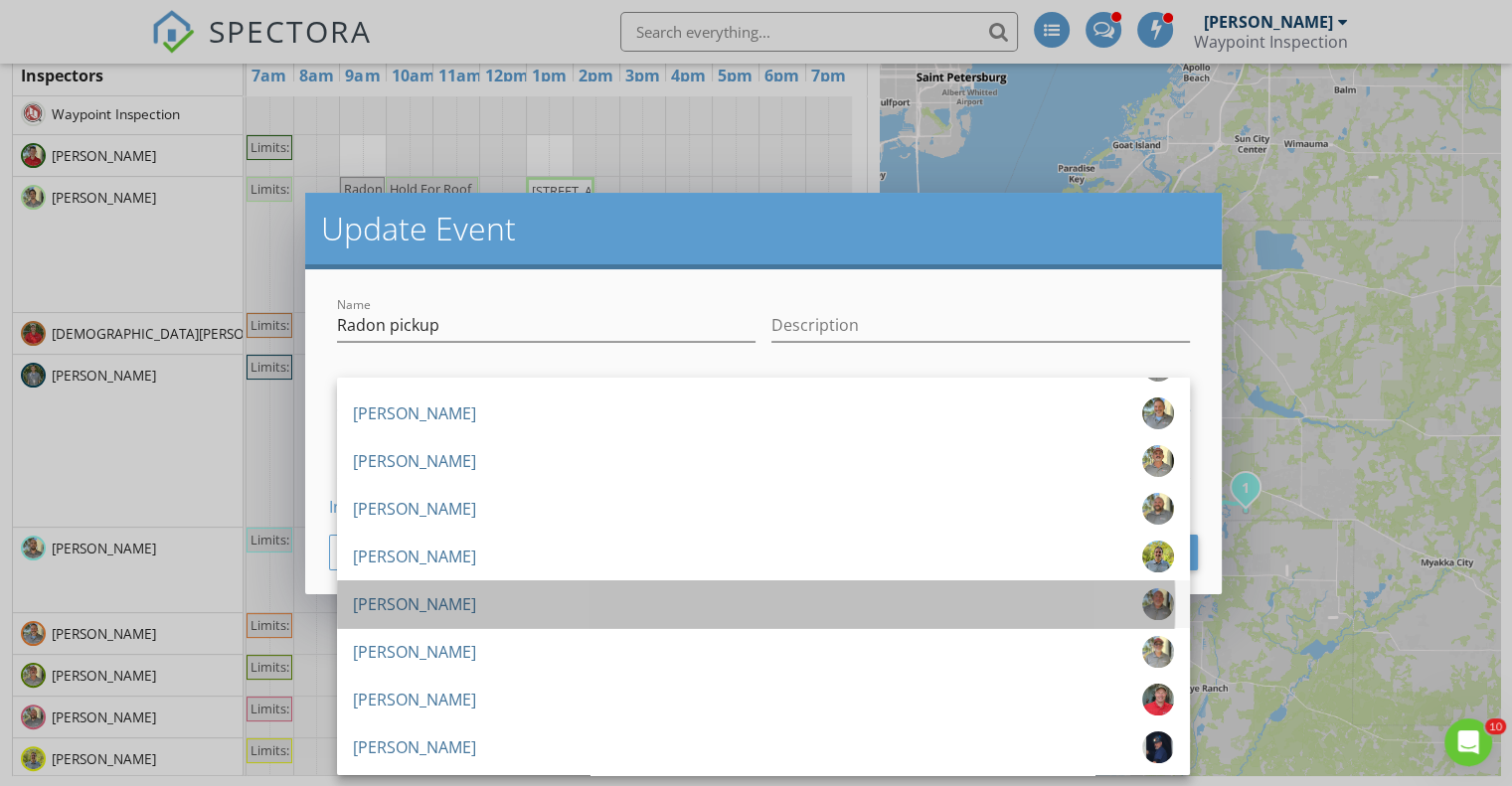 click on "[PERSON_NAME]" at bounding box center (763, 604) 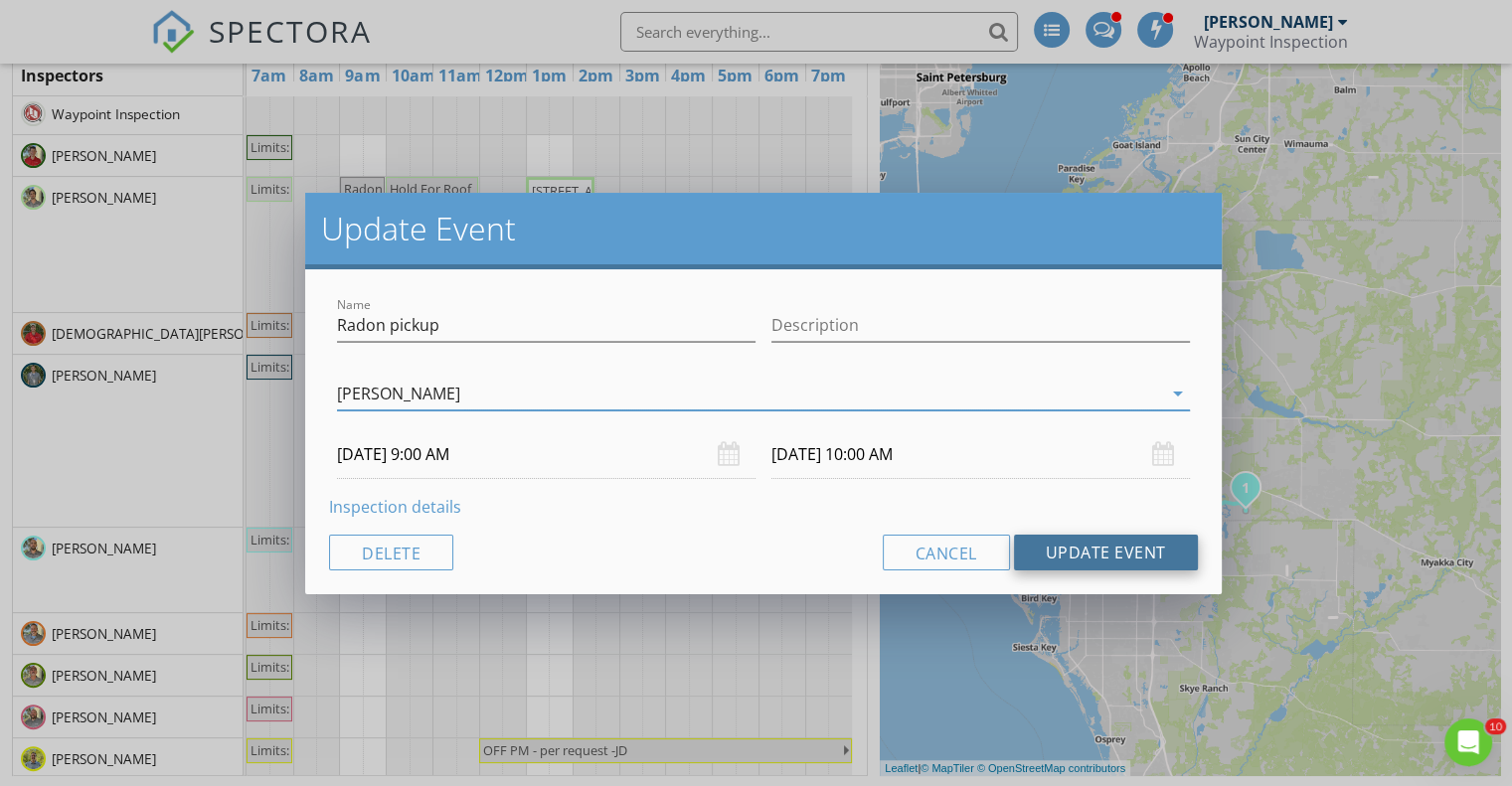 click on "Update Event" at bounding box center [1105, 552] 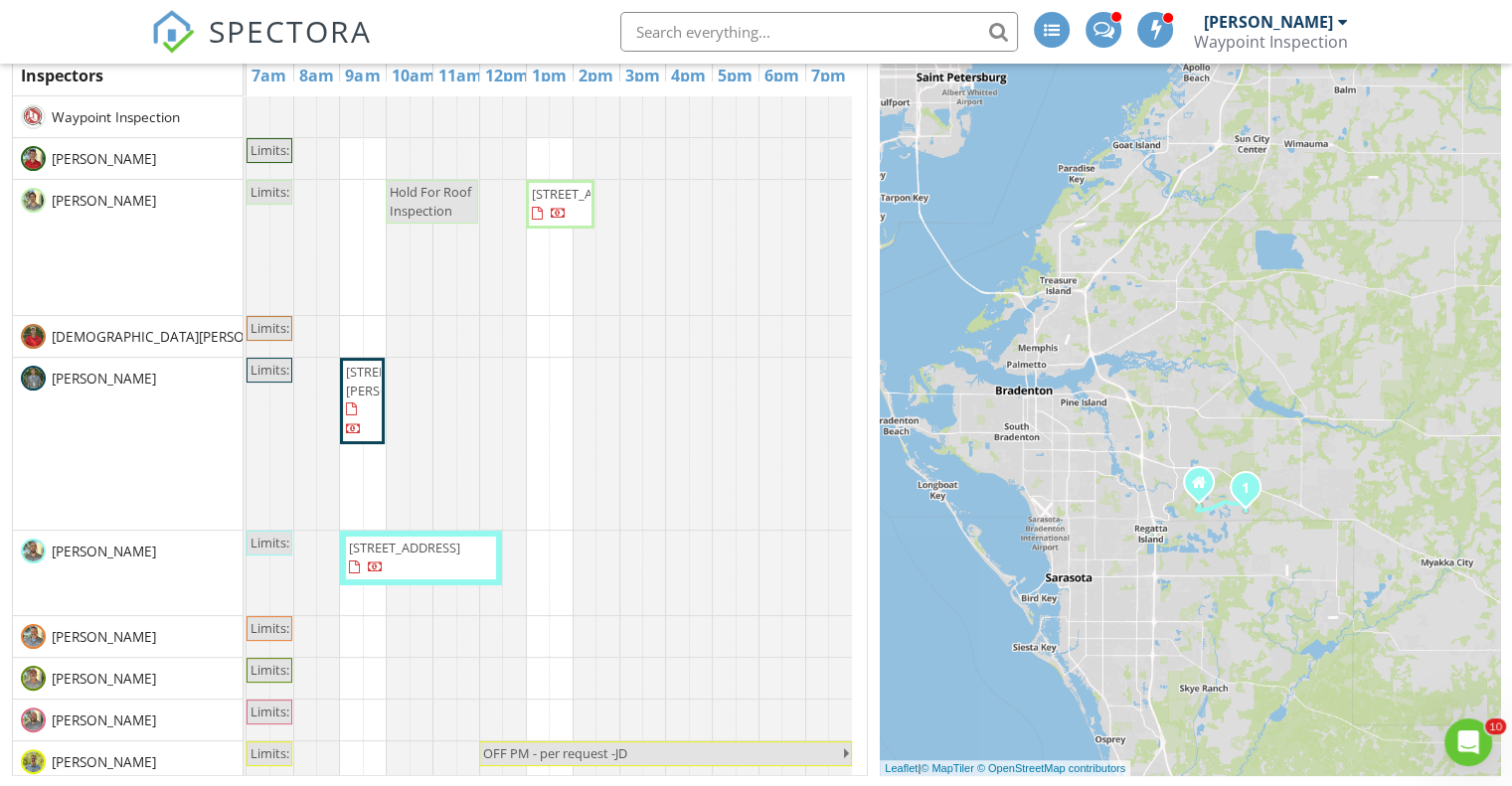 click on "New Calendar View       [DATE] [DATE] list day week cal wk 4 wk month Inspectors 7am 8am 9am 10am 11am 12pm 1pm 2pm 3pm 4pm 5pm 6pm 7pm Waypoint Inspection [PERSON_NAME] [PERSON_NAME] [PERSON_NAME] [PERSON_NAME] [PERSON_NAME] [PERSON_NAME] [PERSON_NAME] [PERSON_NAME] [PERSON_NAME] [PERSON_NAME] [PERSON_NAME] [PERSON_NAME] [PERSON_NAME] [PERSON_NAME] [PERSON_NAME]
Limits:
Limits:
Hold For Roof Inspection
[STREET_ADDRESS]
Limits:" at bounding box center [445, 360] 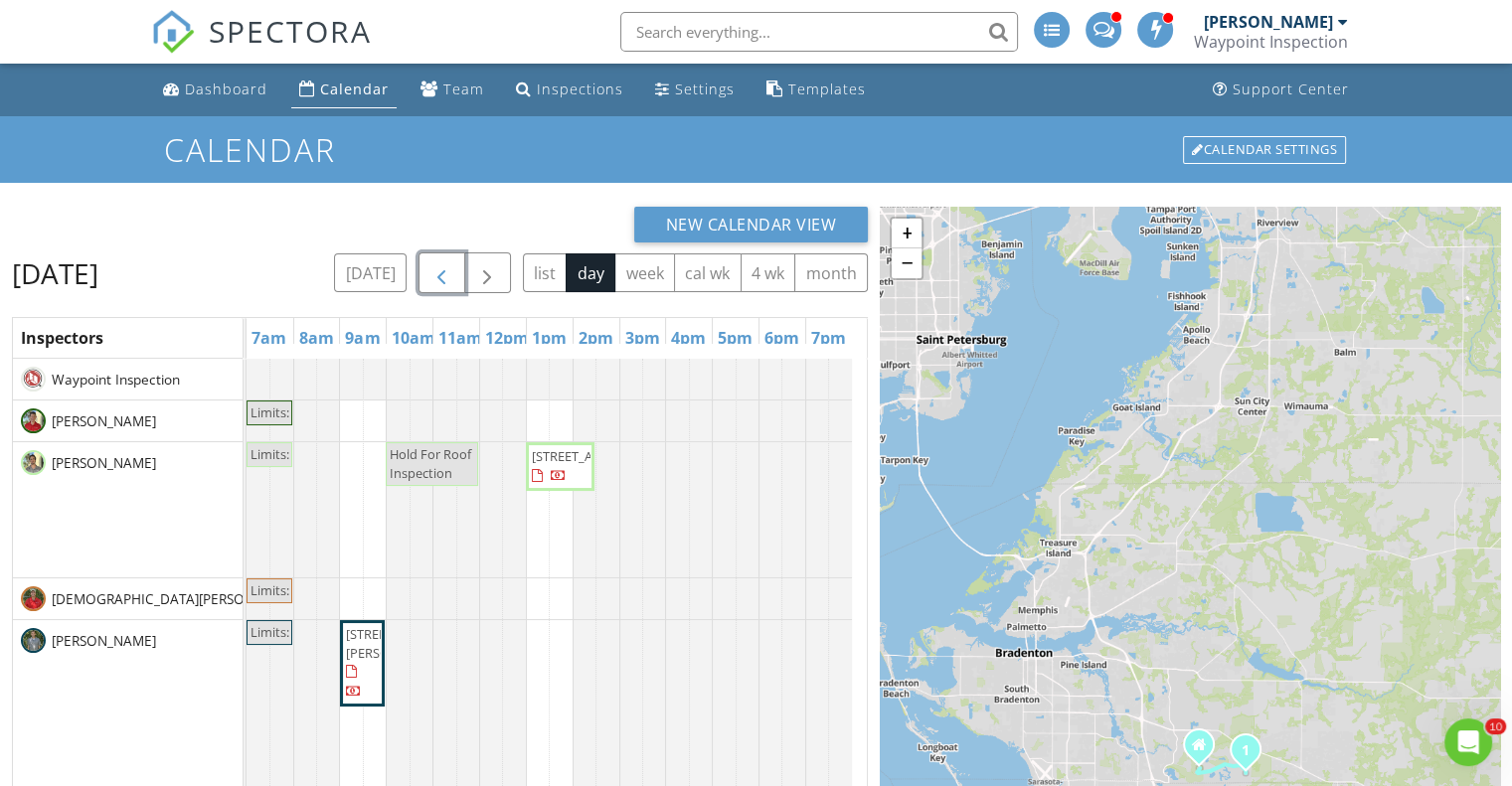 click at bounding box center (441, 273) 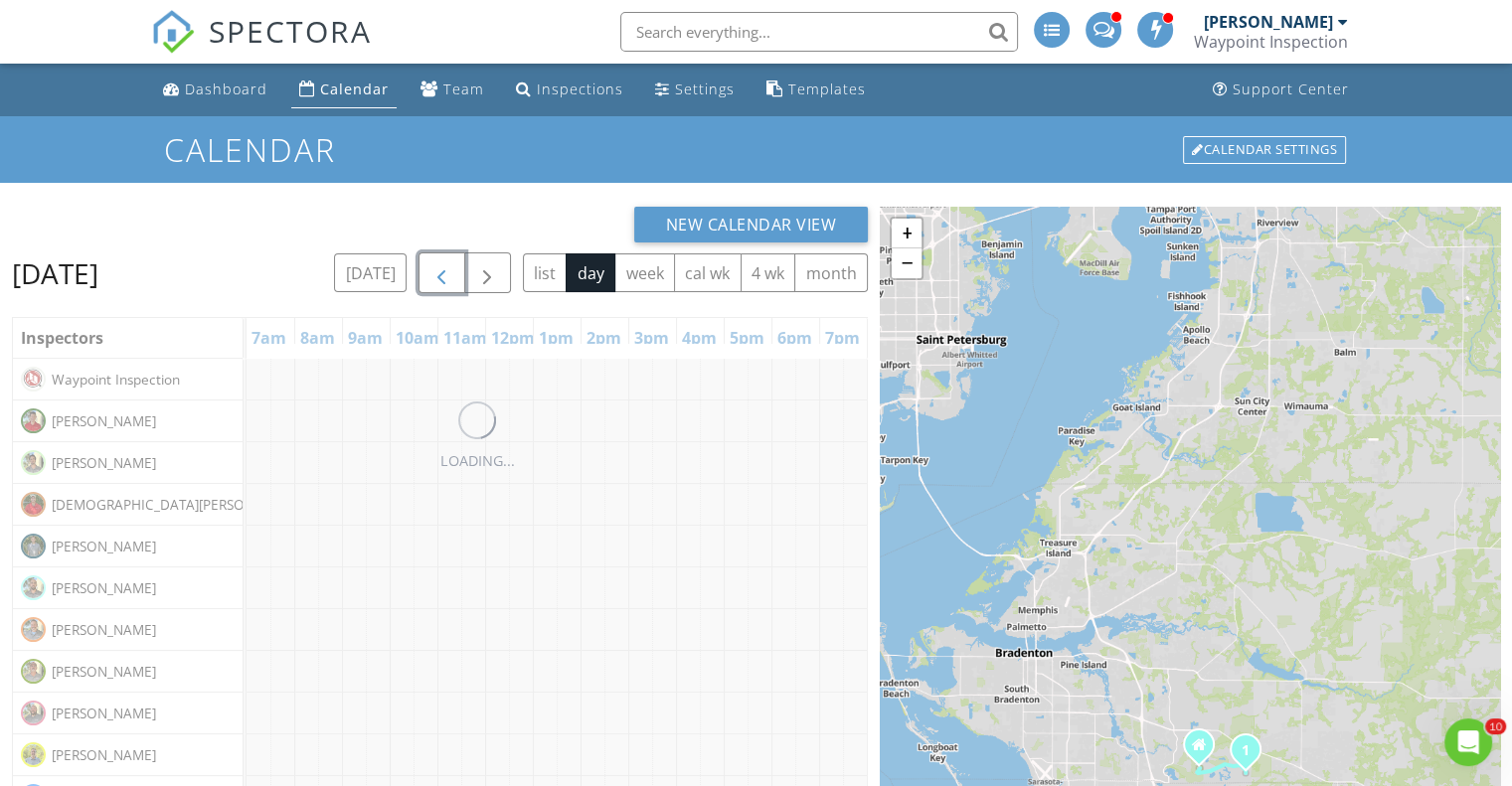 click at bounding box center (441, 273) 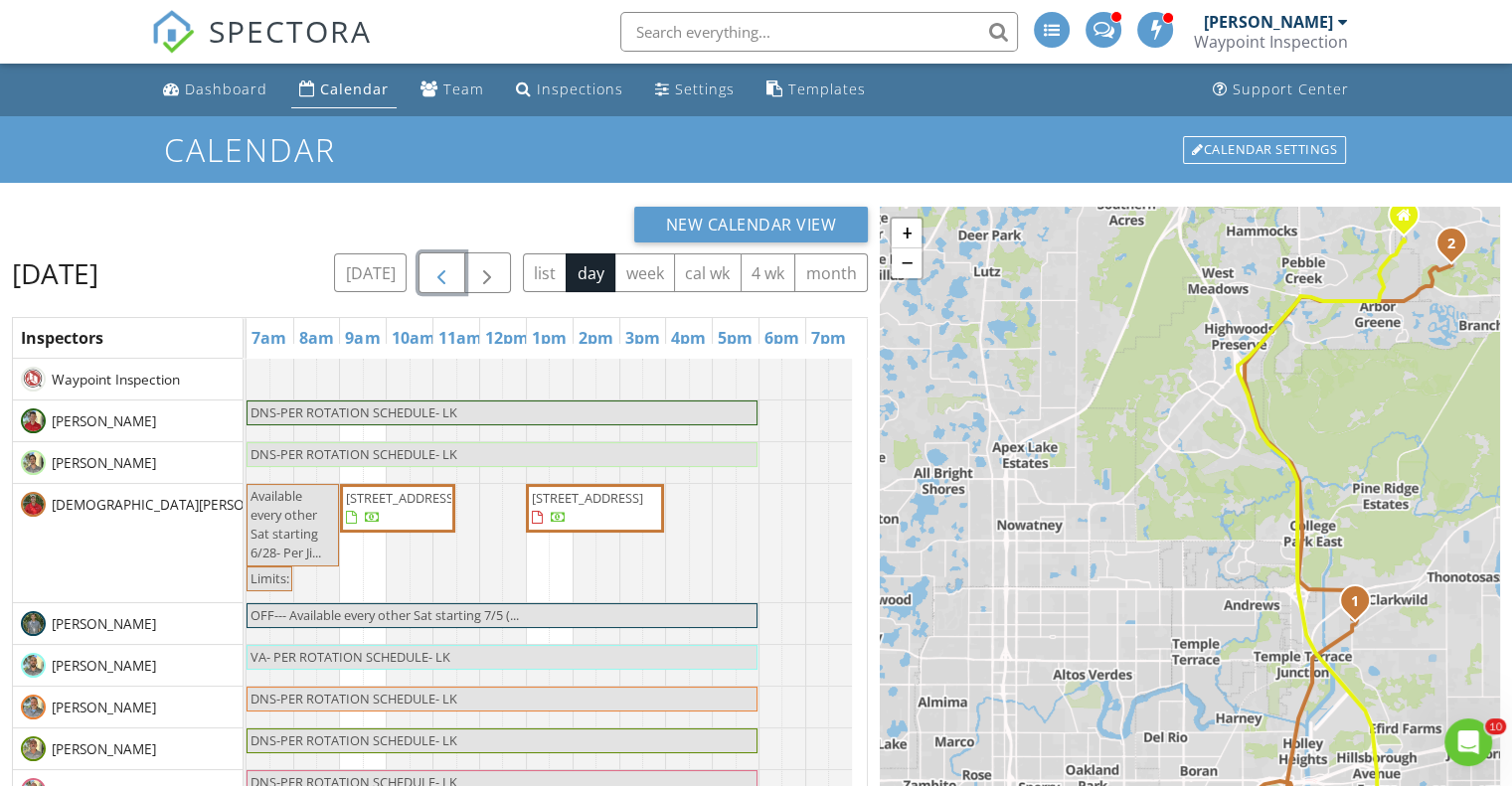 click at bounding box center [441, 273] 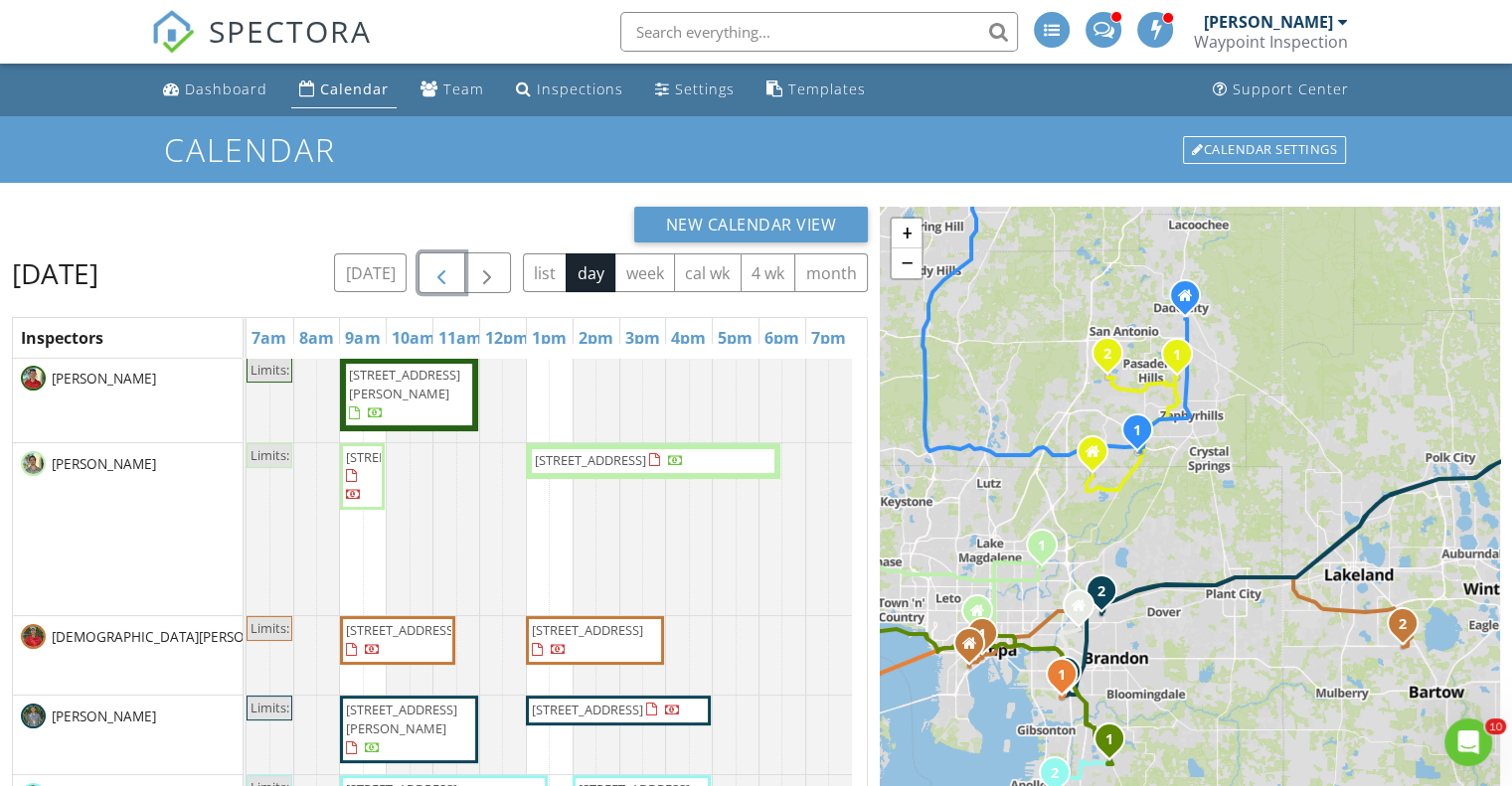 click at bounding box center (441, 273) 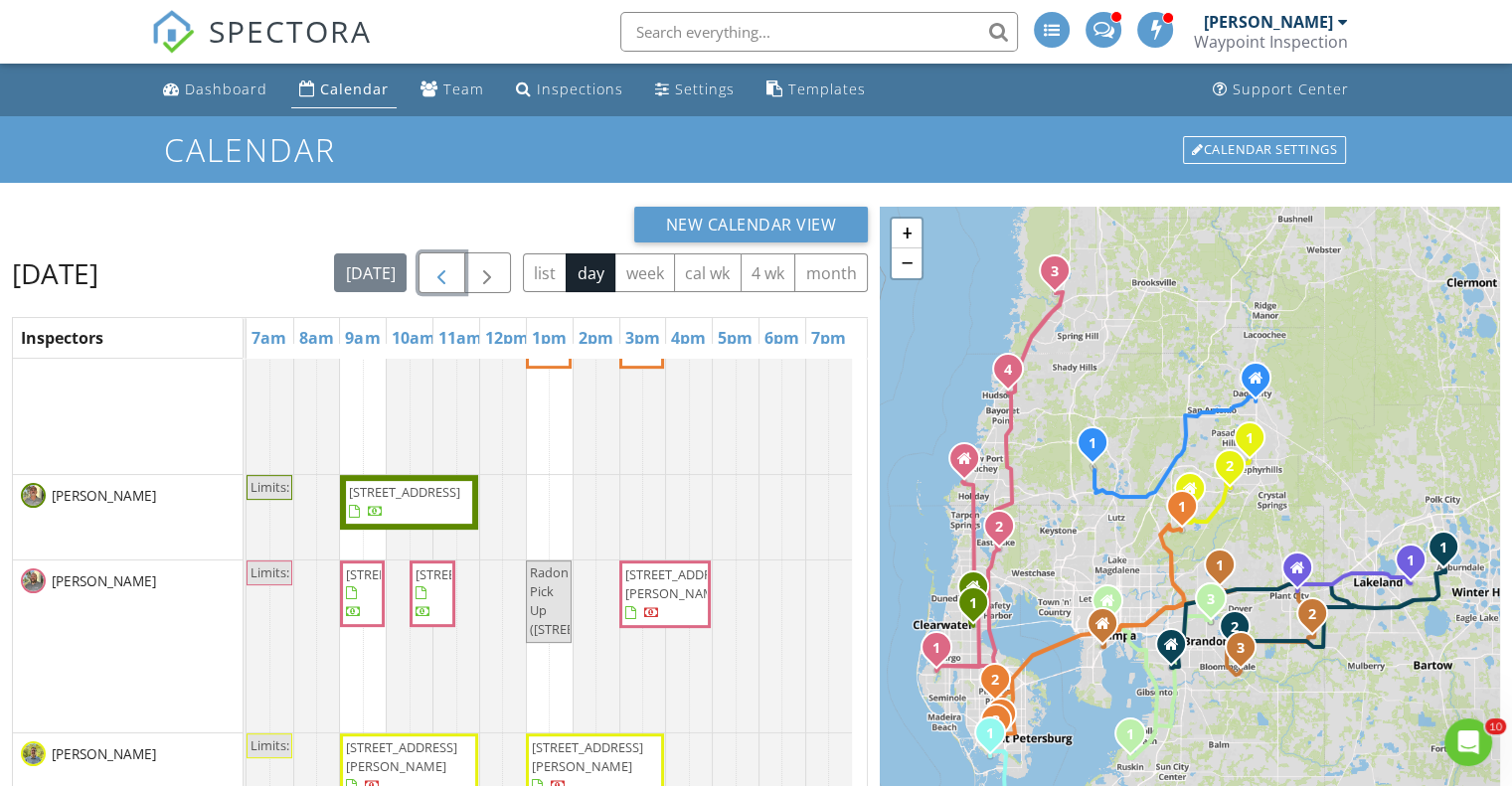 click on "Radon Pick Up ([STREET_ADDRESS])" at bounding box center (589, 601) 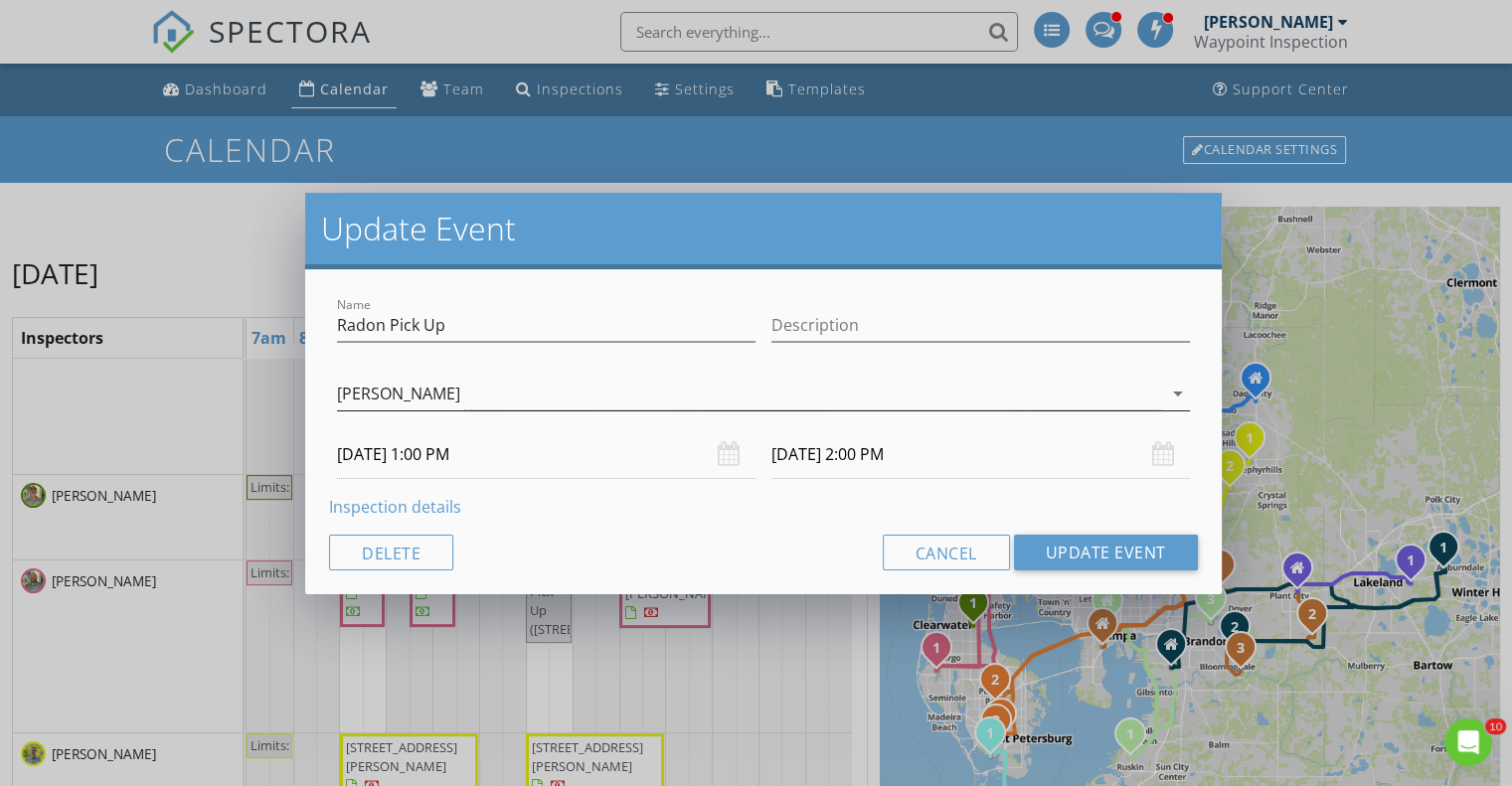 click on "arrow_drop_down" at bounding box center (1178, 393) 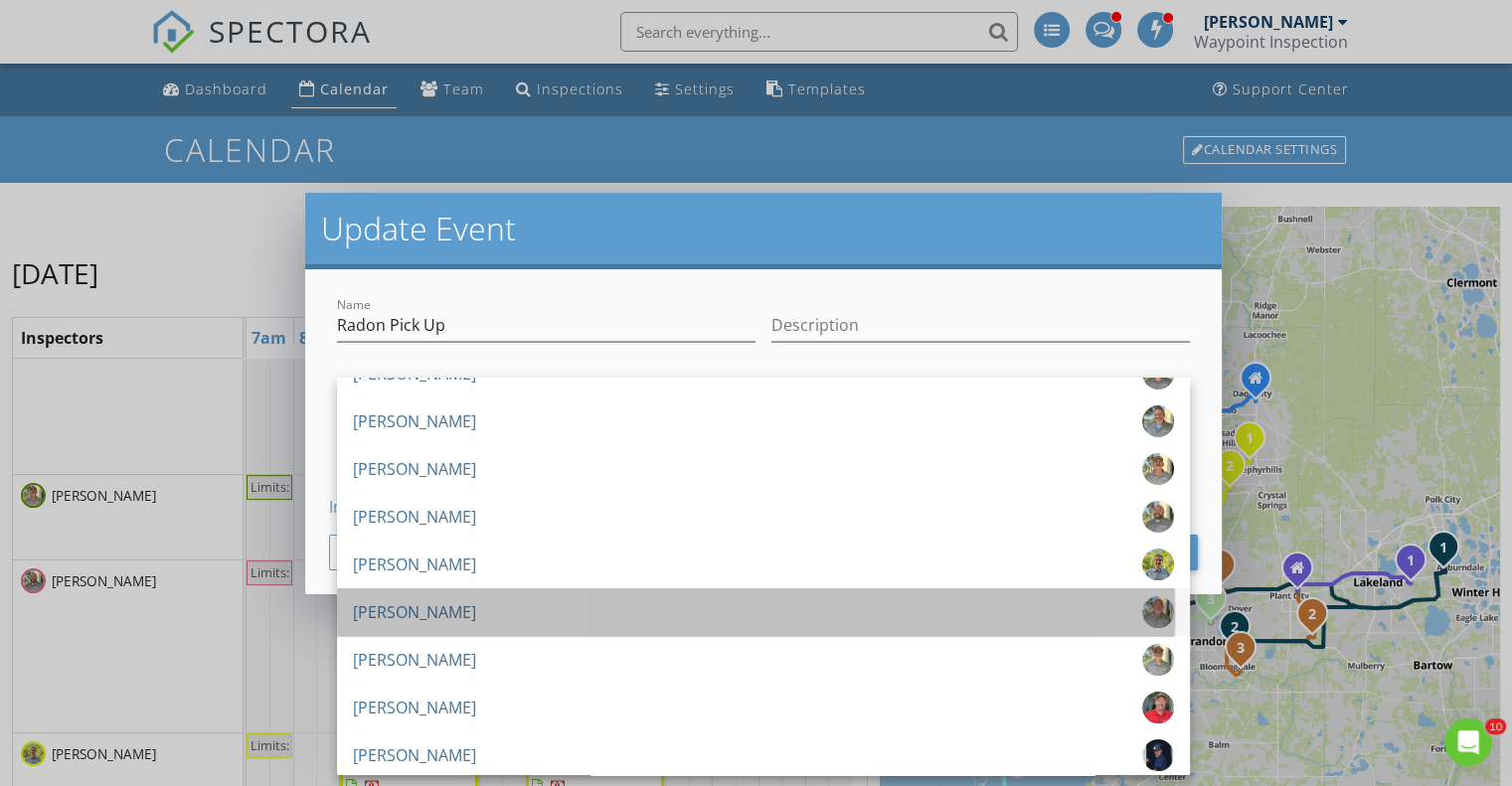click on "[PERSON_NAME]" at bounding box center [763, 612] 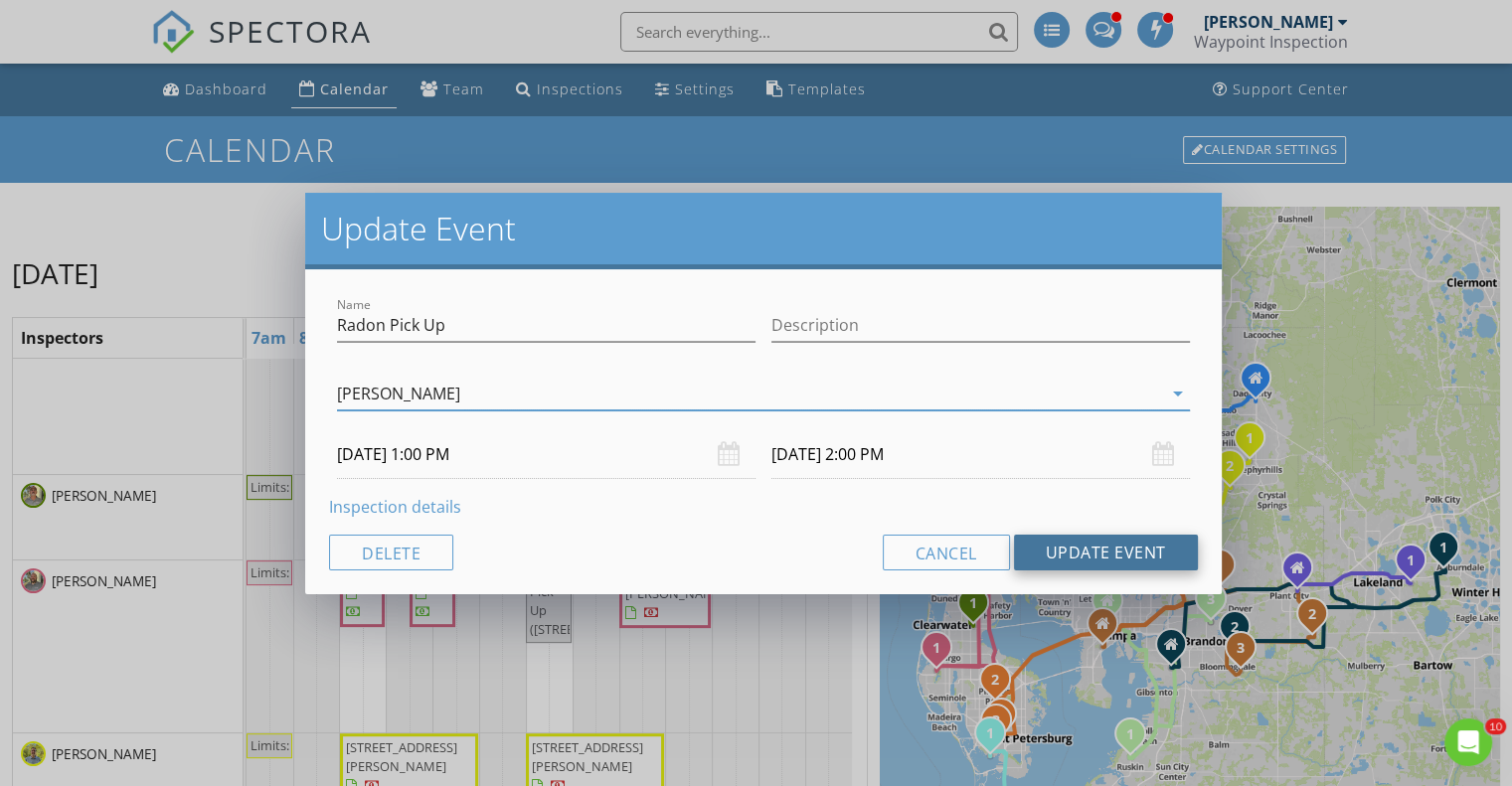 click on "Update Event" at bounding box center [1105, 552] 